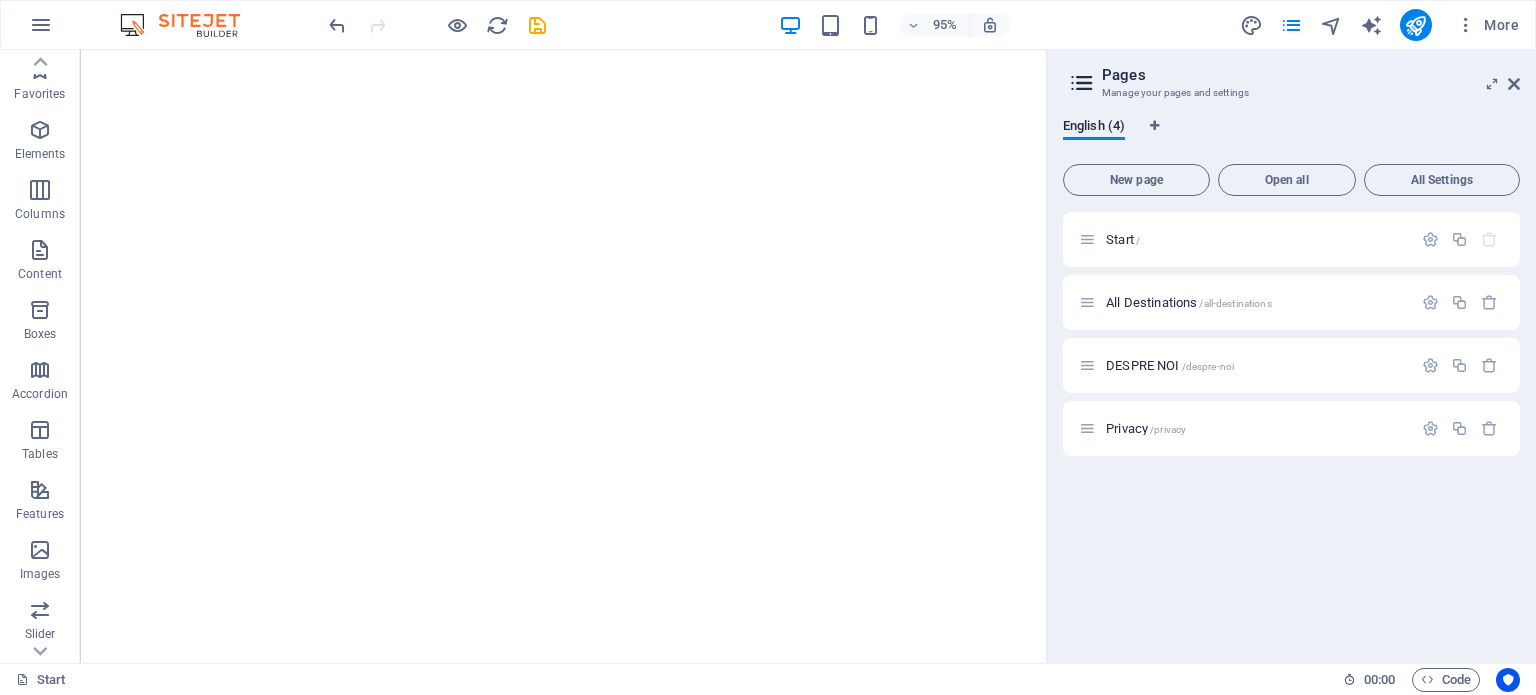 scroll, scrollTop: 0, scrollLeft: 0, axis: both 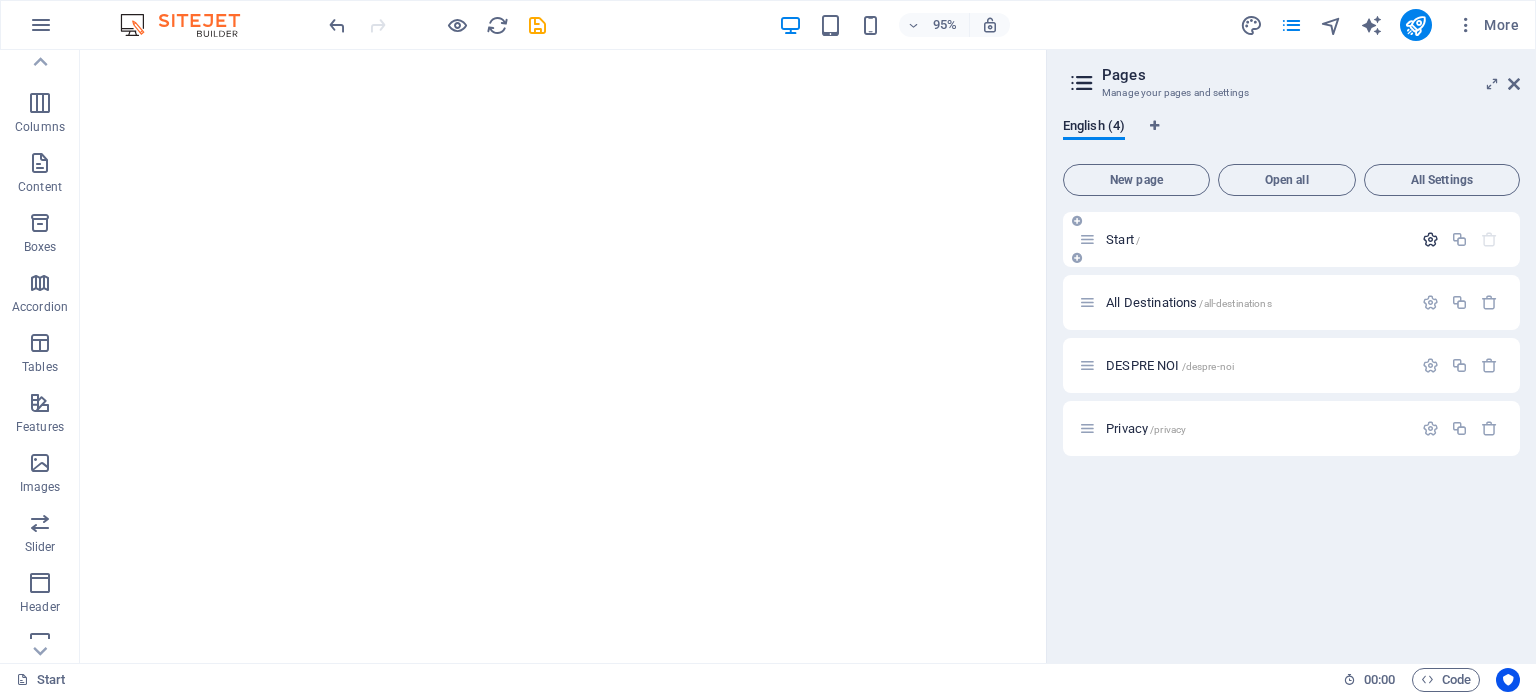 click at bounding box center [1430, 239] 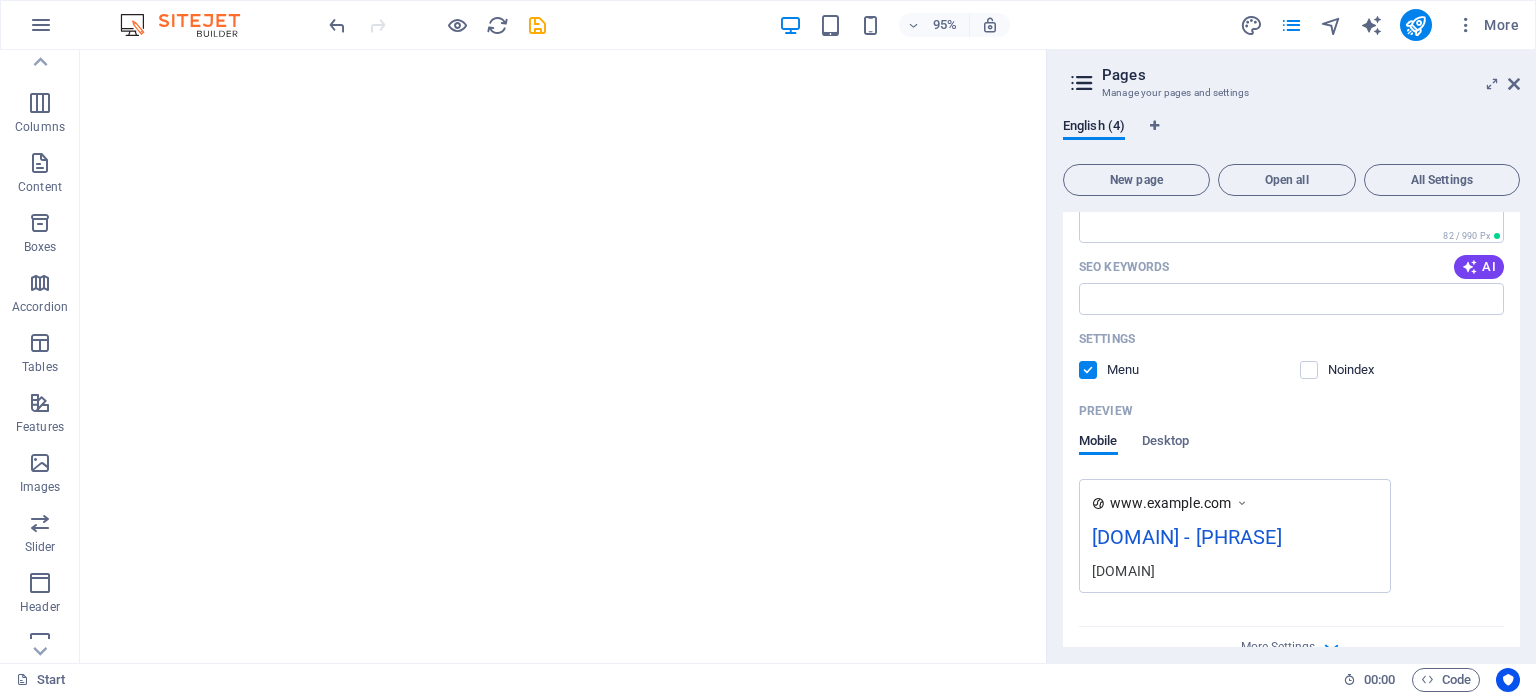 scroll, scrollTop: 400, scrollLeft: 0, axis: vertical 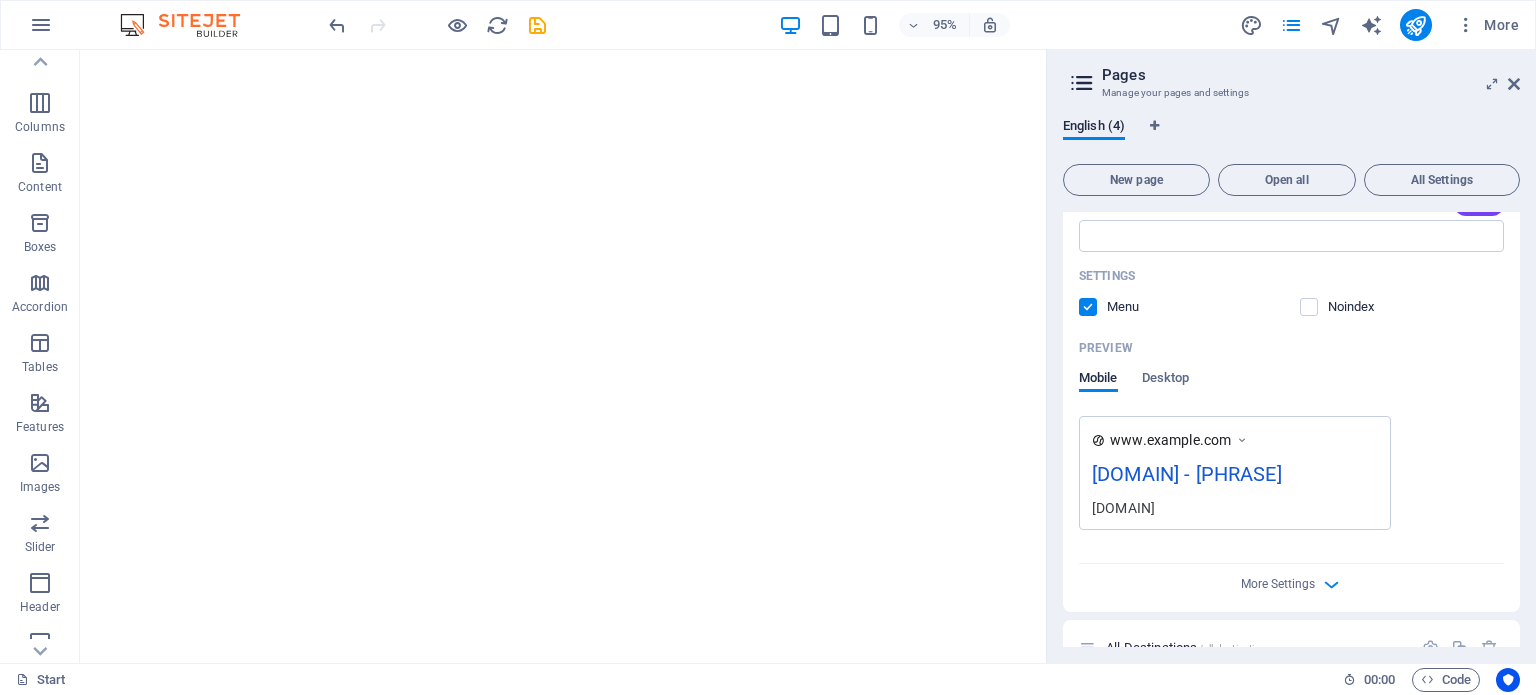 click at bounding box center [1323, 307] 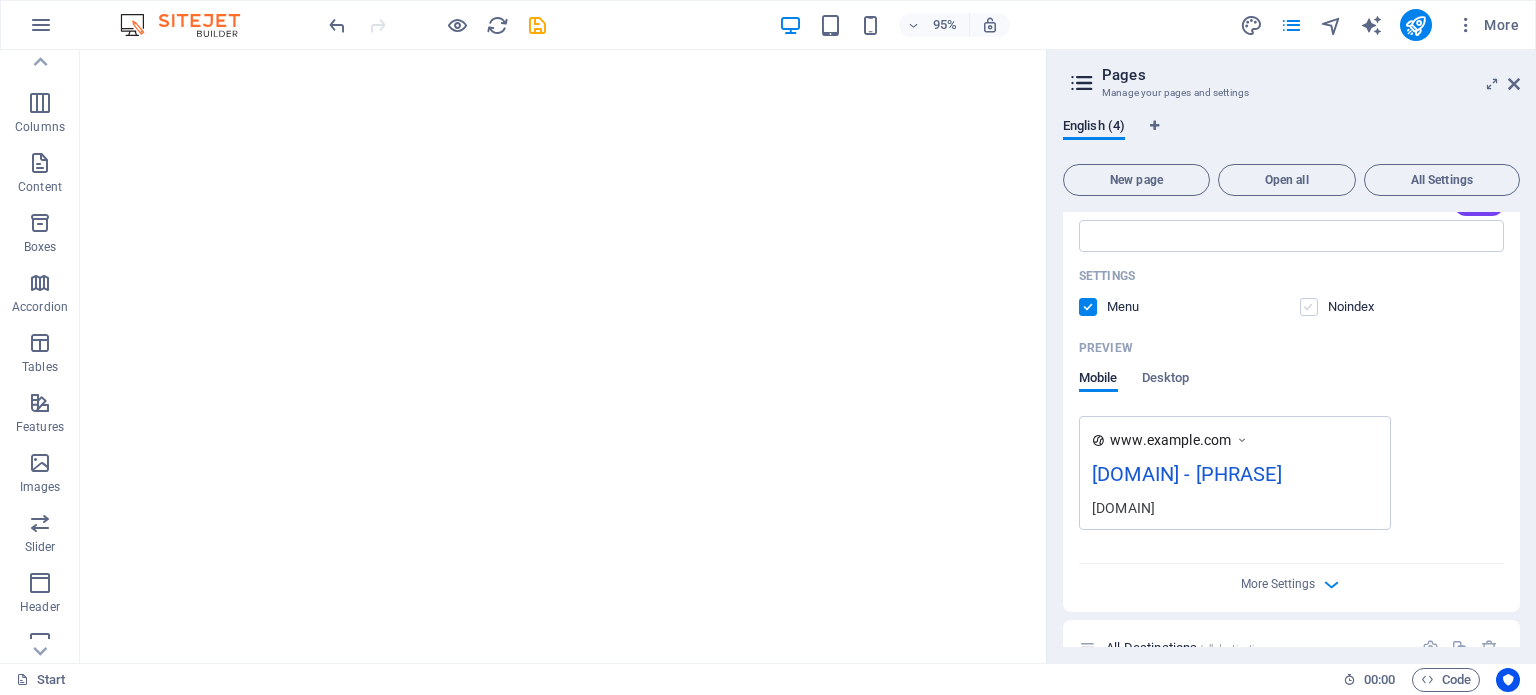 click at bounding box center [1309, 307] 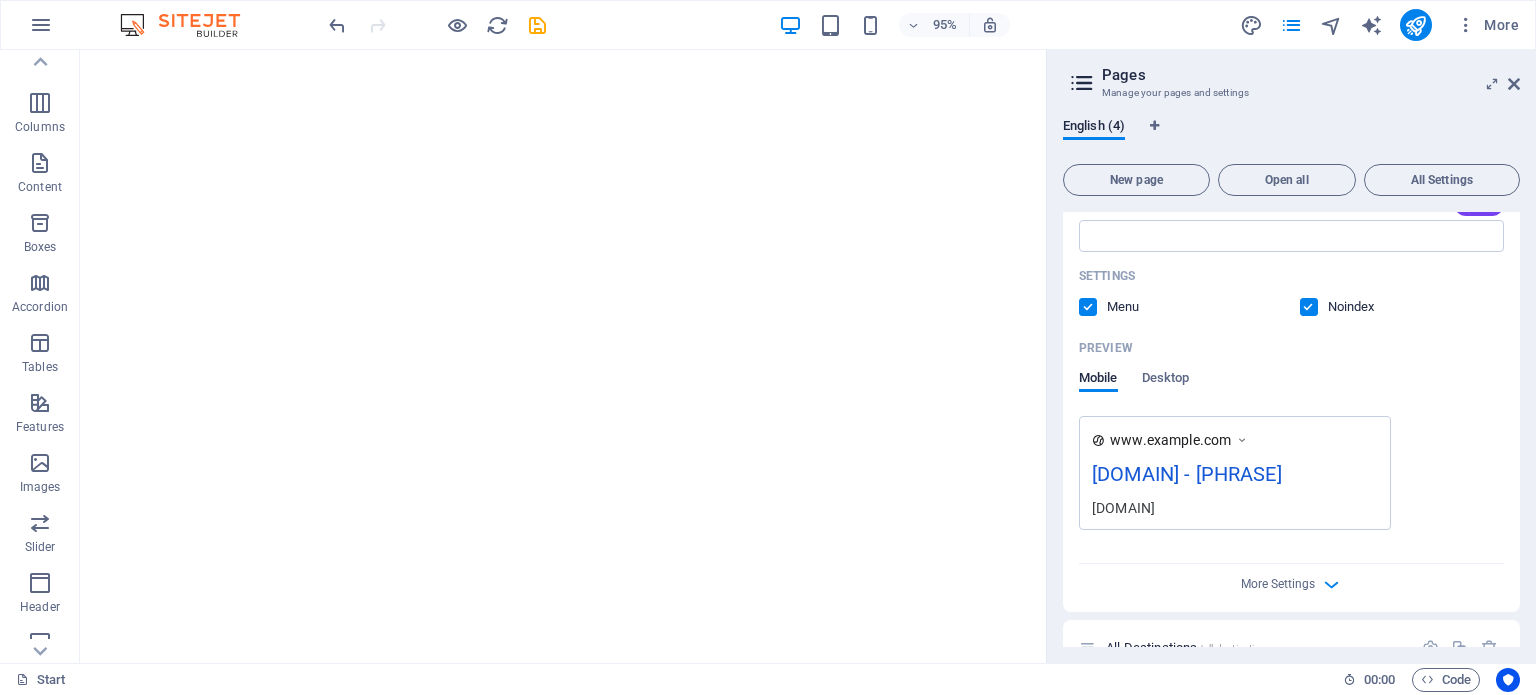 scroll, scrollTop: 589, scrollLeft: 0, axis: vertical 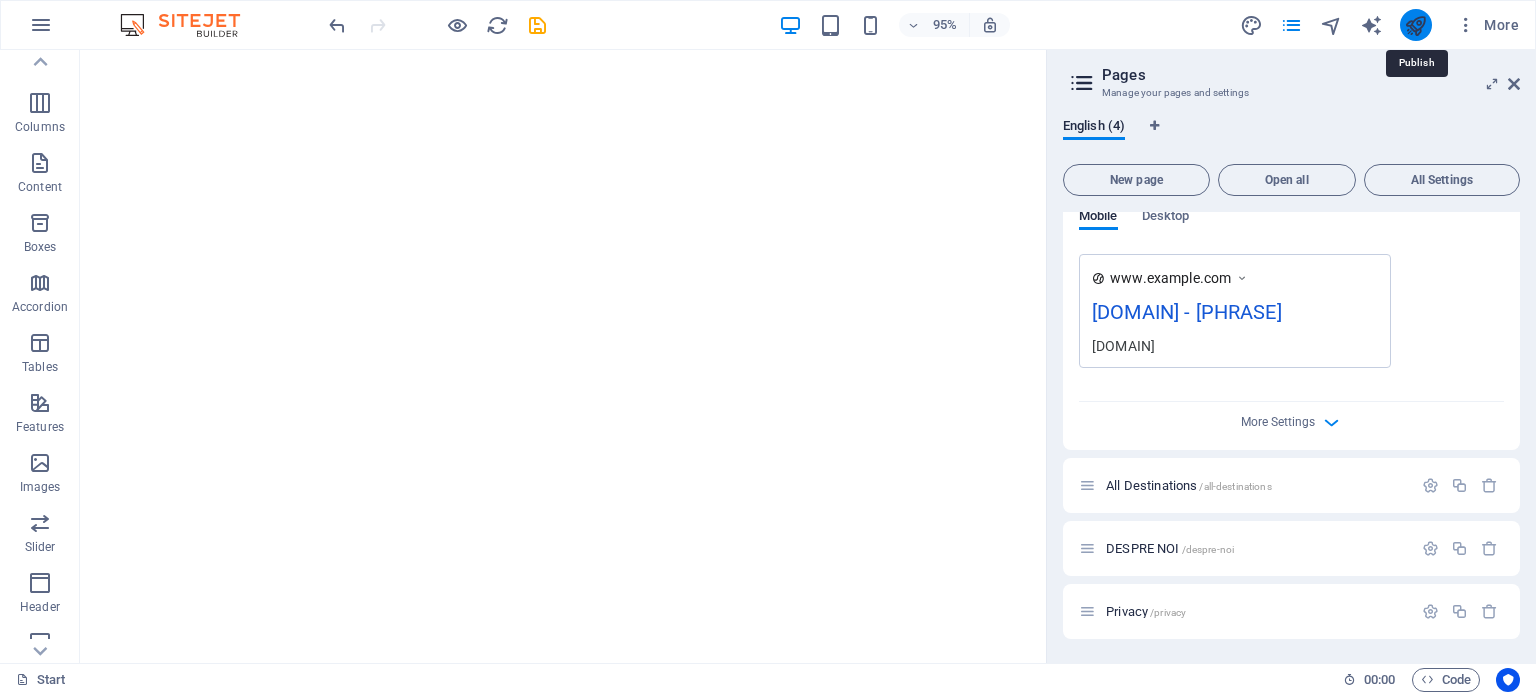 click at bounding box center (1415, 25) 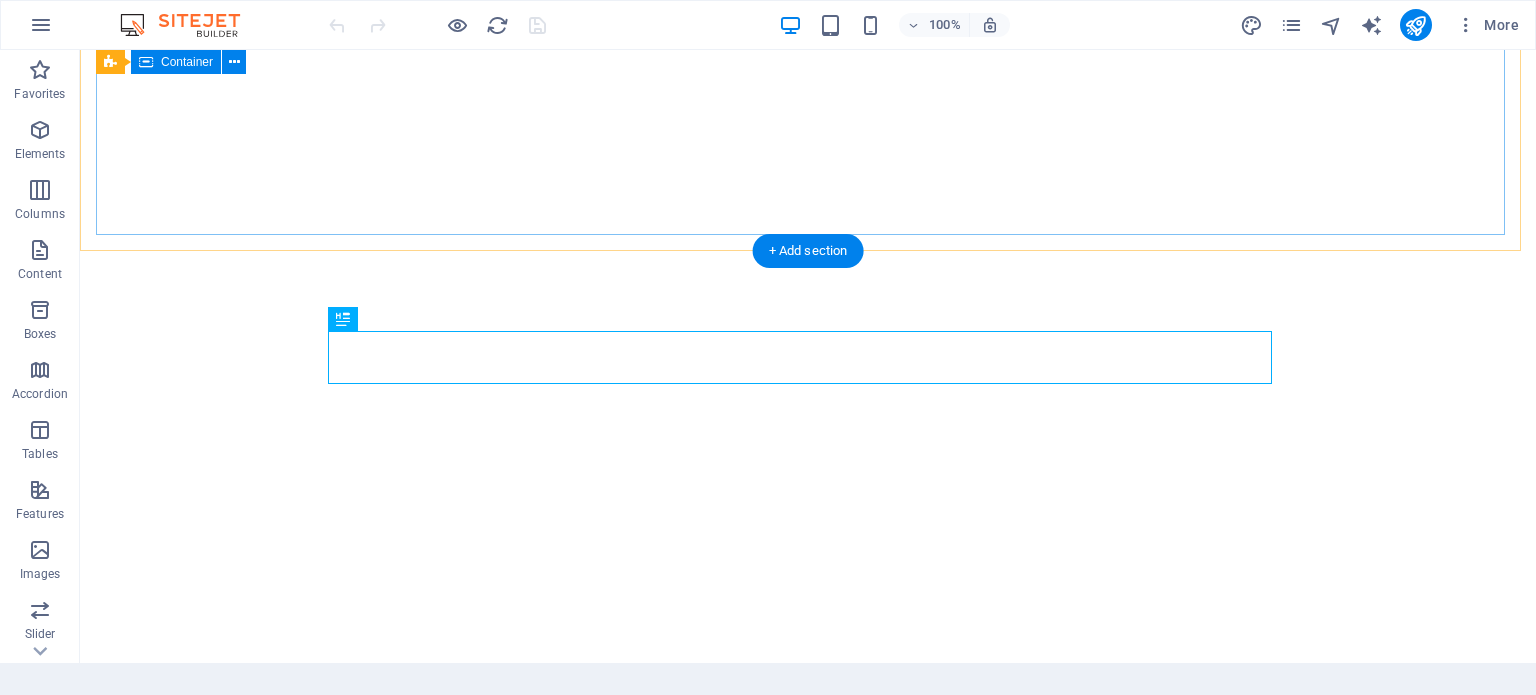 scroll, scrollTop: 0, scrollLeft: 0, axis: both 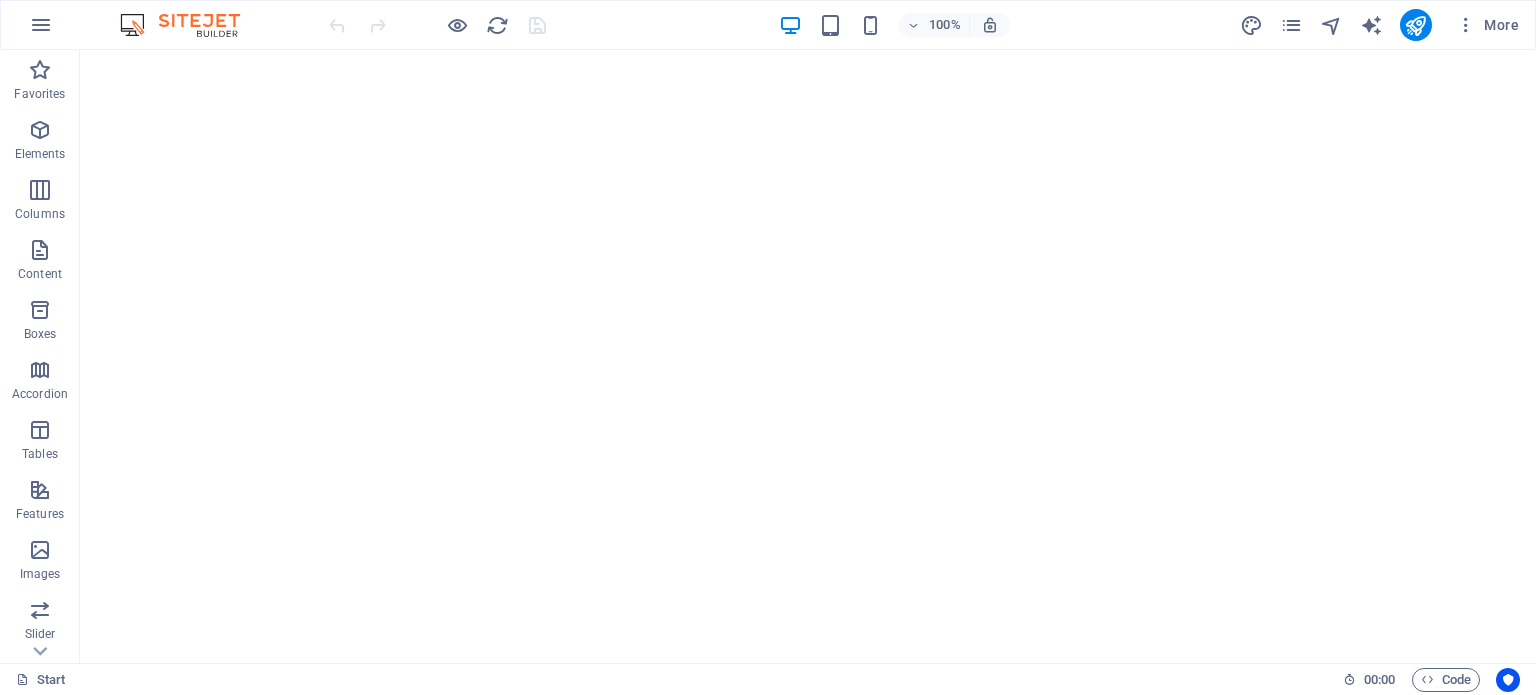 click on "More" at bounding box center (1383, 25) 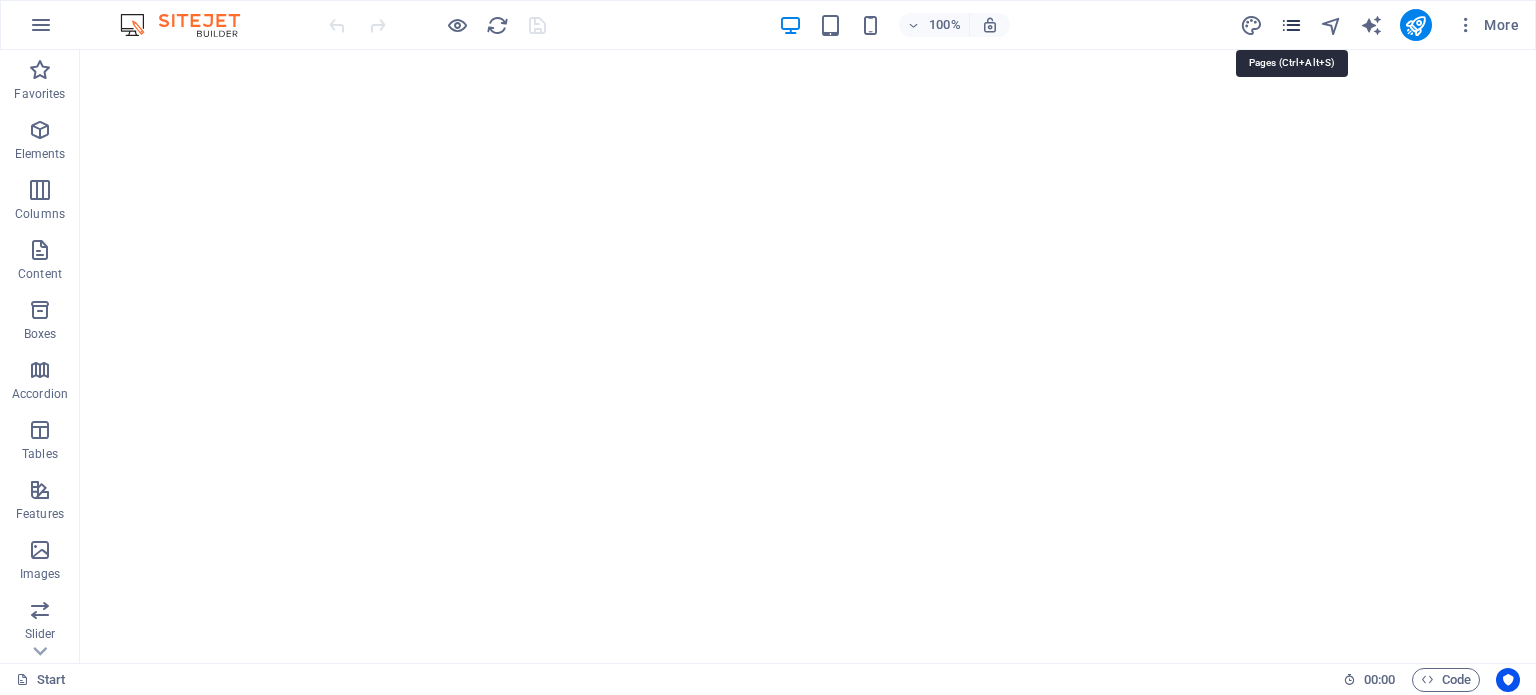 click at bounding box center (1291, 25) 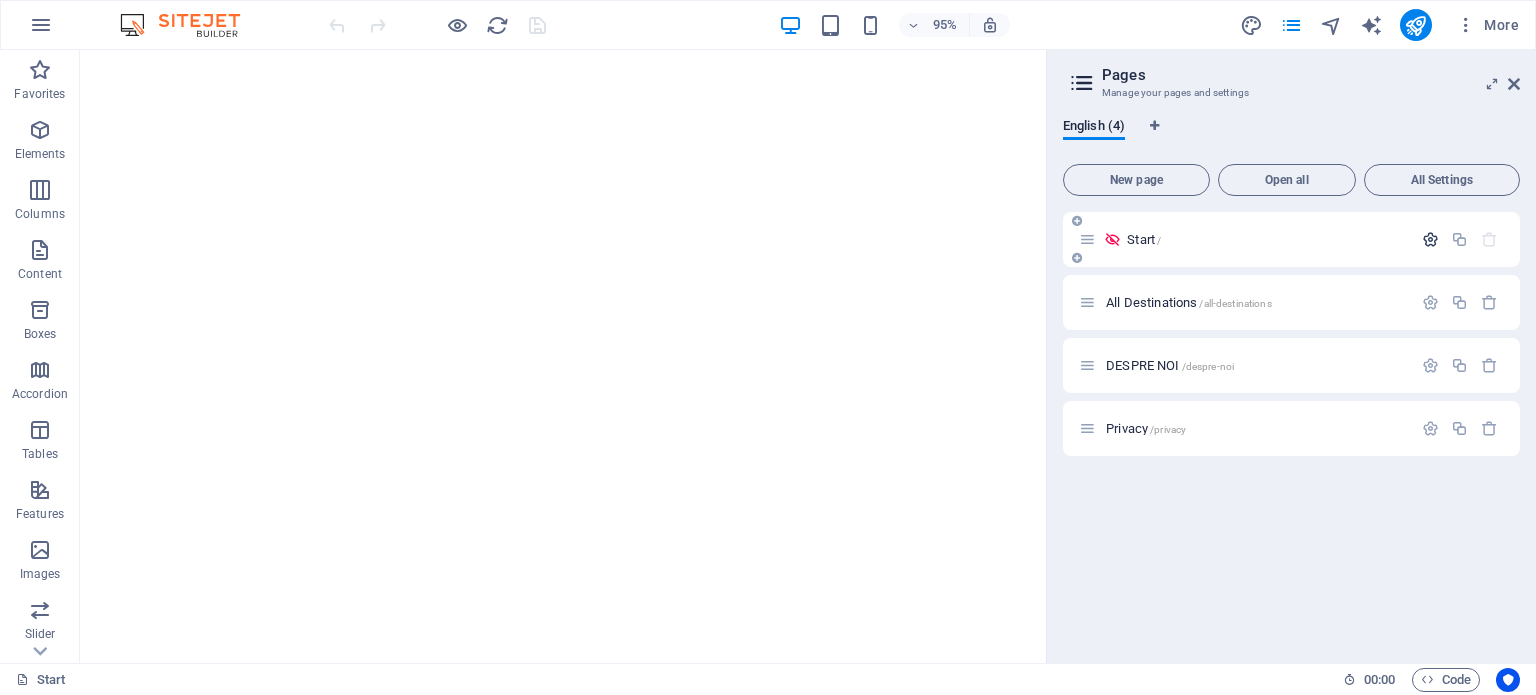click at bounding box center [1430, 239] 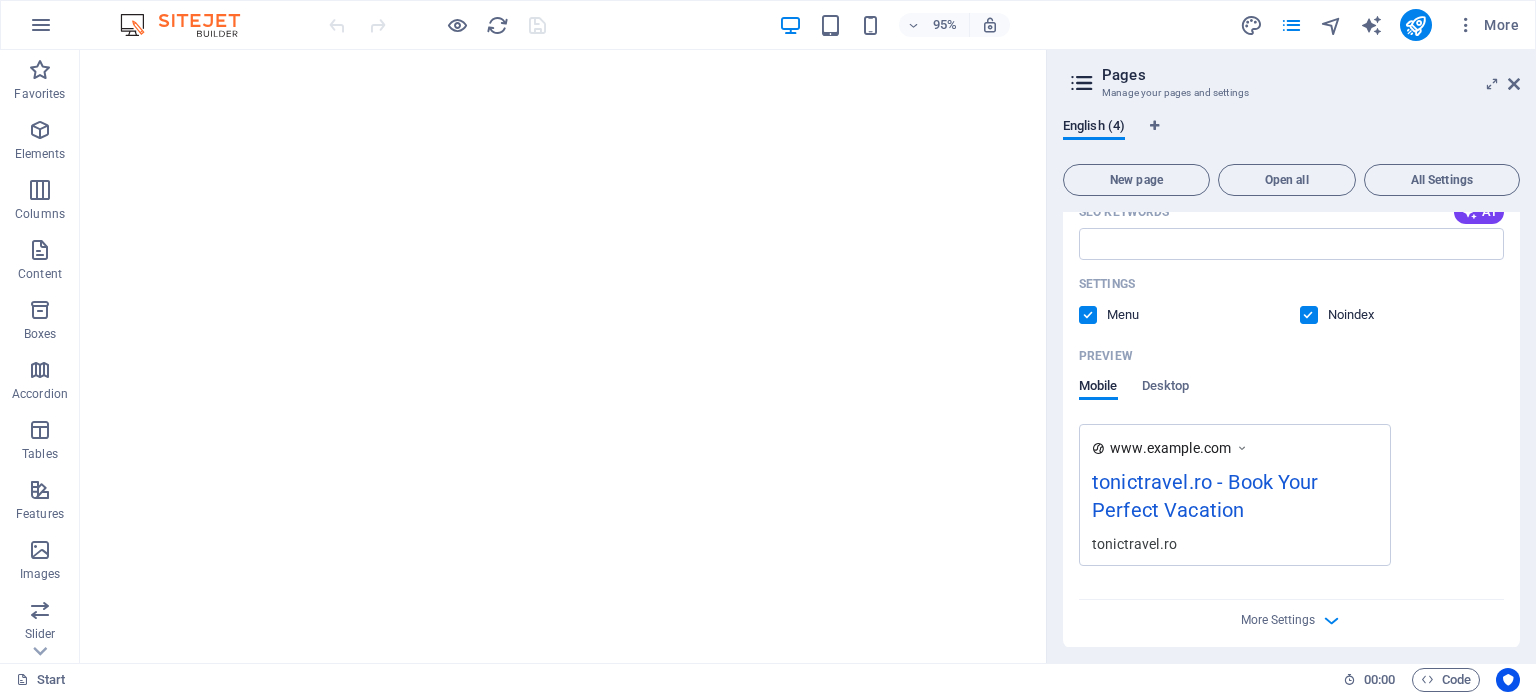 scroll, scrollTop: 389, scrollLeft: 0, axis: vertical 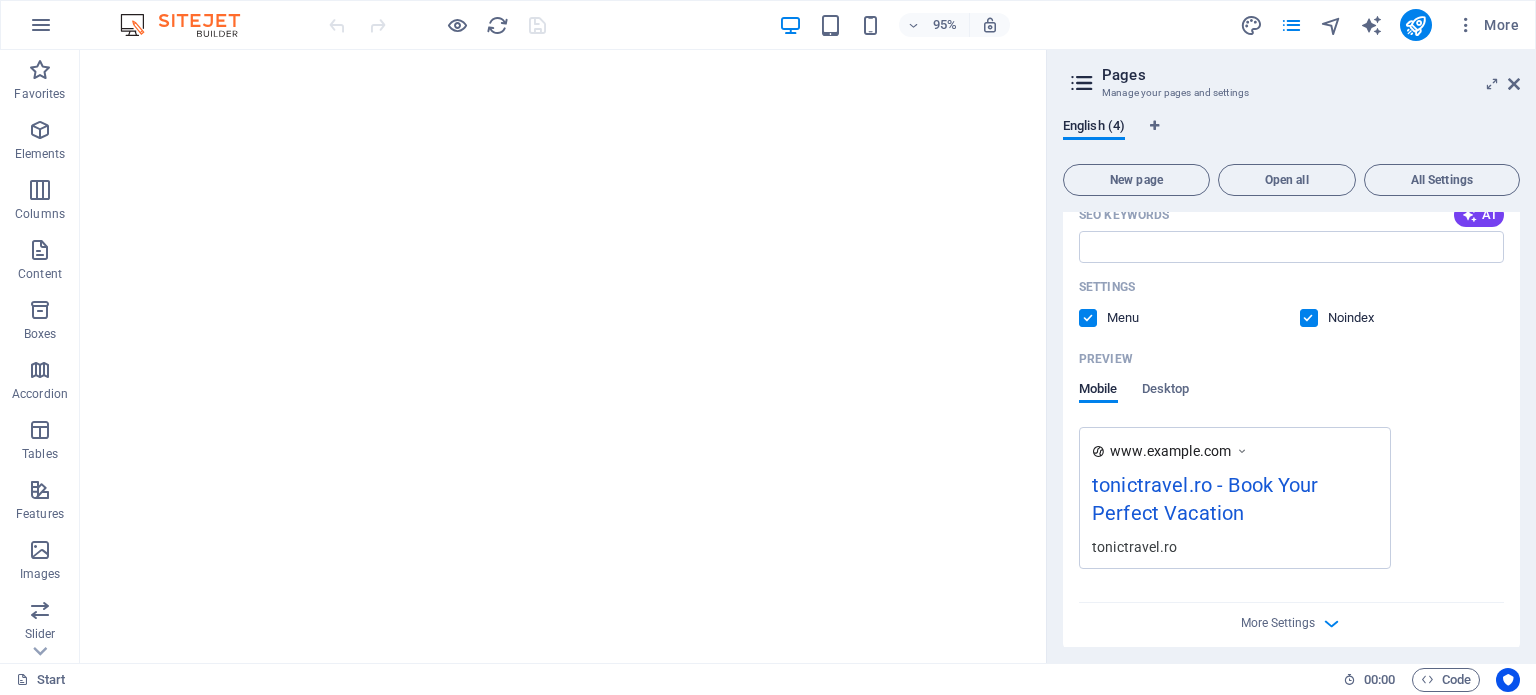 click at bounding box center [1309, 318] 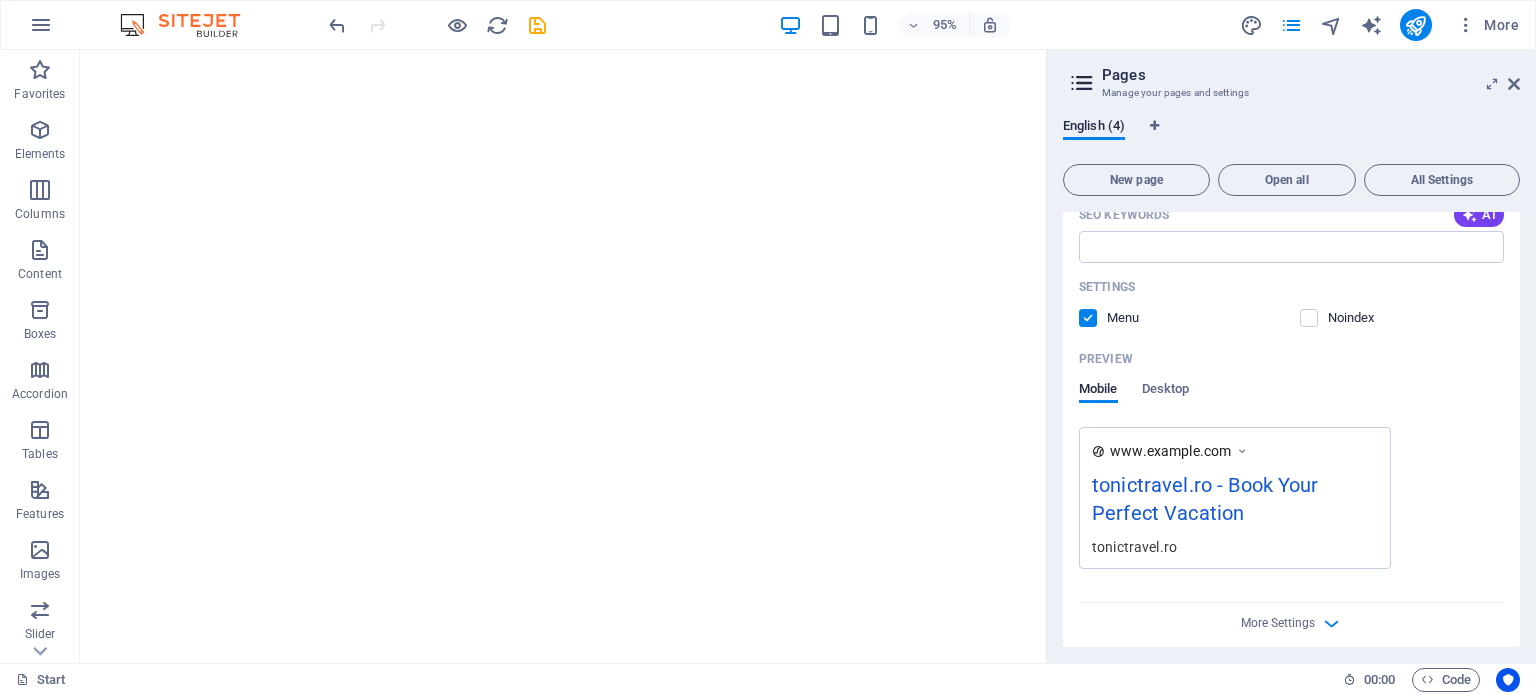 click at bounding box center [1088, 318] 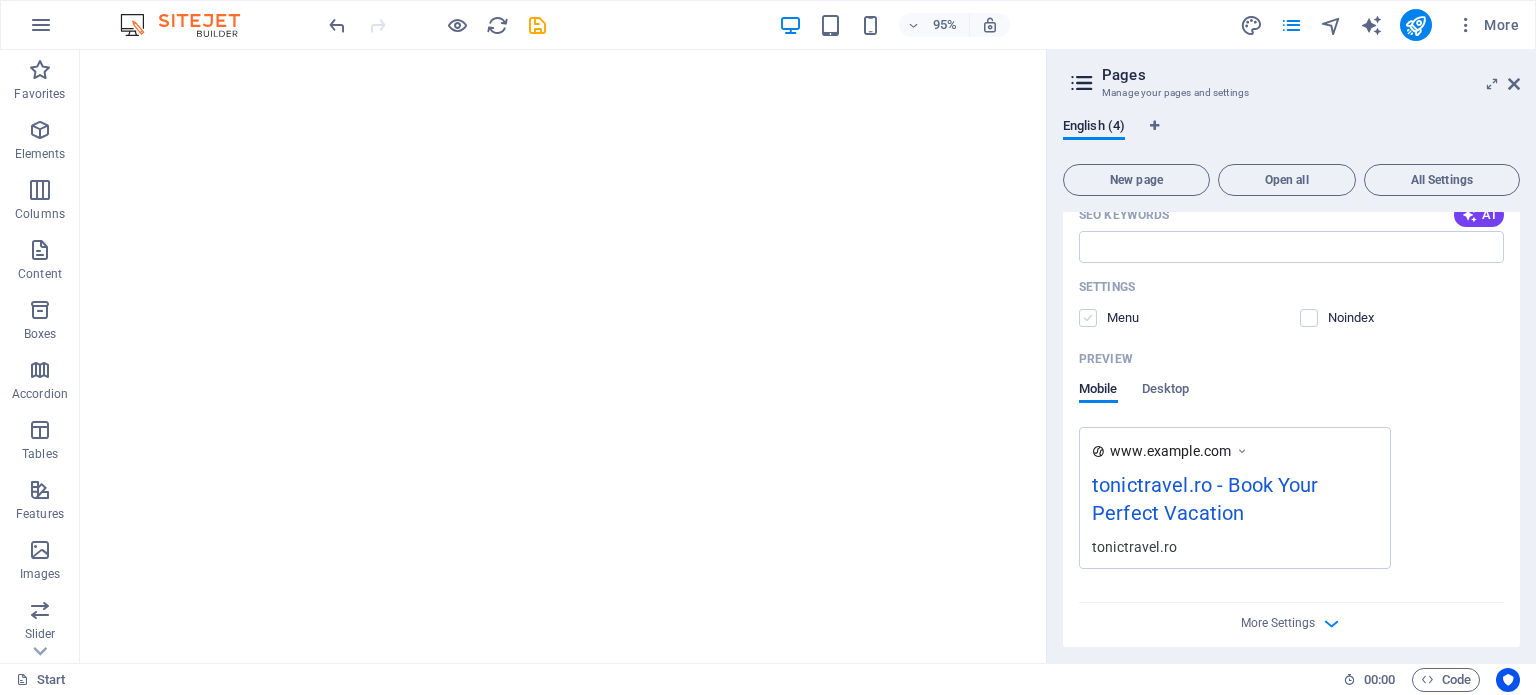 drag, startPoint x: 1093, startPoint y: 315, endPoint x: 1256, endPoint y: 312, distance: 163.0276 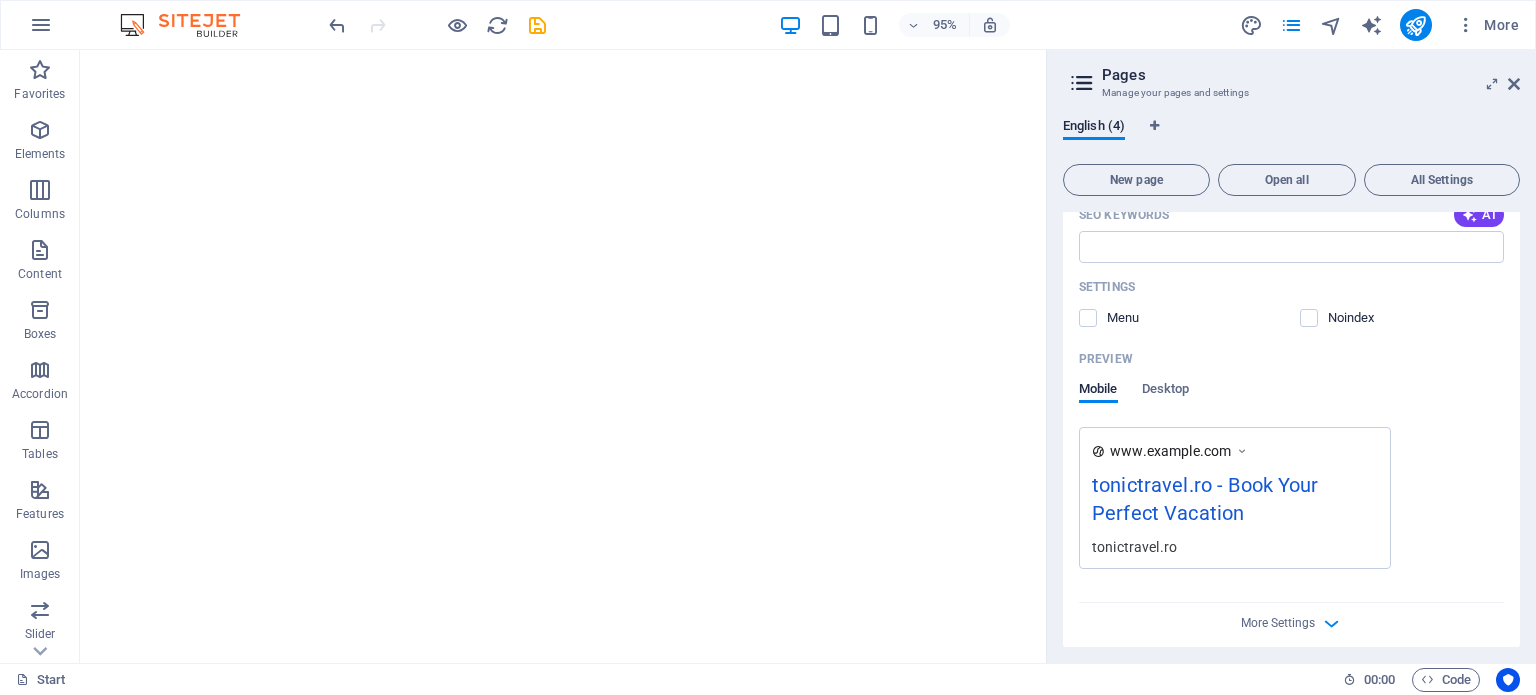 click at bounding box center [1088, 318] 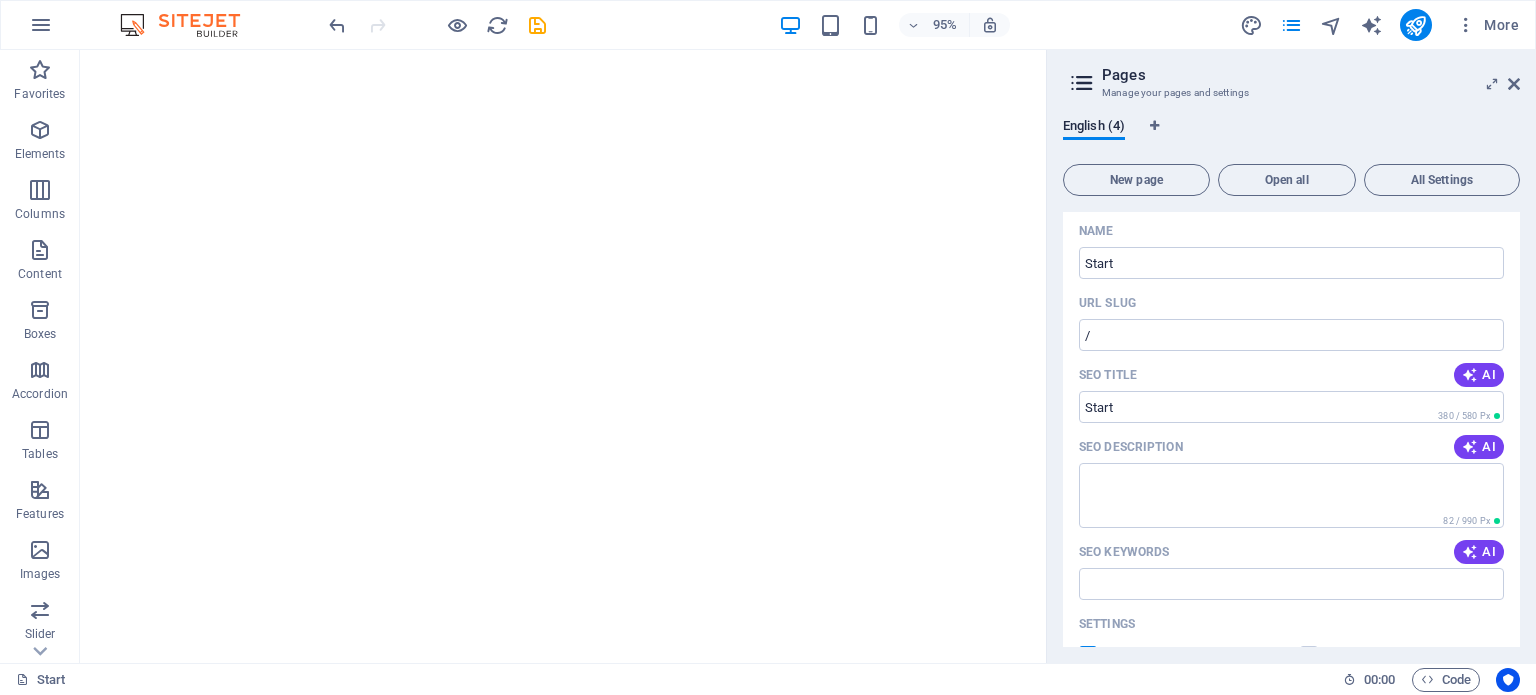 scroll, scrollTop: 0, scrollLeft: 0, axis: both 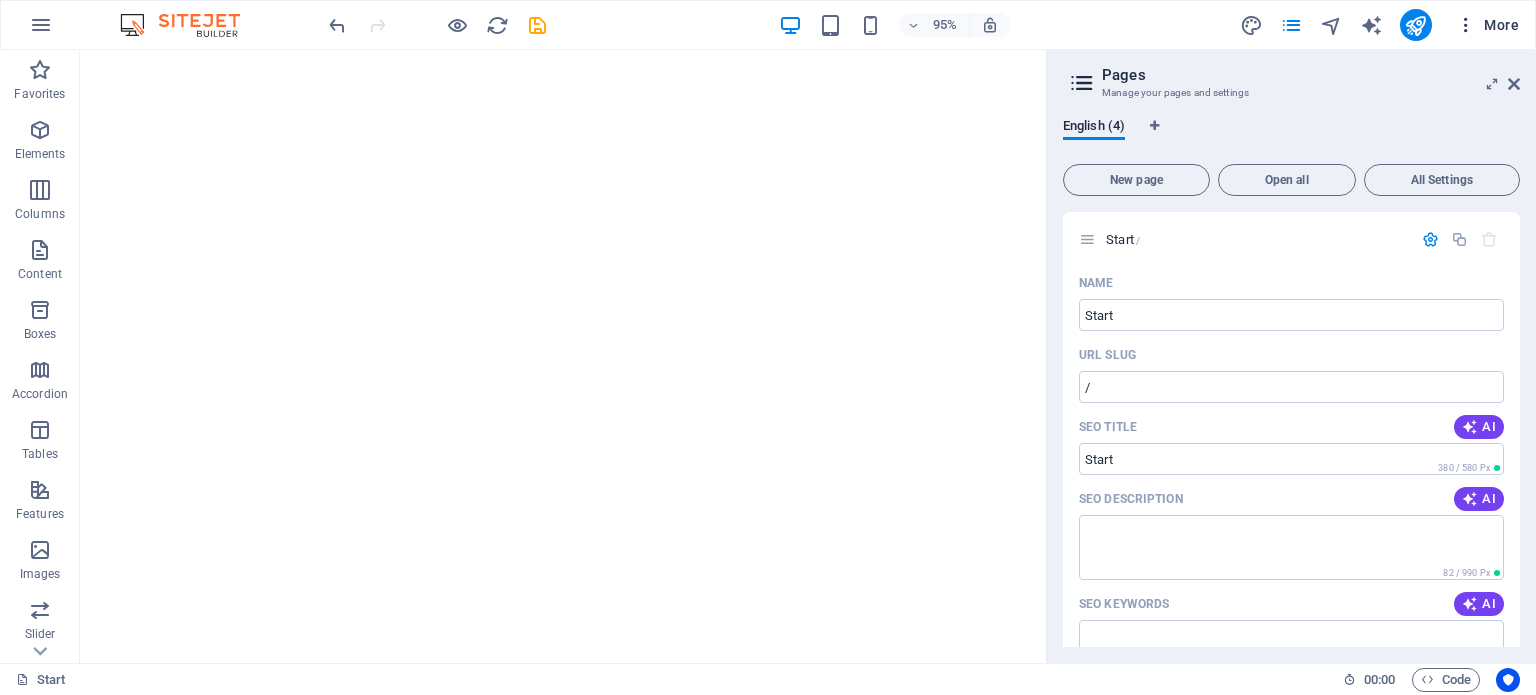 click at bounding box center [1466, 25] 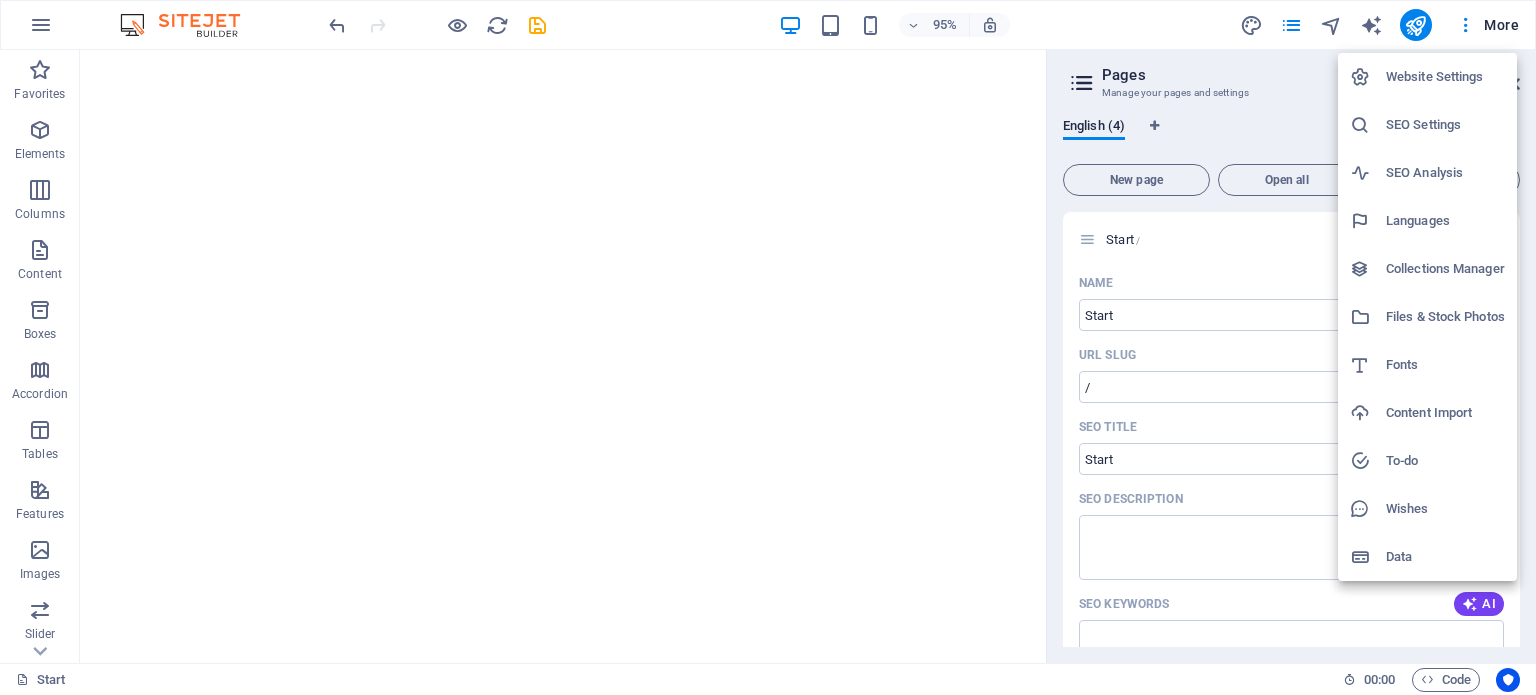drag, startPoint x: 1420, startPoint y: 68, endPoint x: 1529, endPoint y: 211, distance: 179.80545 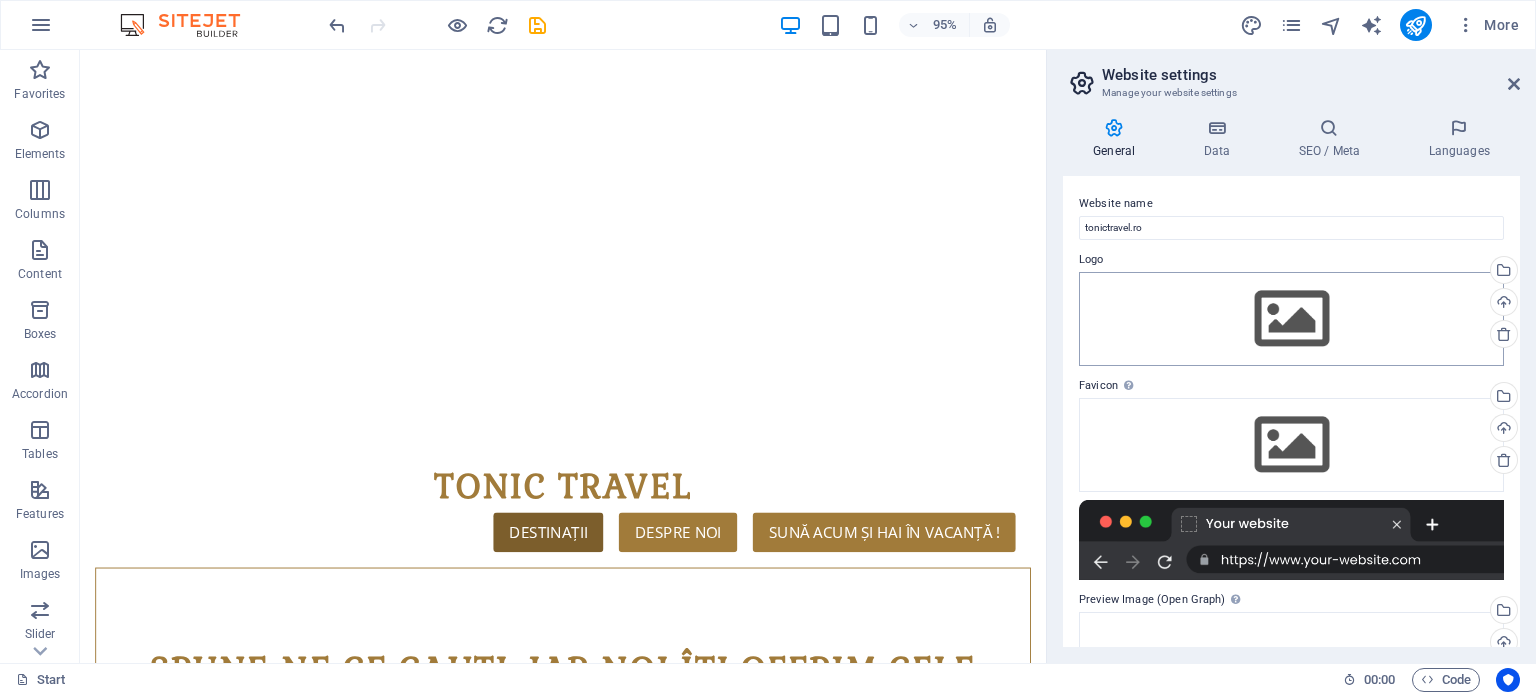scroll, scrollTop: 300, scrollLeft: 0, axis: vertical 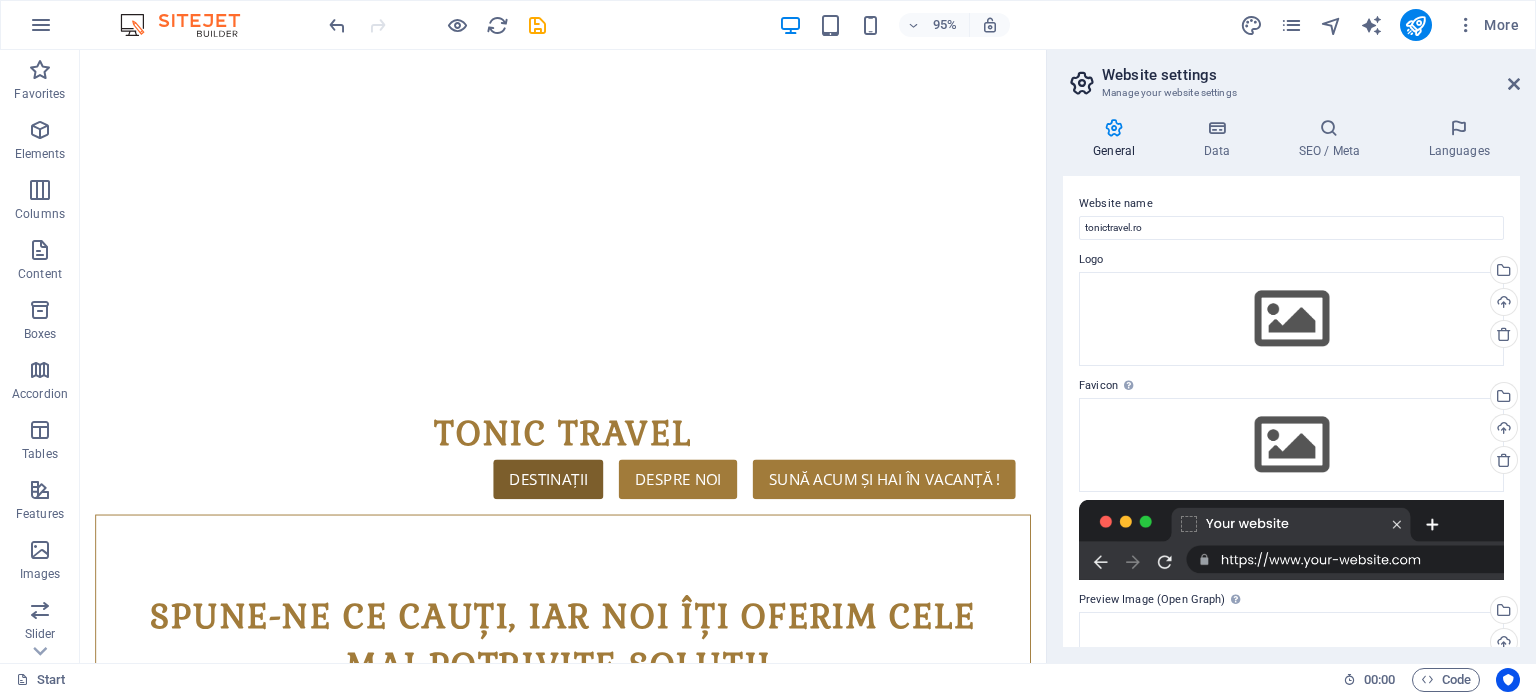 click at bounding box center (1114, 128) 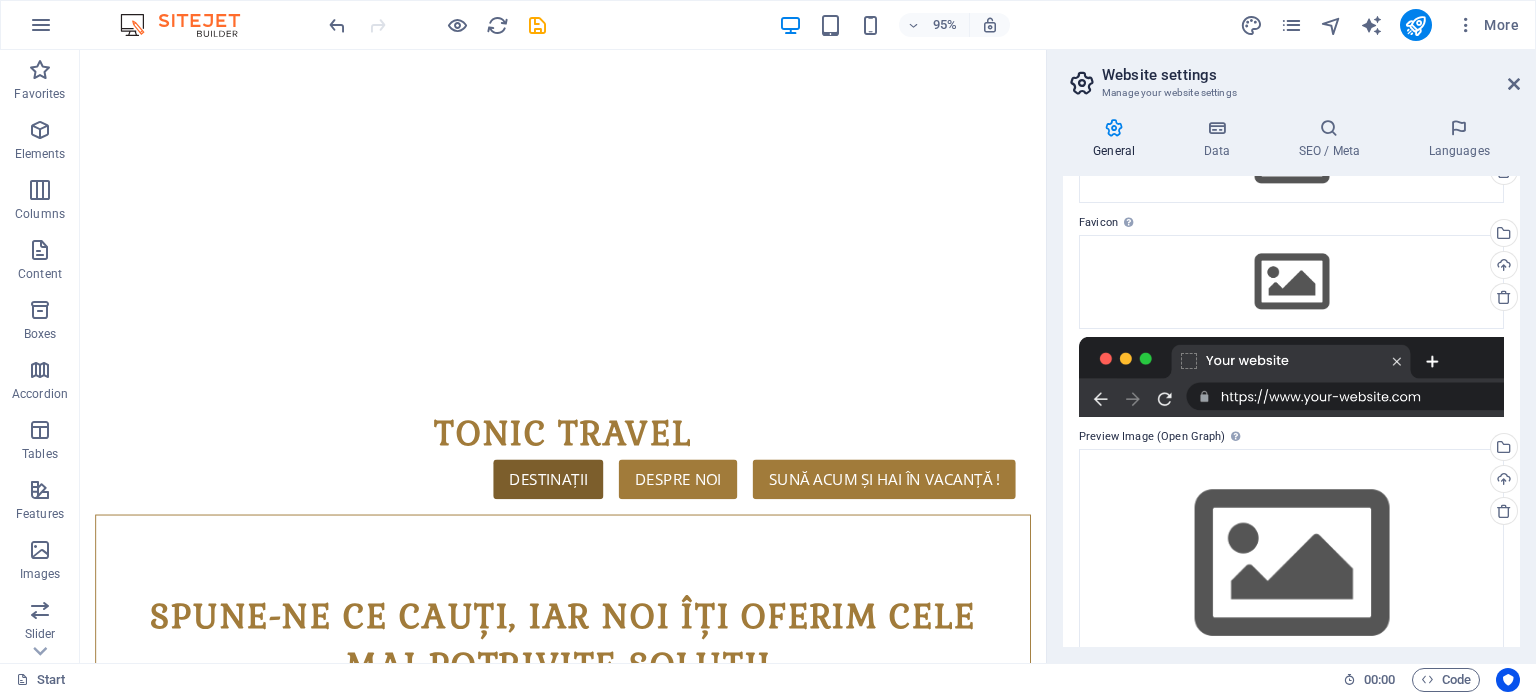 scroll, scrollTop: 210, scrollLeft: 0, axis: vertical 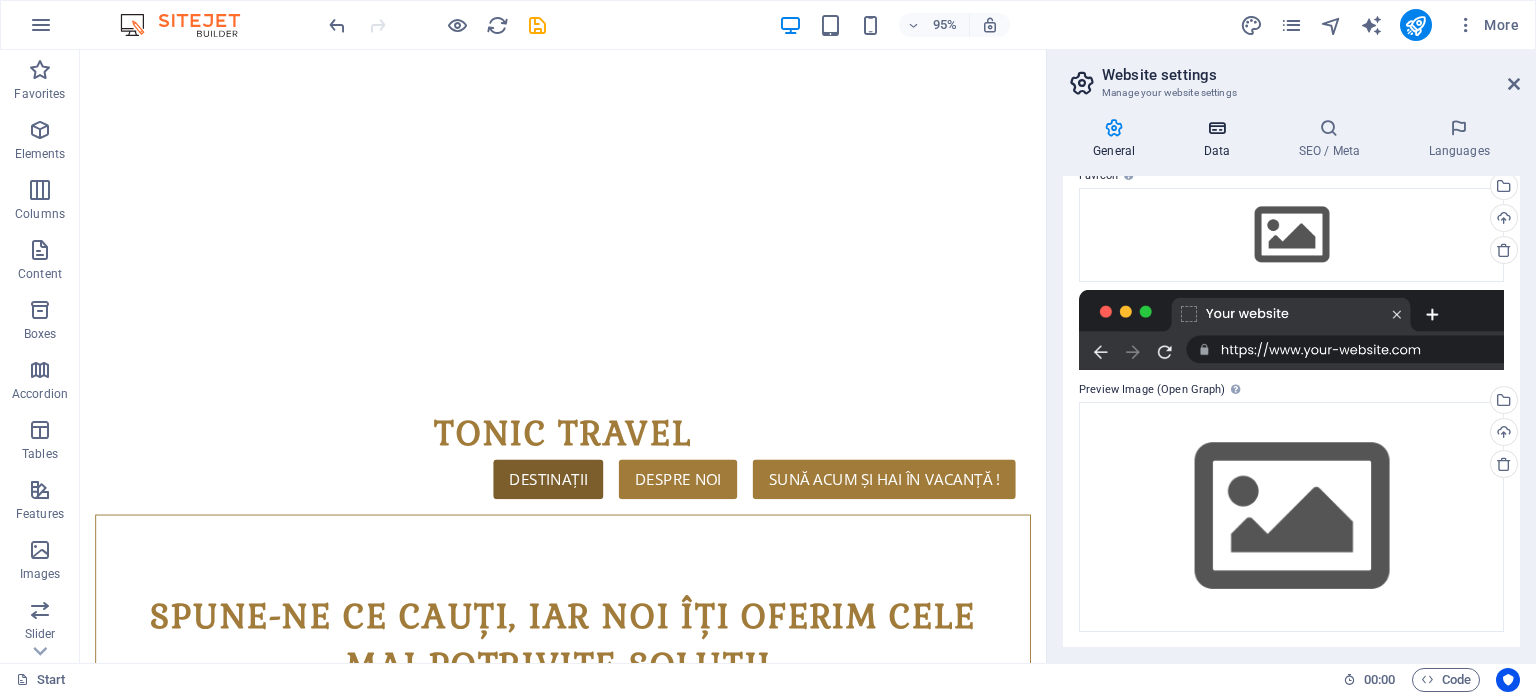 click at bounding box center (1216, 128) 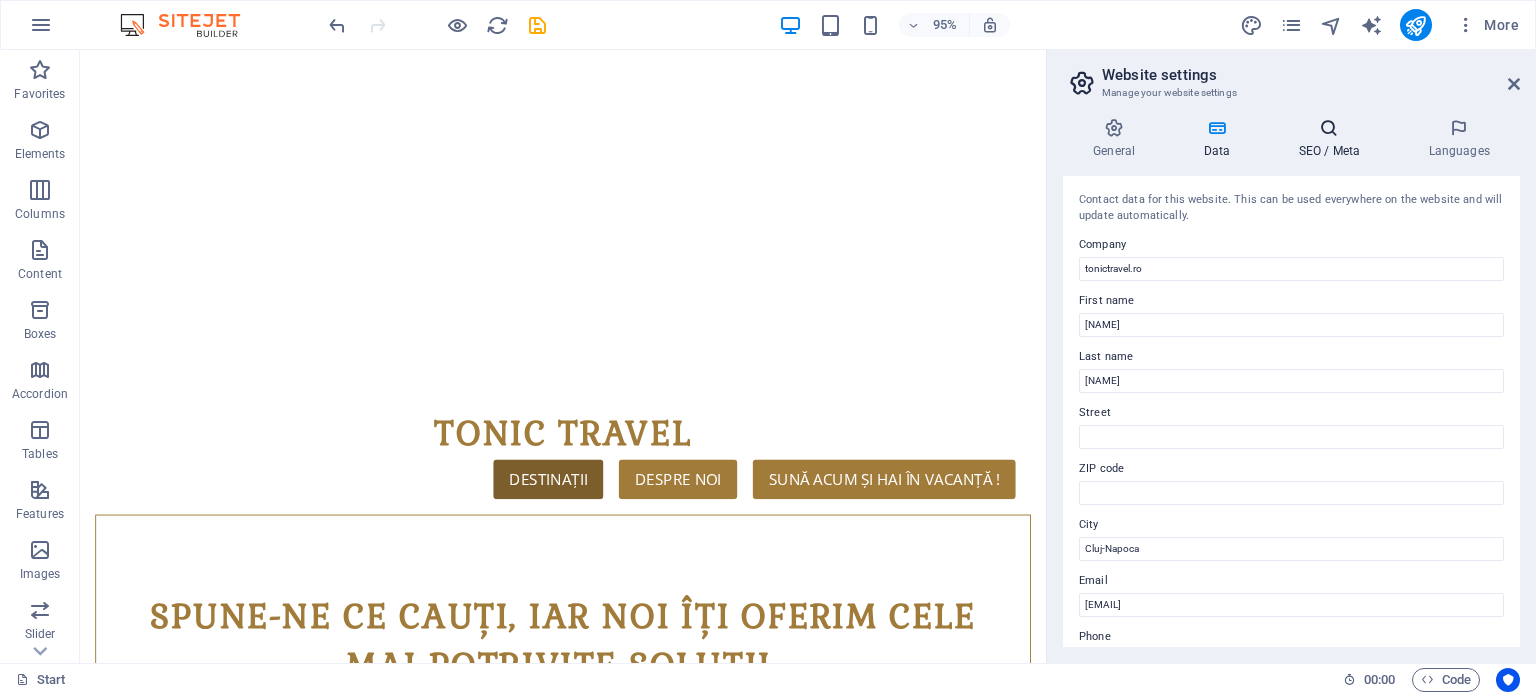 click on "SEO / Meta" at bounding box center [1333, 139] 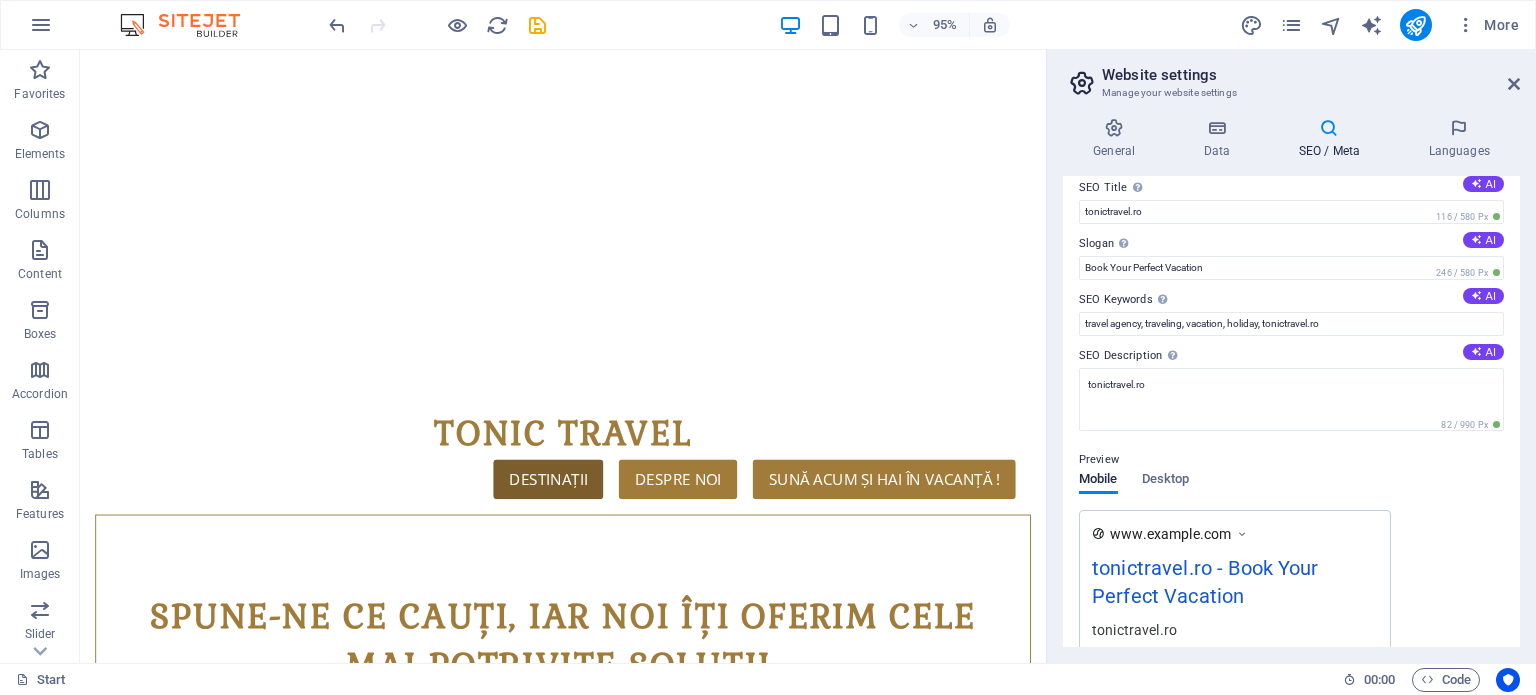 scroll, scrollTop: 0, scrollLeft: 0, axis: both 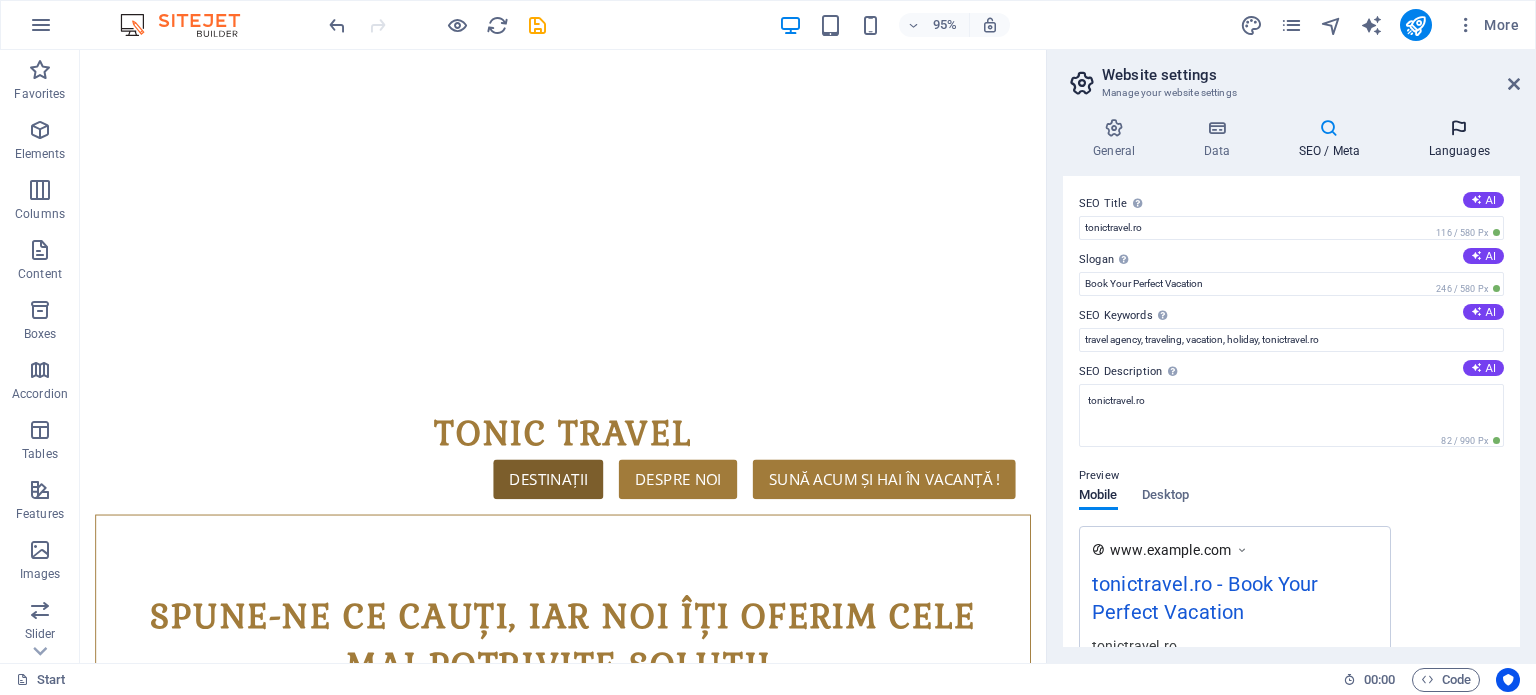 click on "Languages" at bounding box center [1459, 139] 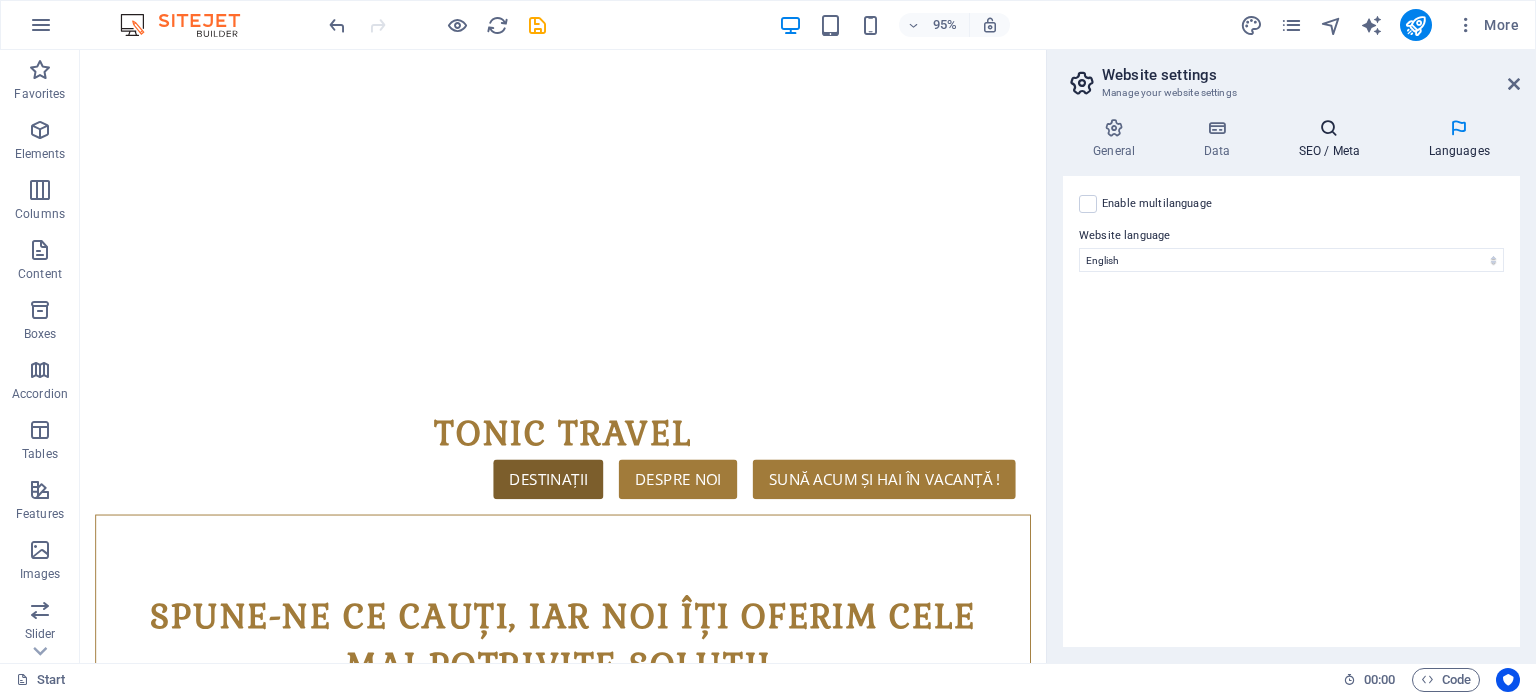 click on "SEO / Meta" at bounding box center (1333, 139) 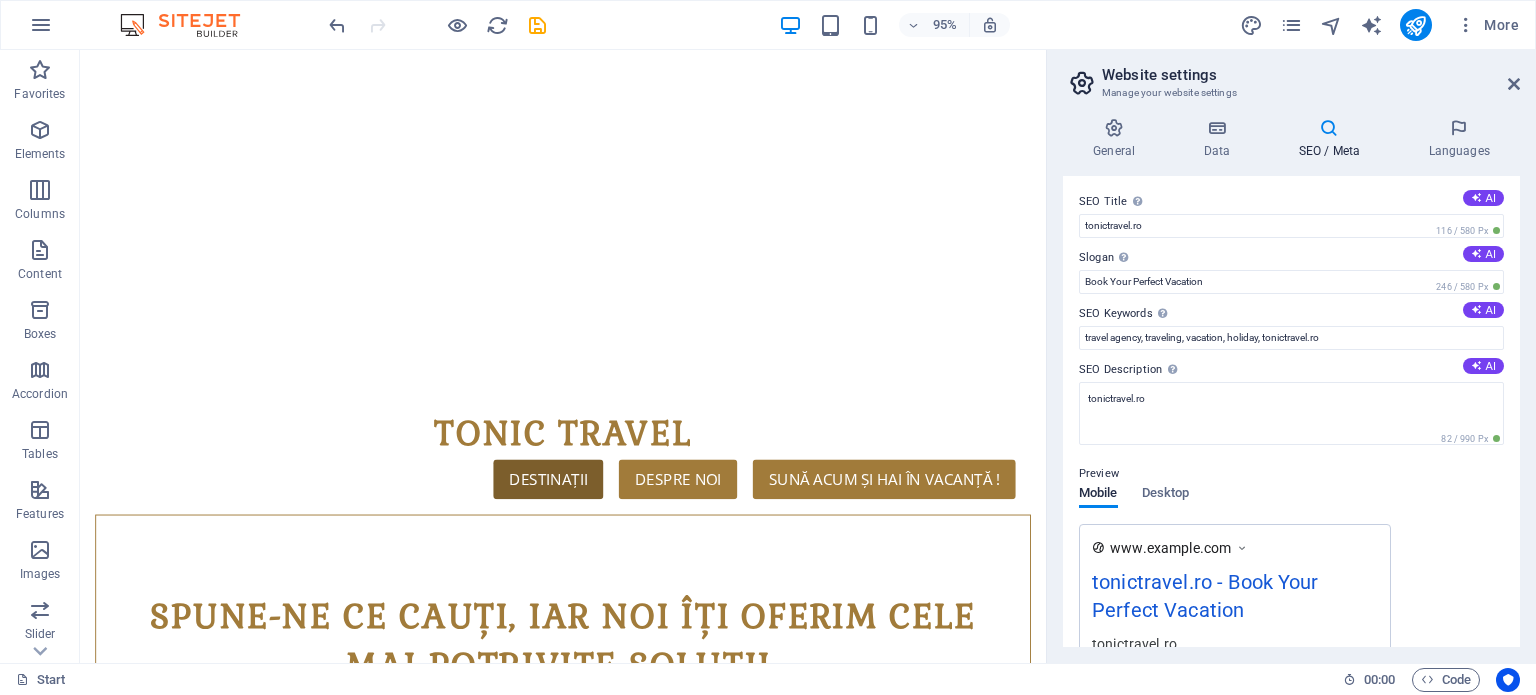 scroll, scrollTop: 0, scrollLeft: 0, axis: both 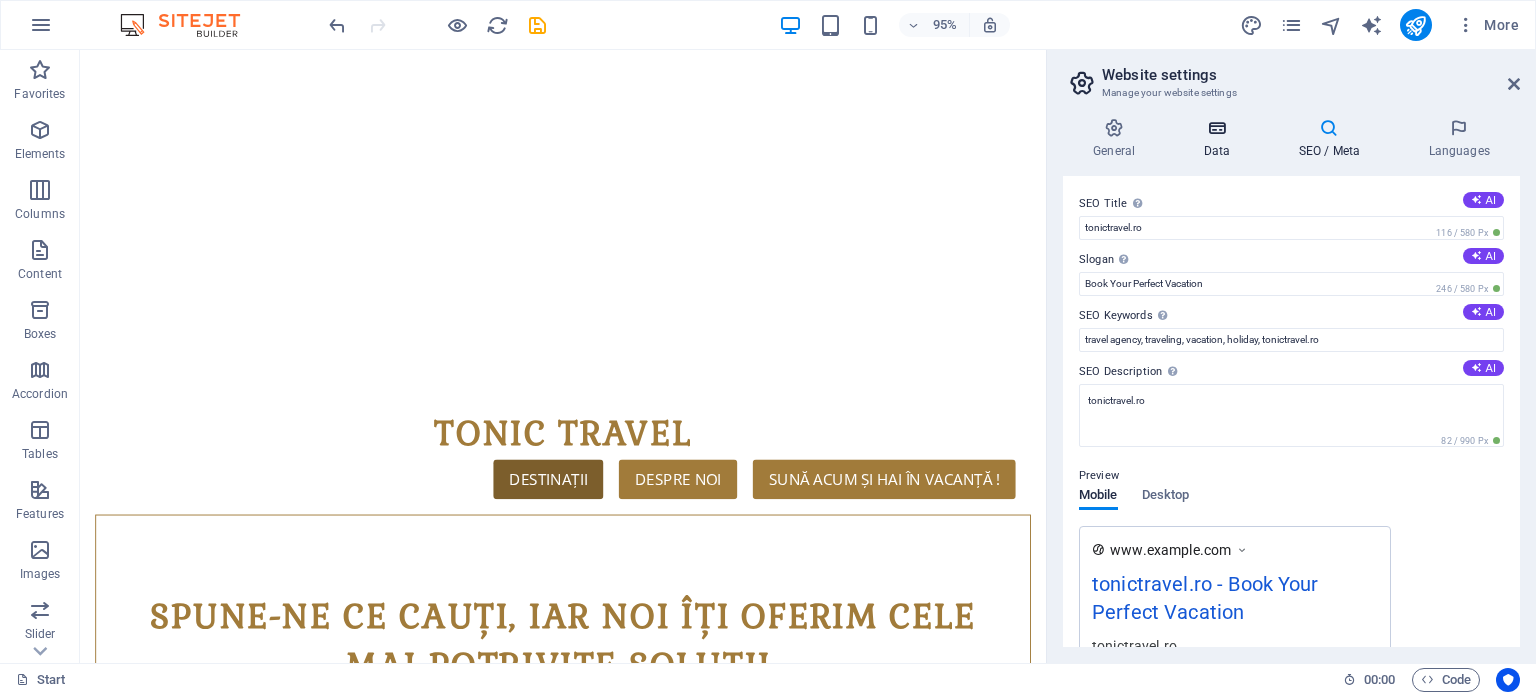 click at bounding box center (1216, 128) 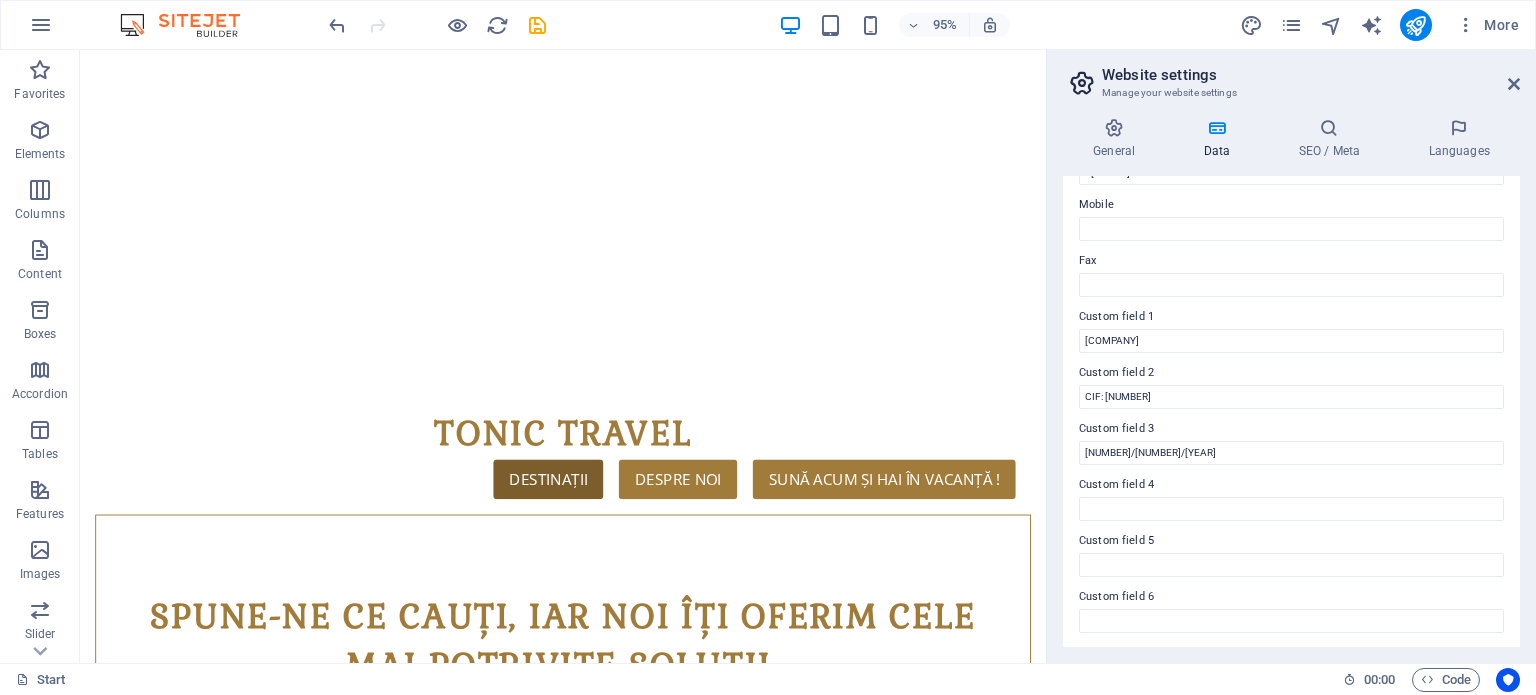 scroll, scrollTop: 0, scrollLeft: 0, axis: both 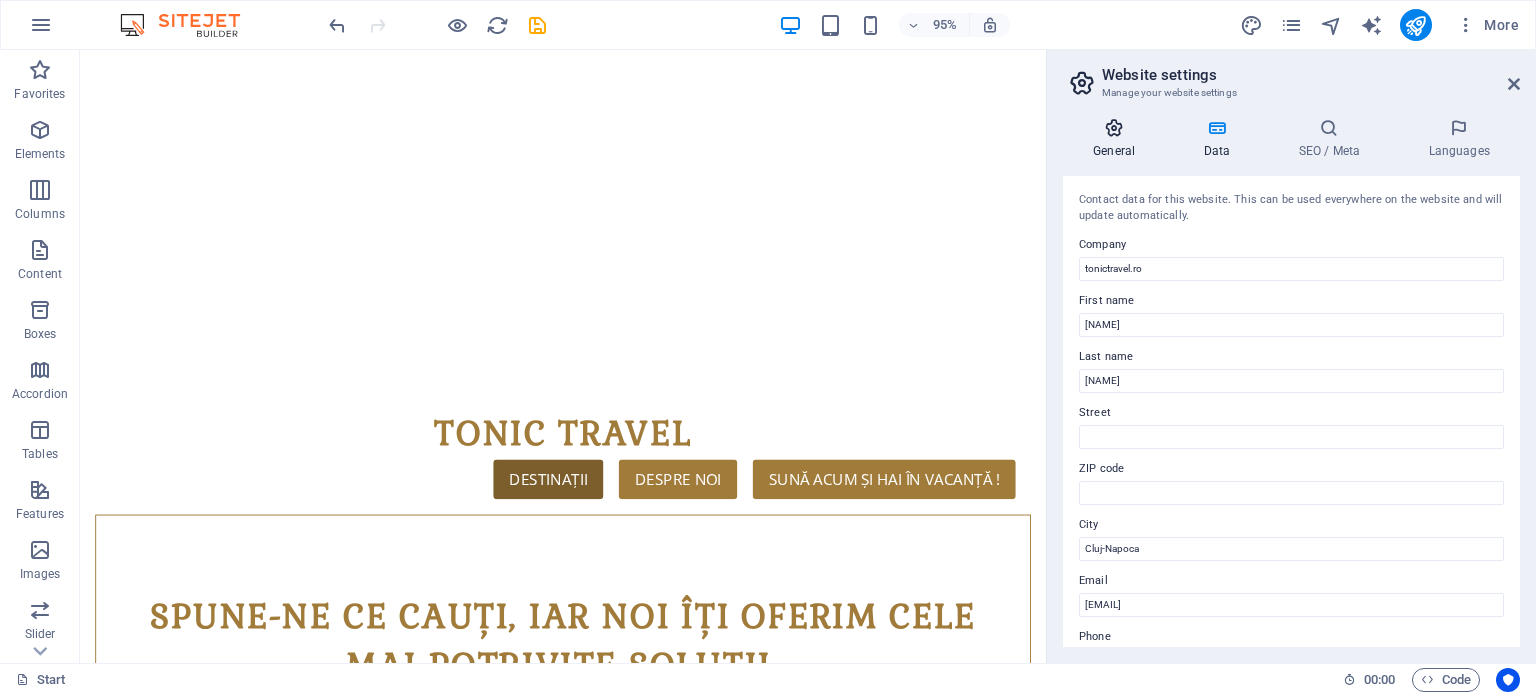 click at bounding box center (1114, 128) 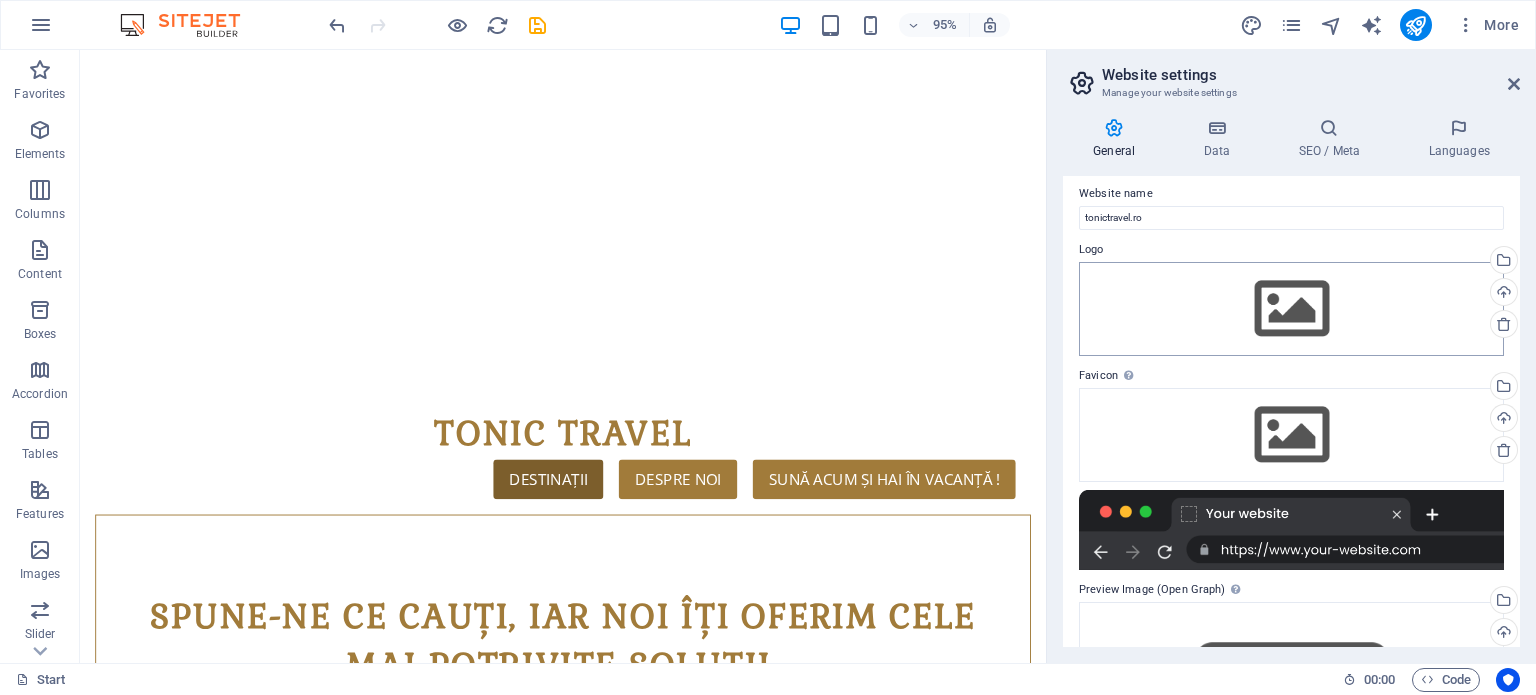scroll, scrollTop: 0, scrollLeft: 0, axis: both 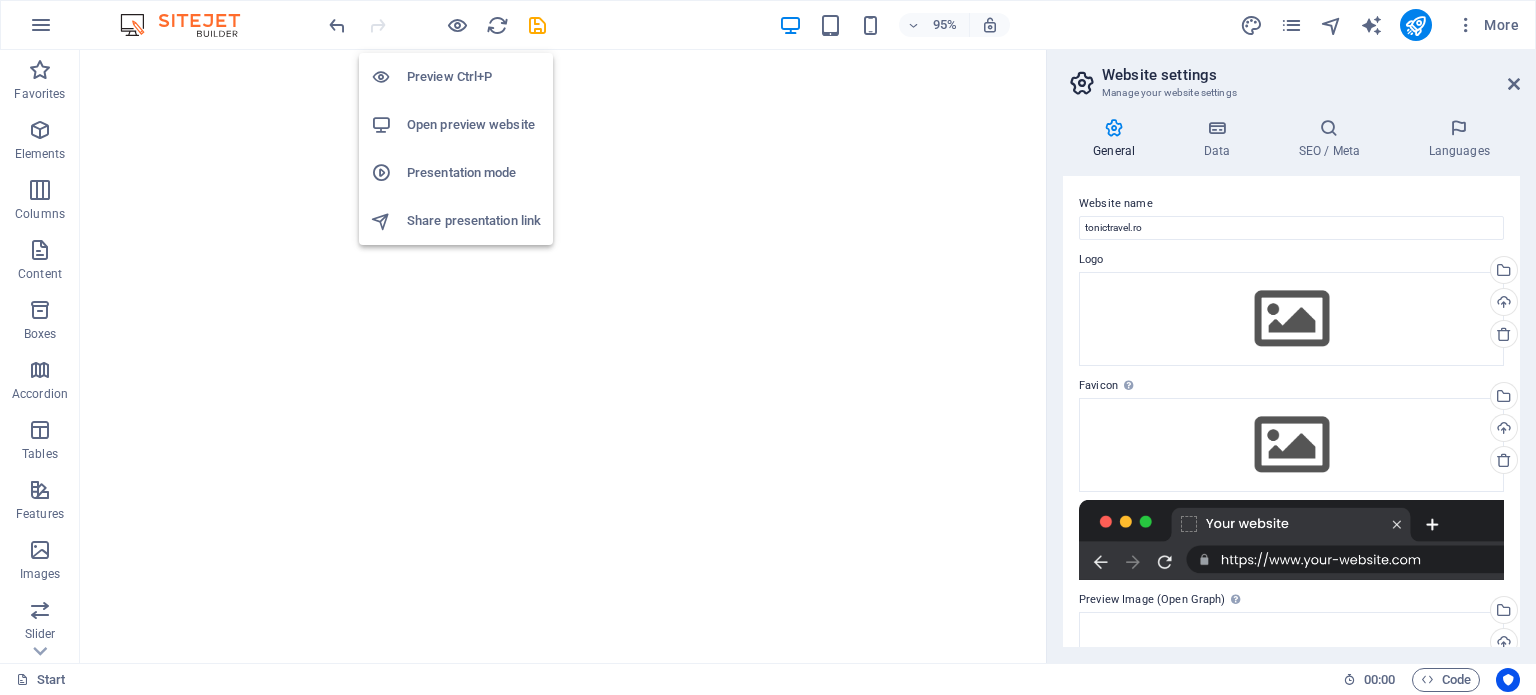 click on "Open preview website" at bounding box center (474, 125) 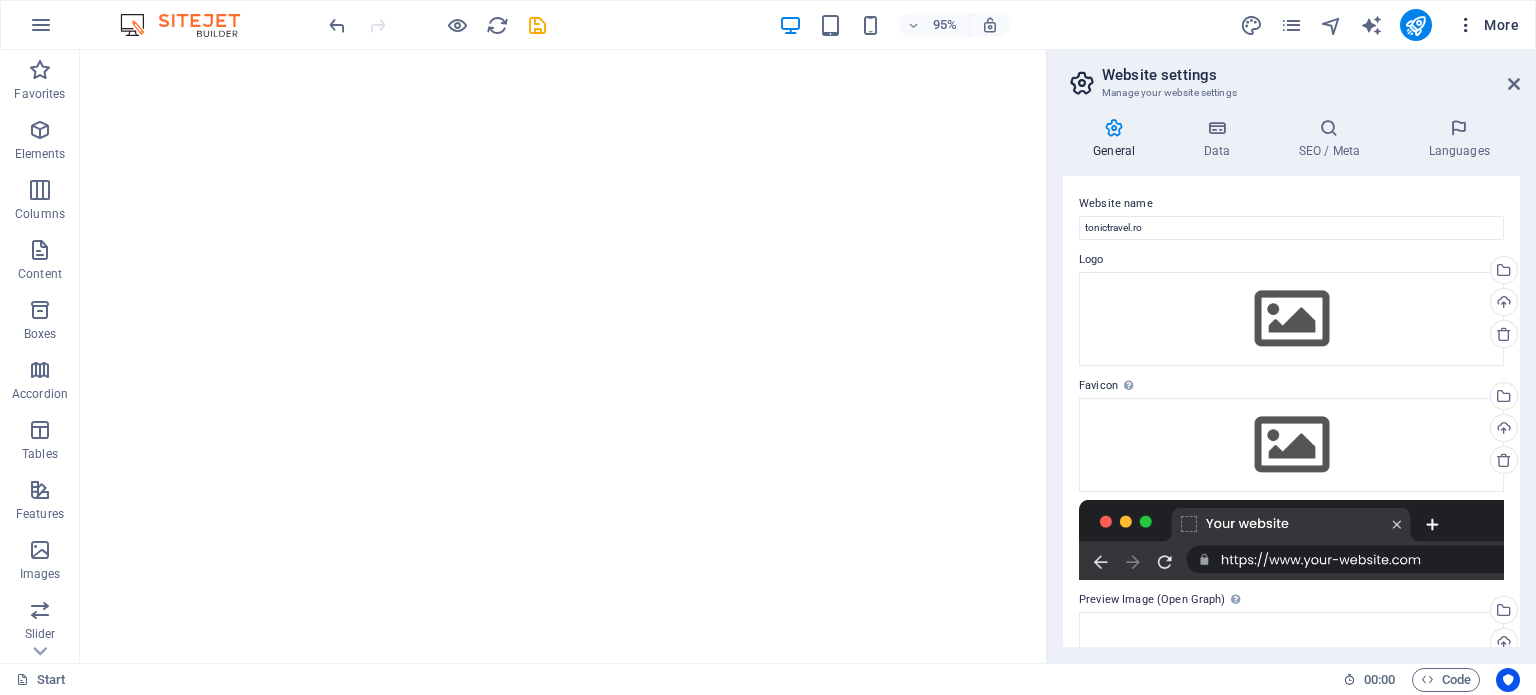 click at bounding box center (1466, 25) 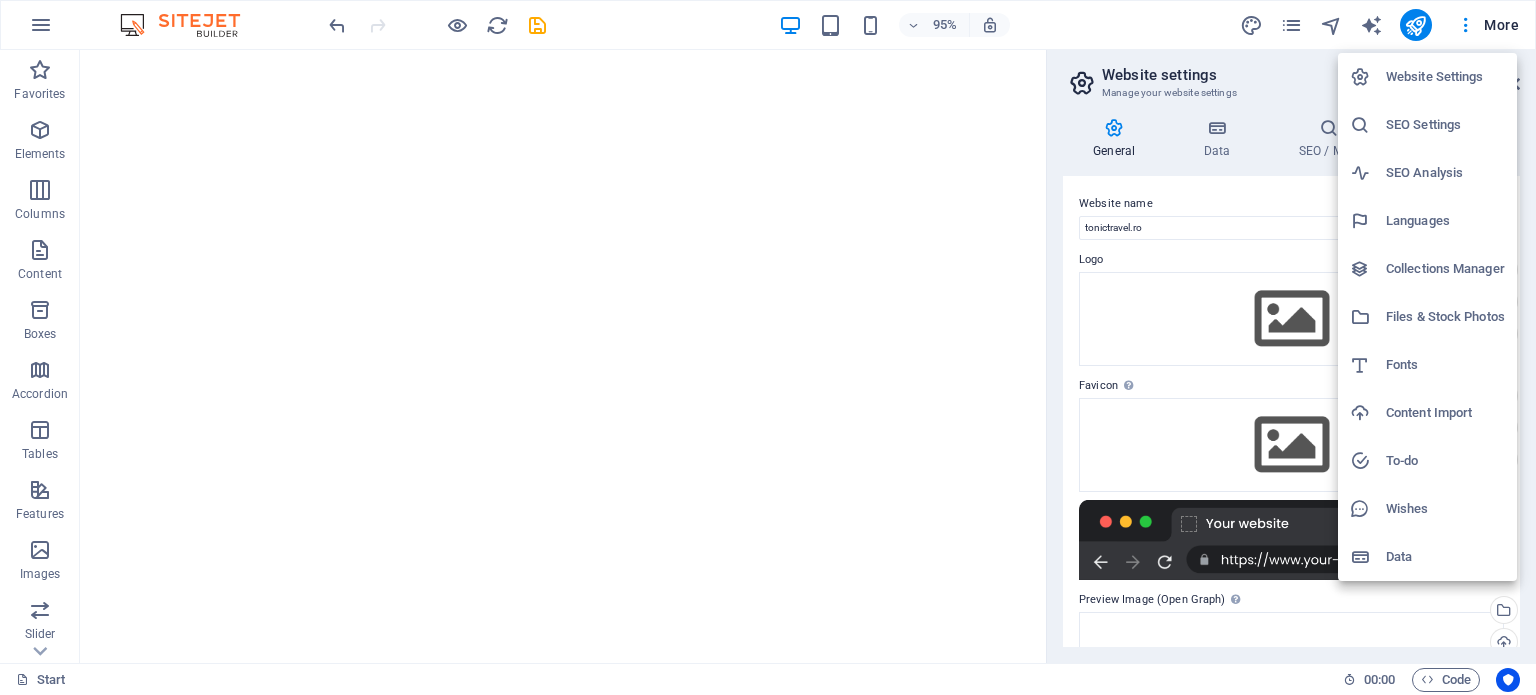 click on "SEO Settings" at bounding box center (1445, 125) 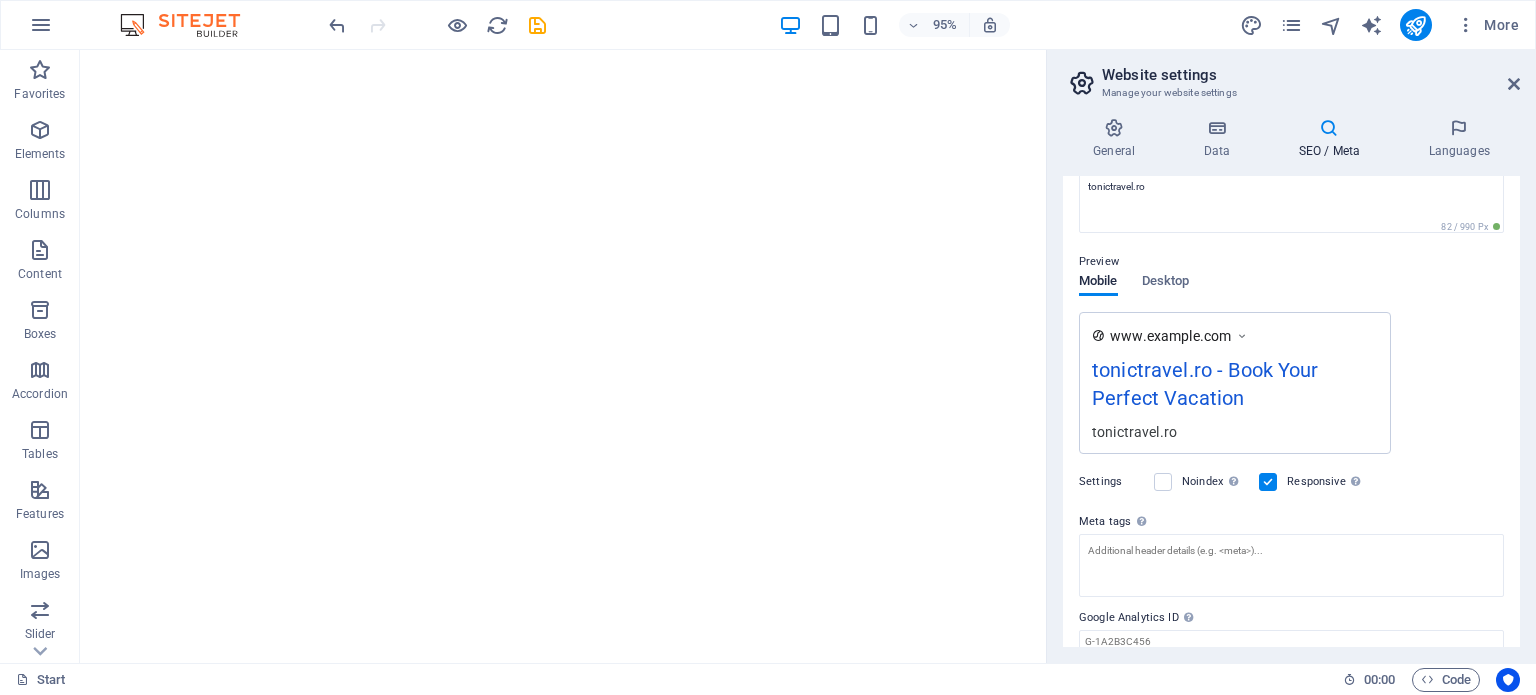 scroll, scrollTop: 291, scrollLeft: 0, axis: vertical 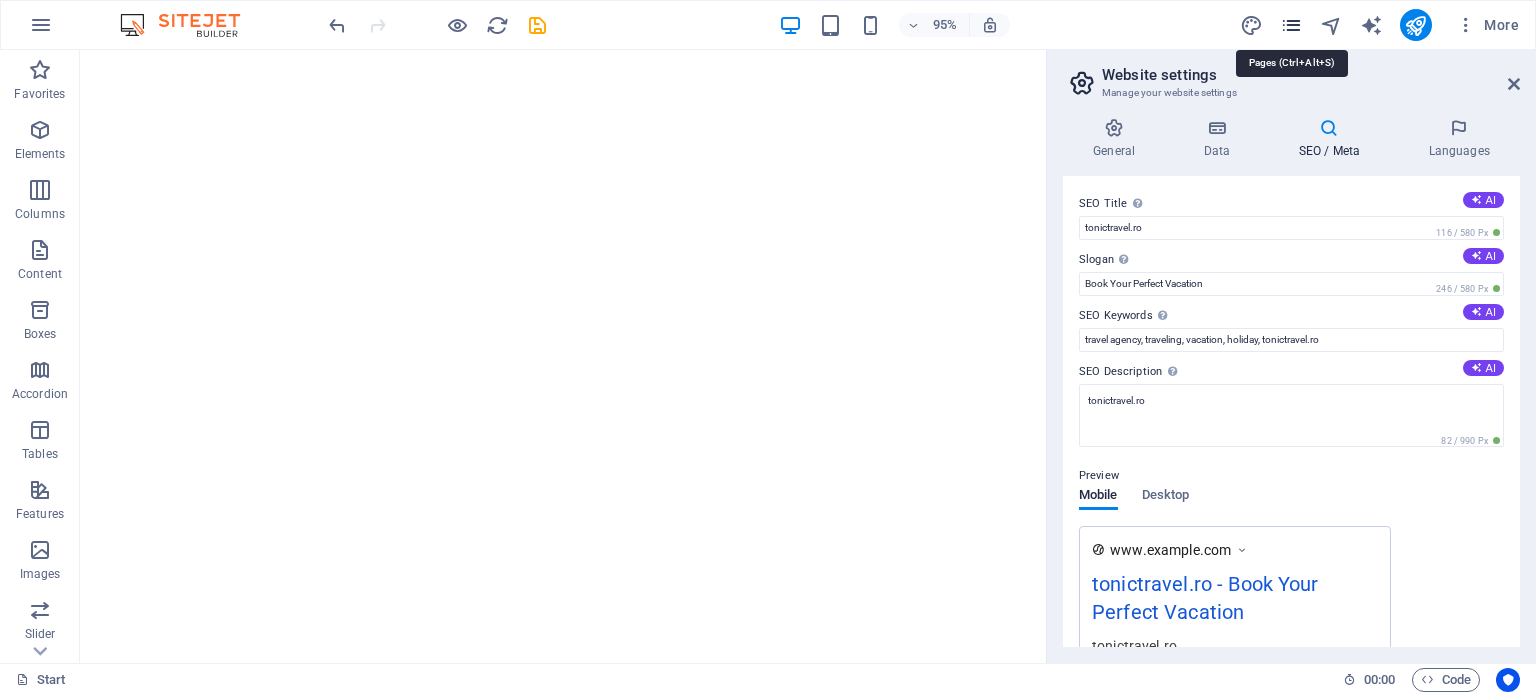 click at bounding box center [1291, 25] 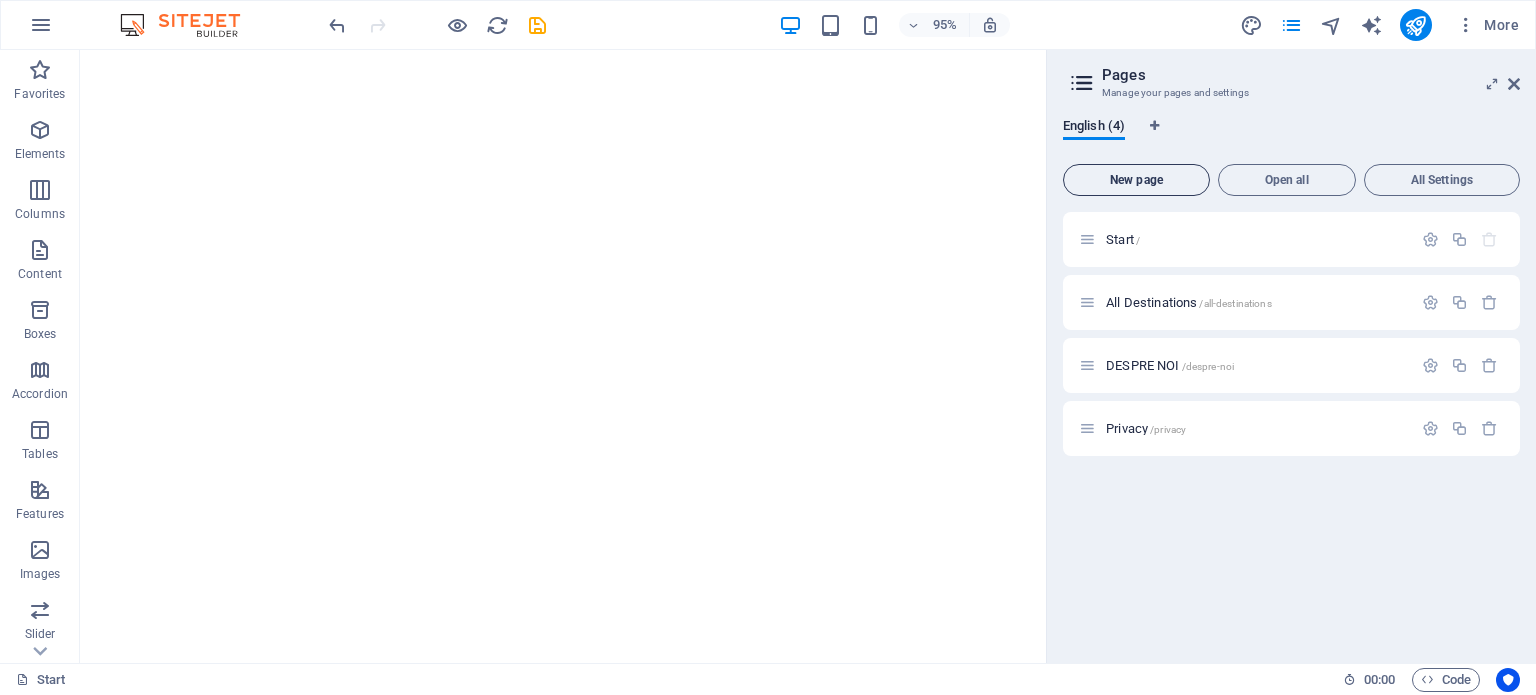 click on "New page" at bounding box center [1136, 180] 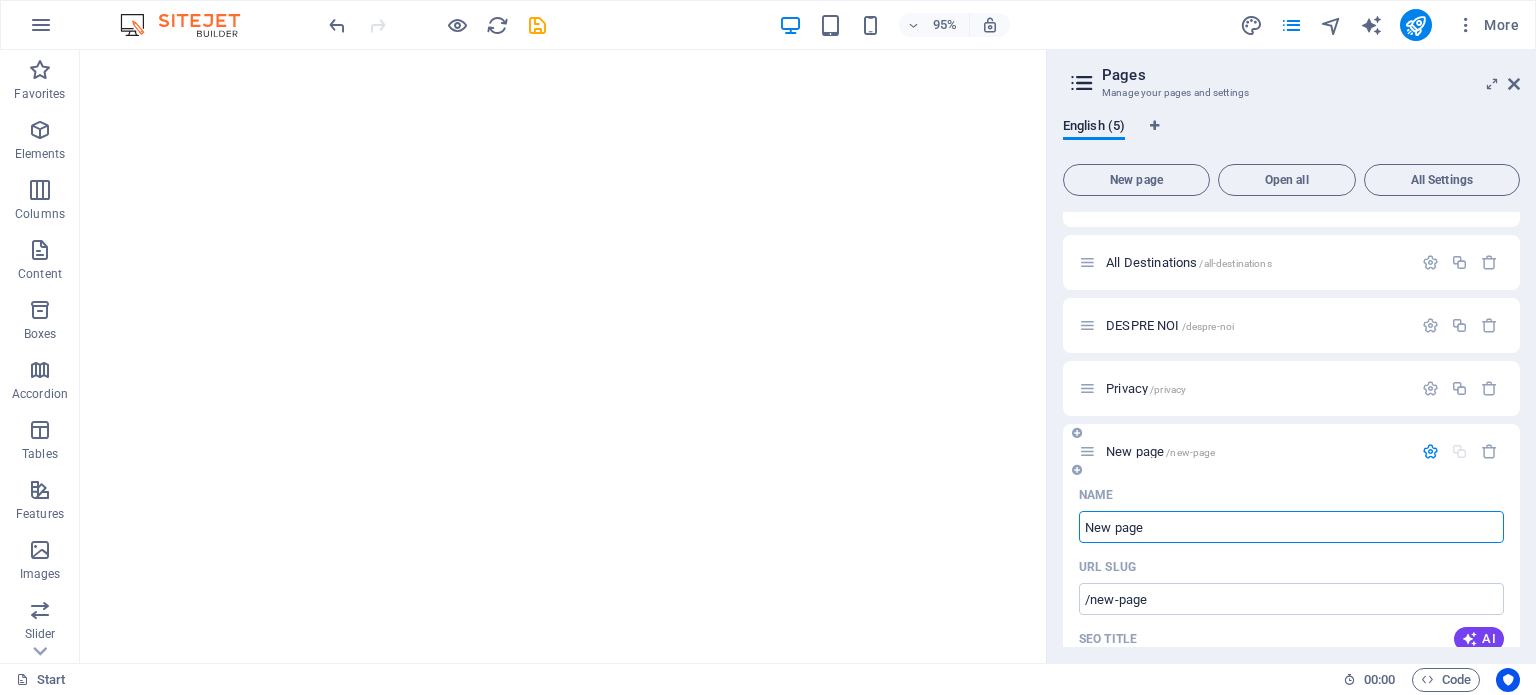 scroll, scrollTop: 100, scrollLeft: 0, axis: vertical 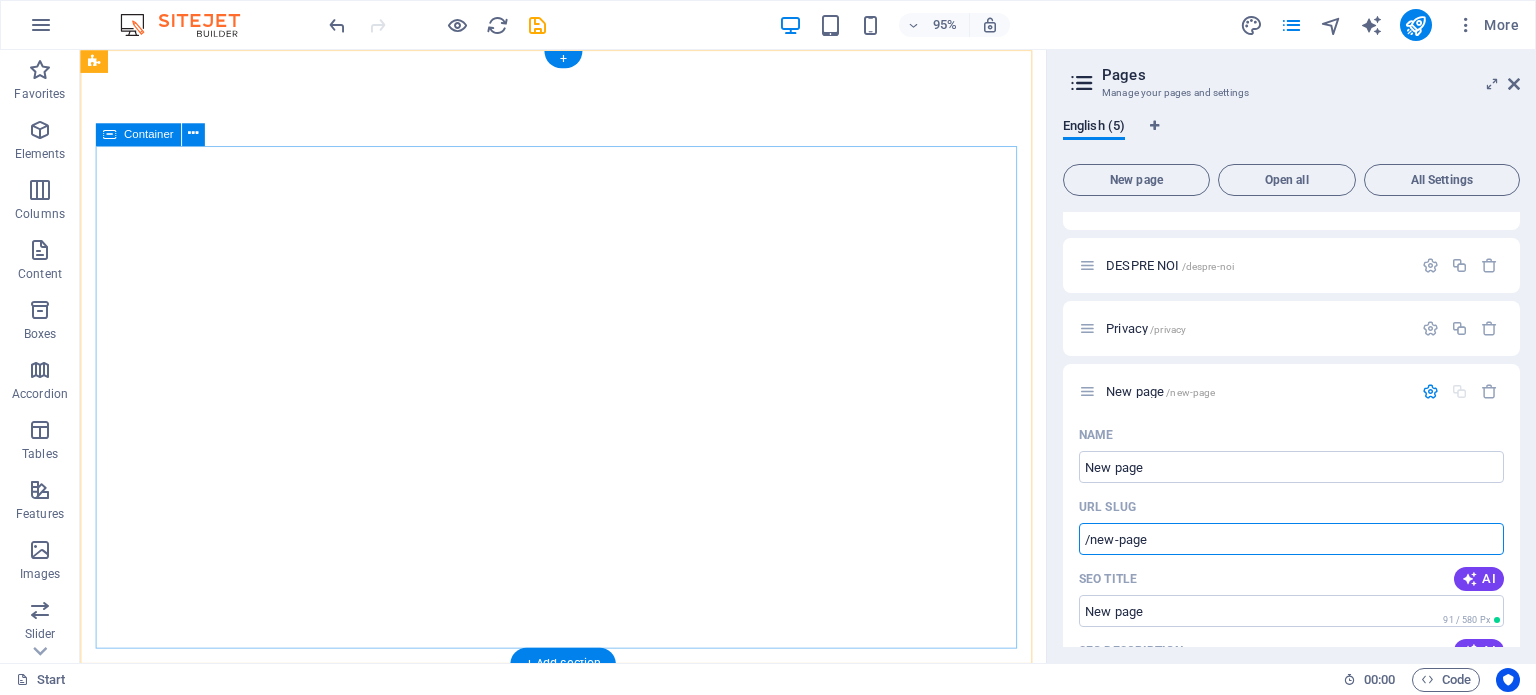 drag, startPoint x: 1300, startPoint y: 592, endPoint x: 1062, endPoint y: 550, distance: 241.67747 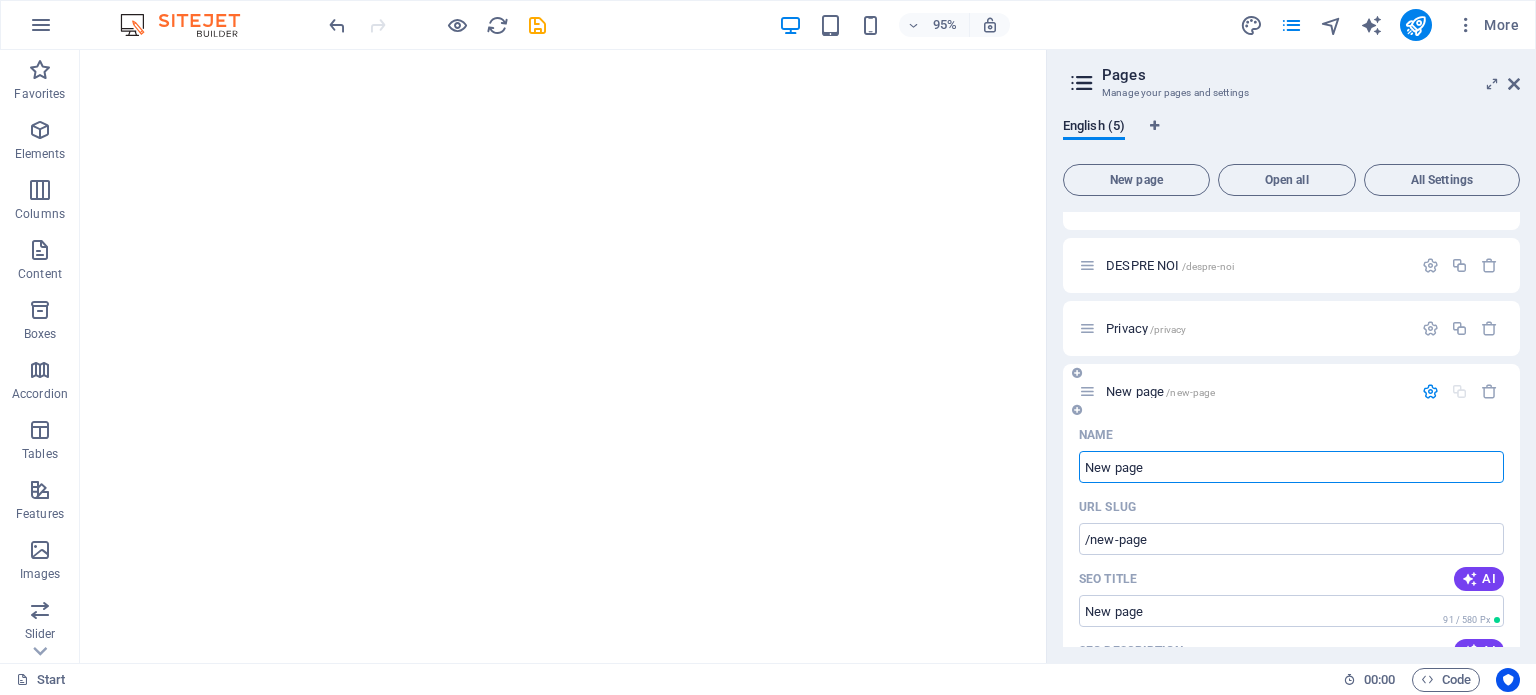 click on "New page" at bounding box center [1291, 467] 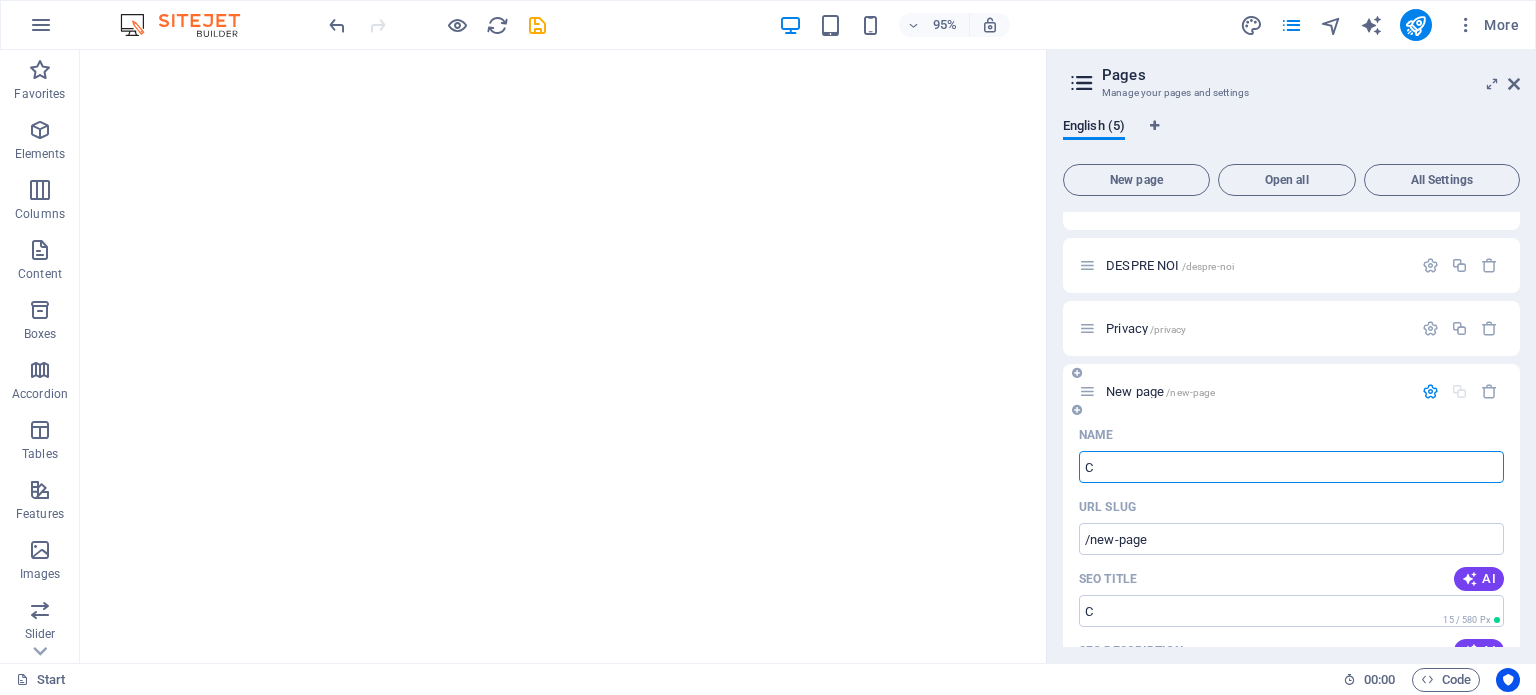 type on "CO" 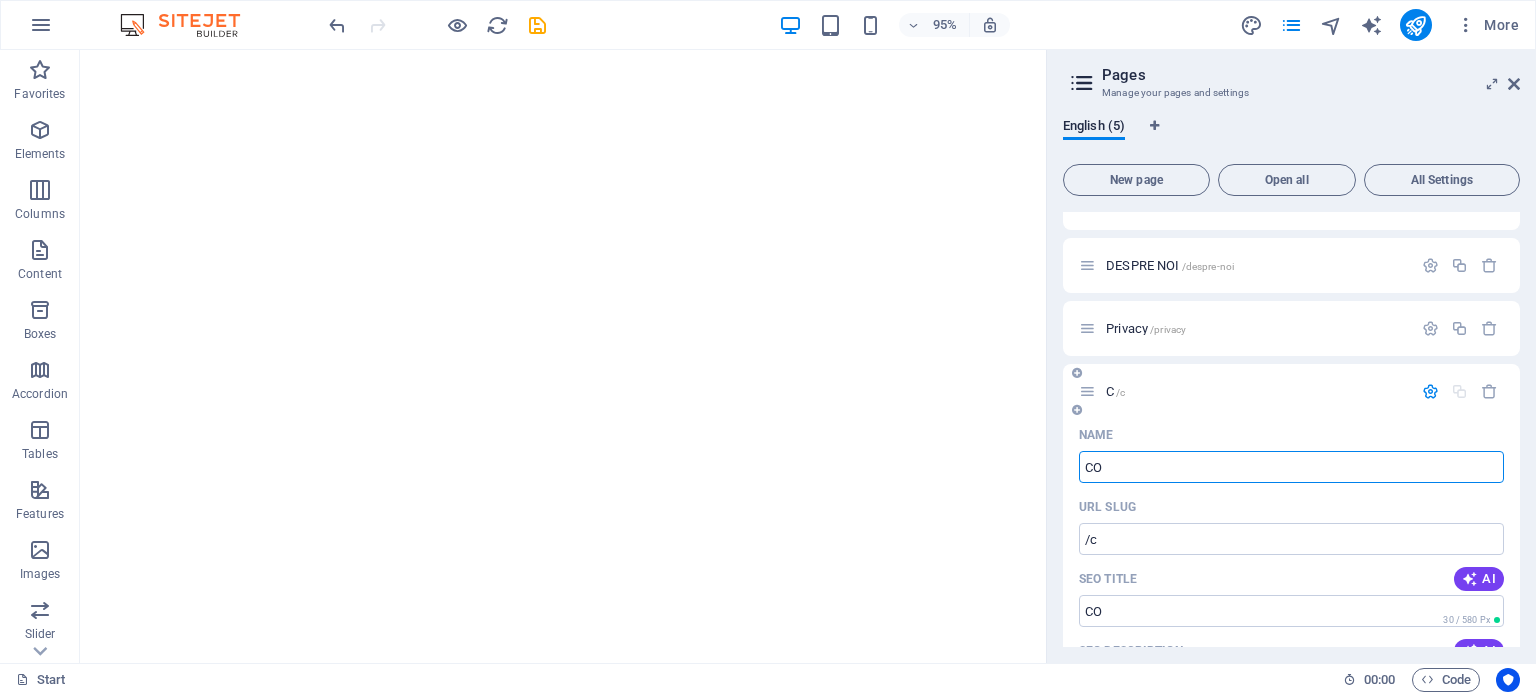 type on "/c" 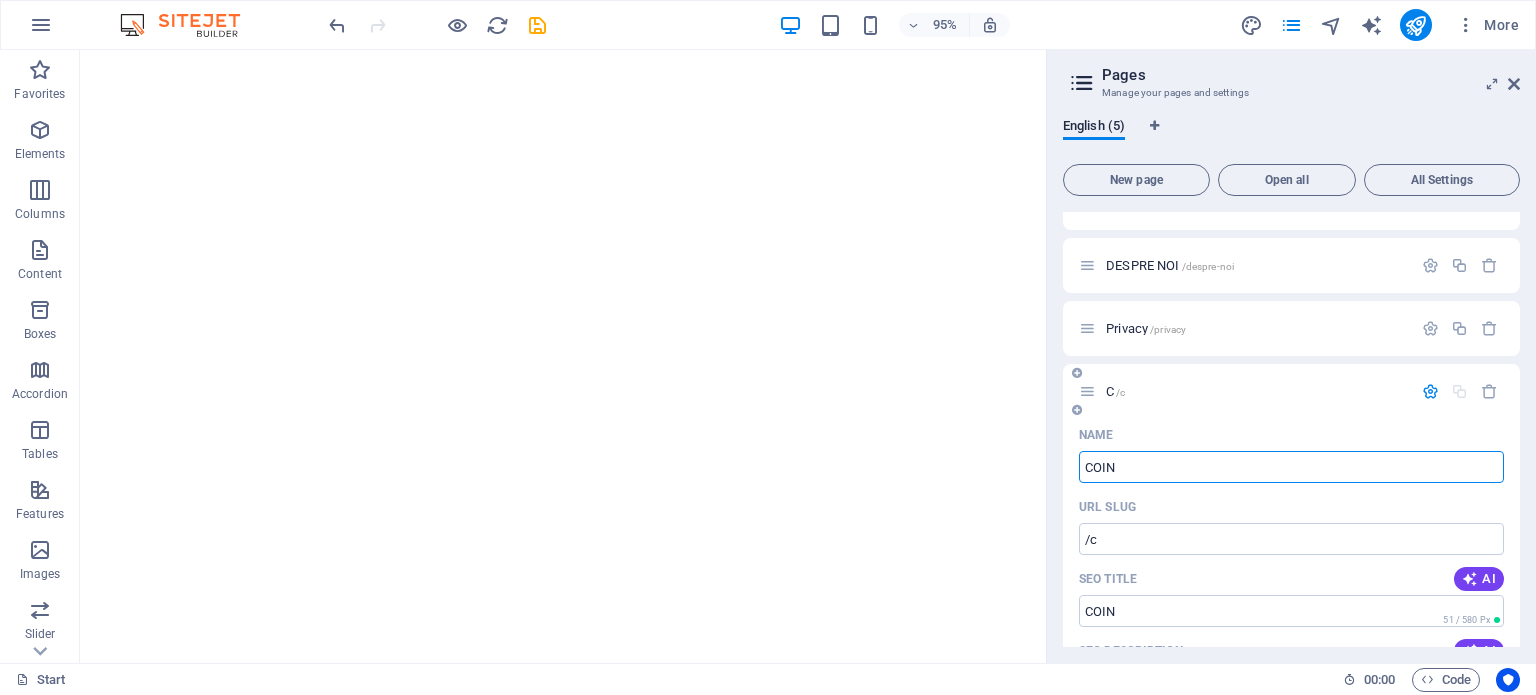 type on "COIN" 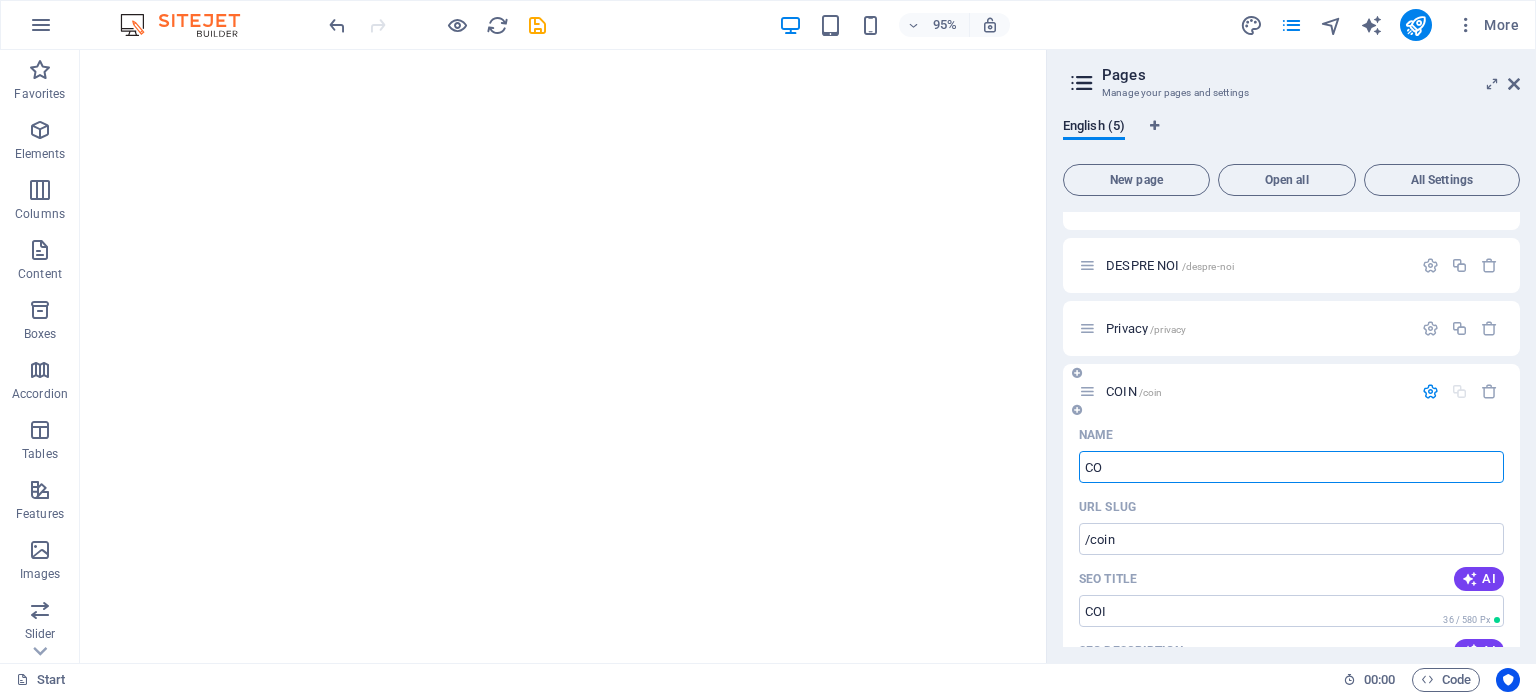 type on "COM" 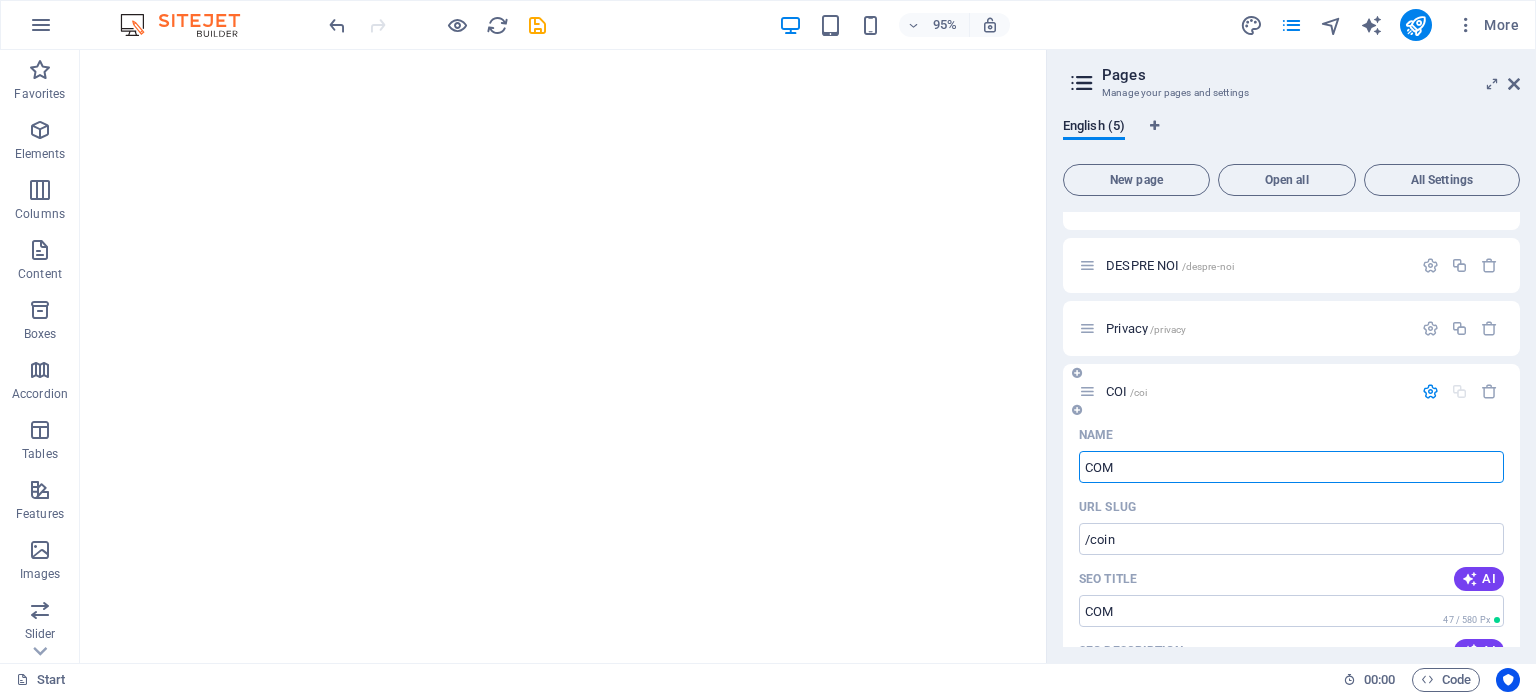 type on "/coi" 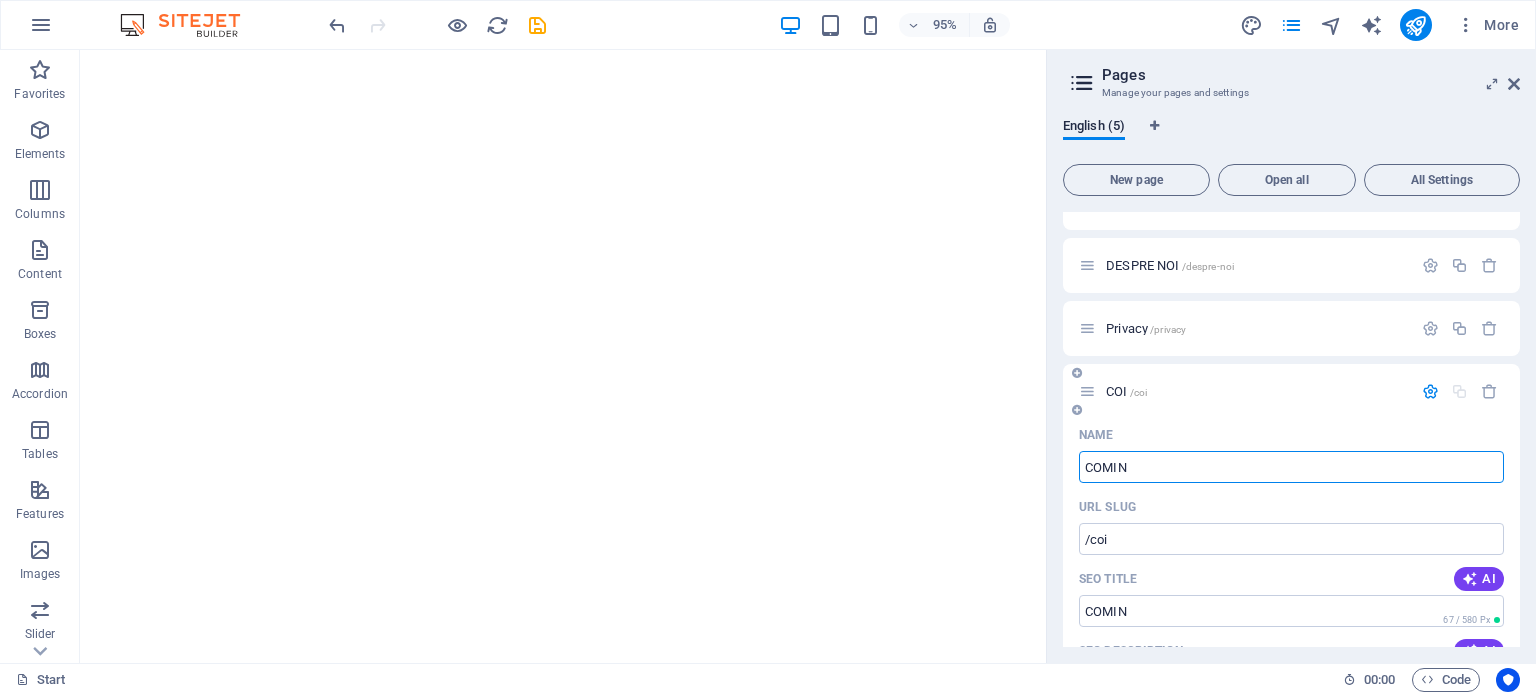 type on "COMING" 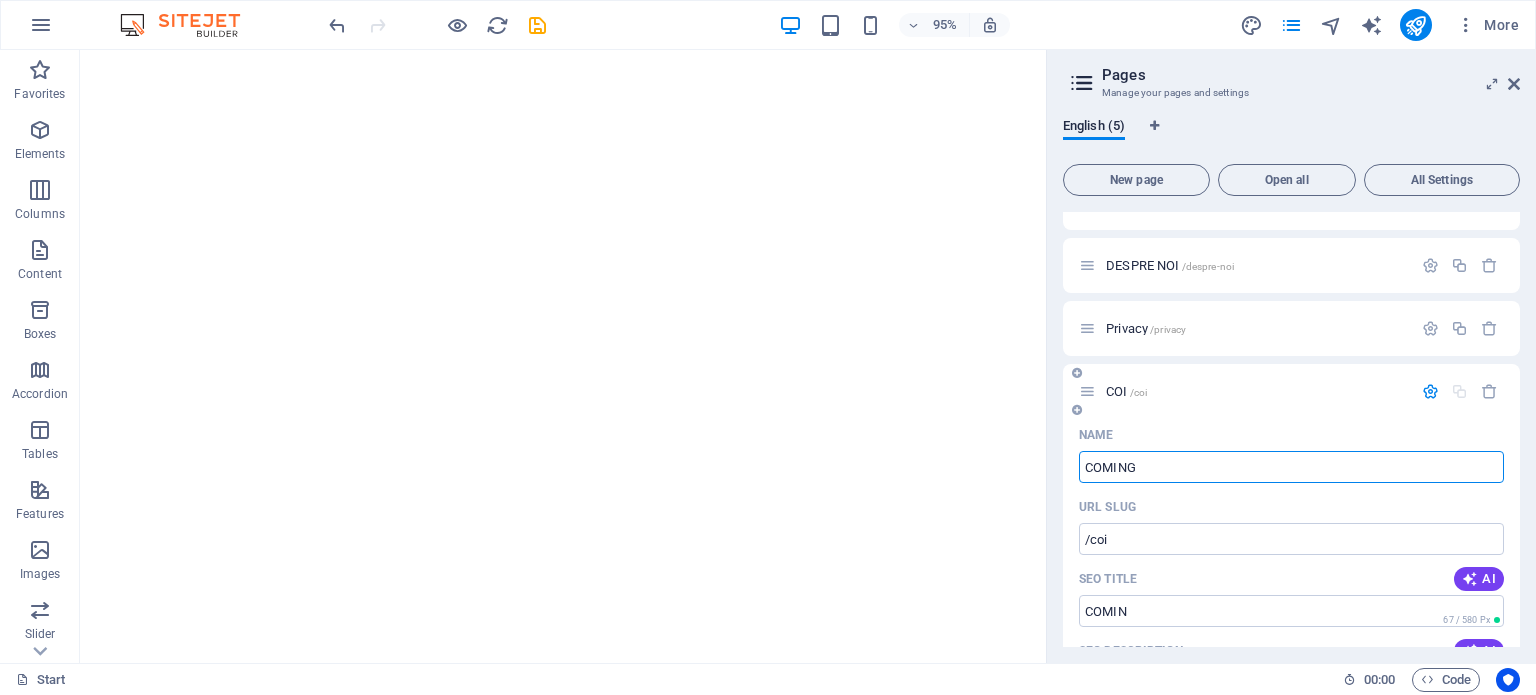 type on "/comin" 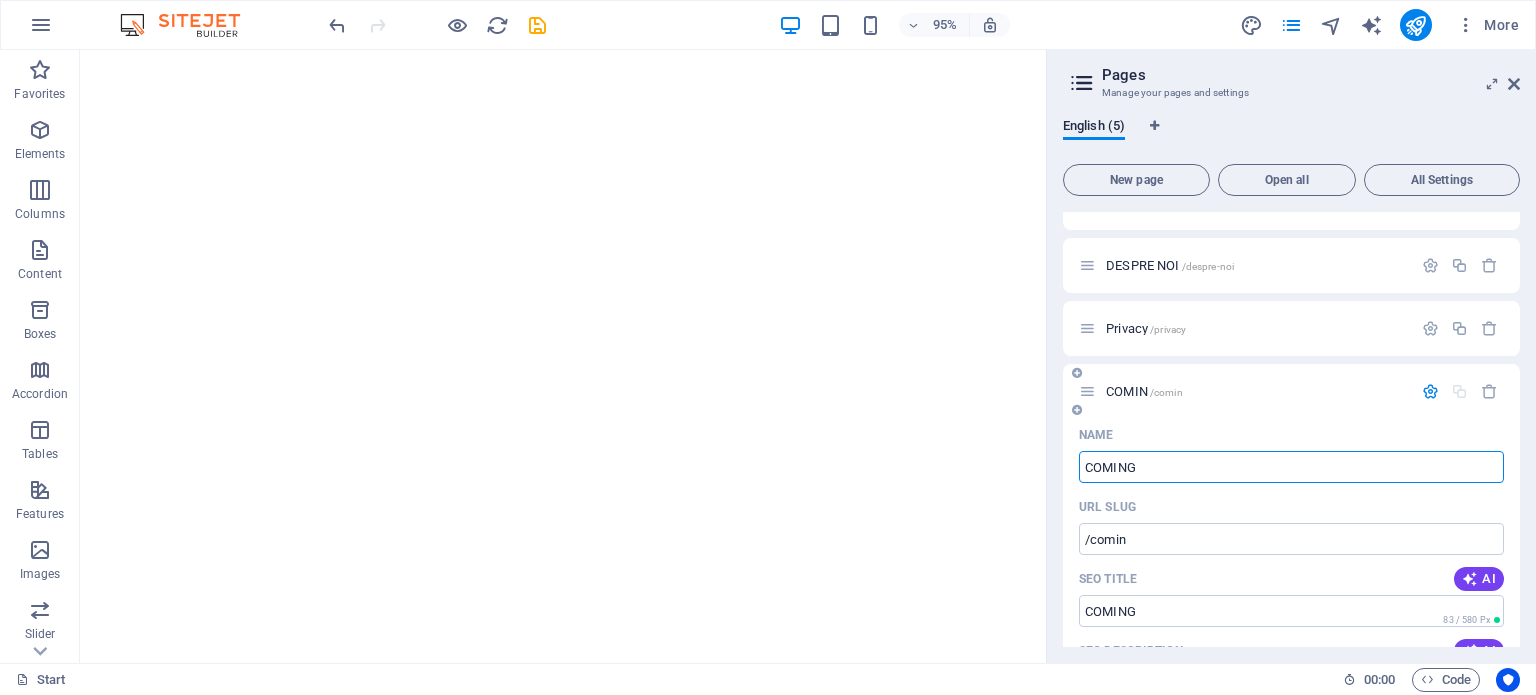 type on "COMING" 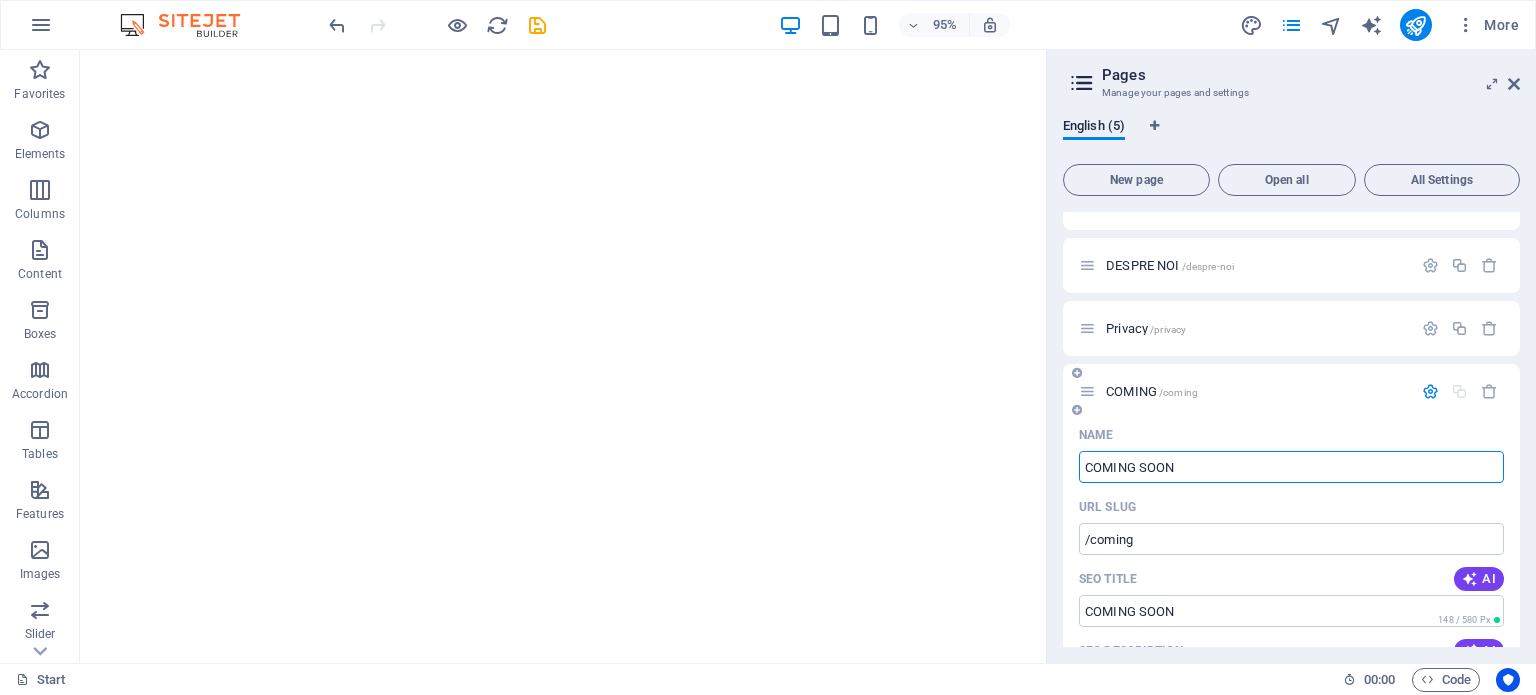 type on "COMING SOON" 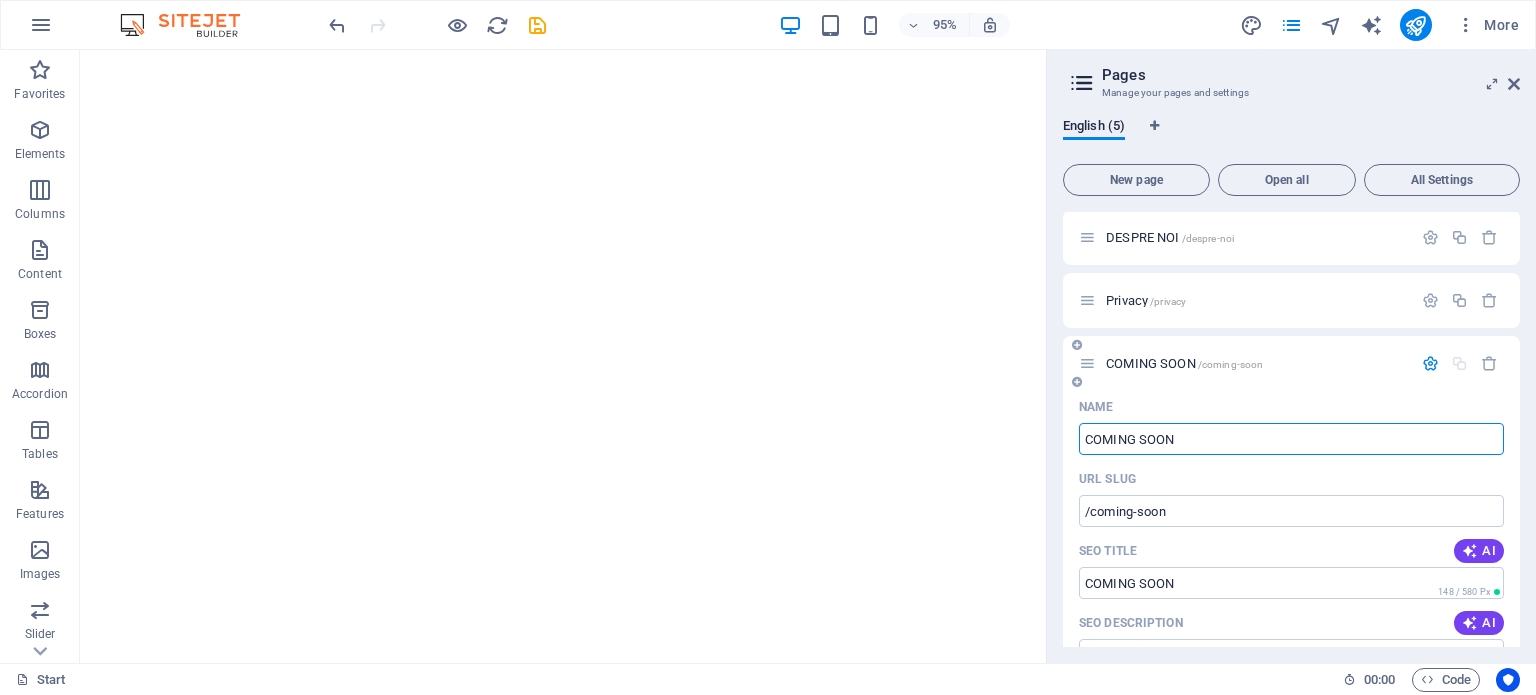 scroll, scrollTop: 0, scrollLeft: 0, axis: both 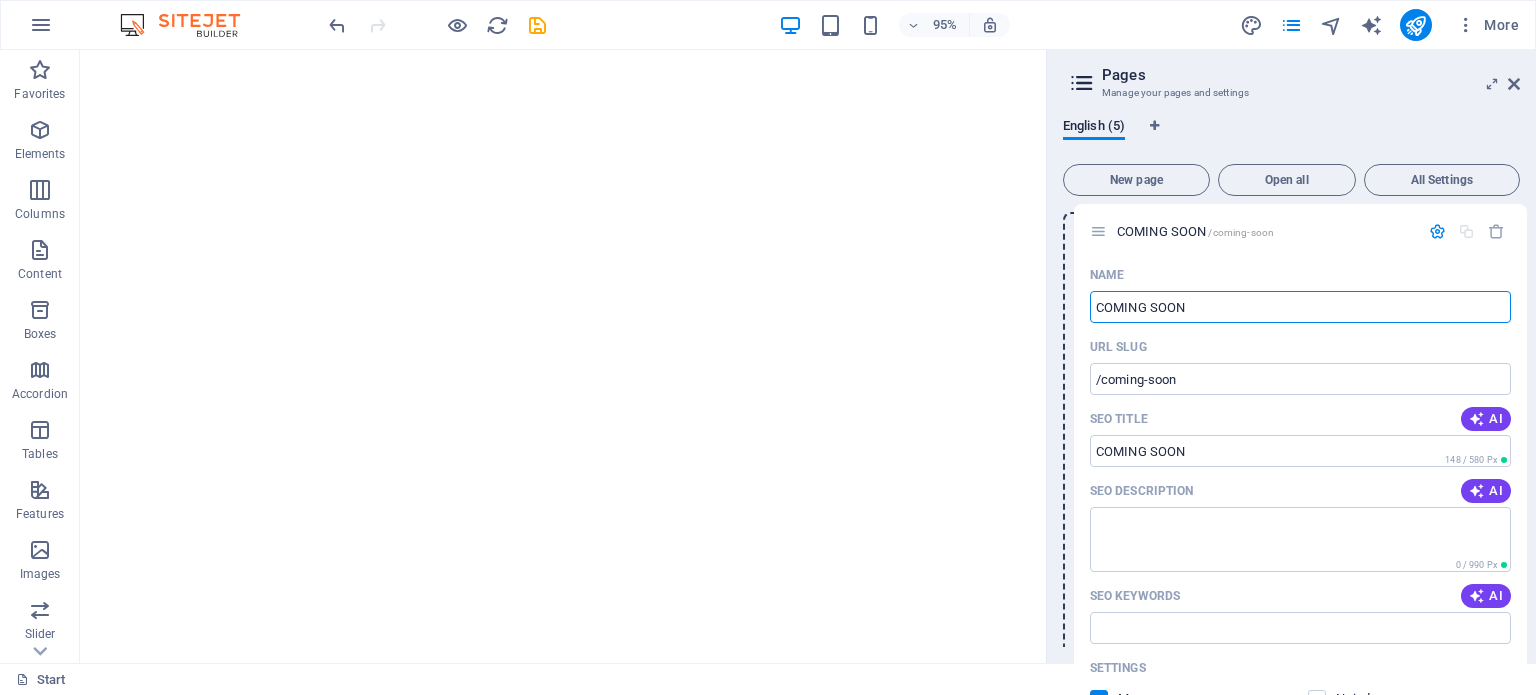 drag, startPoint x: 1089, startPoint y: 495, endPoint x: 1103, endPoint y: 227, distance: 268.36542 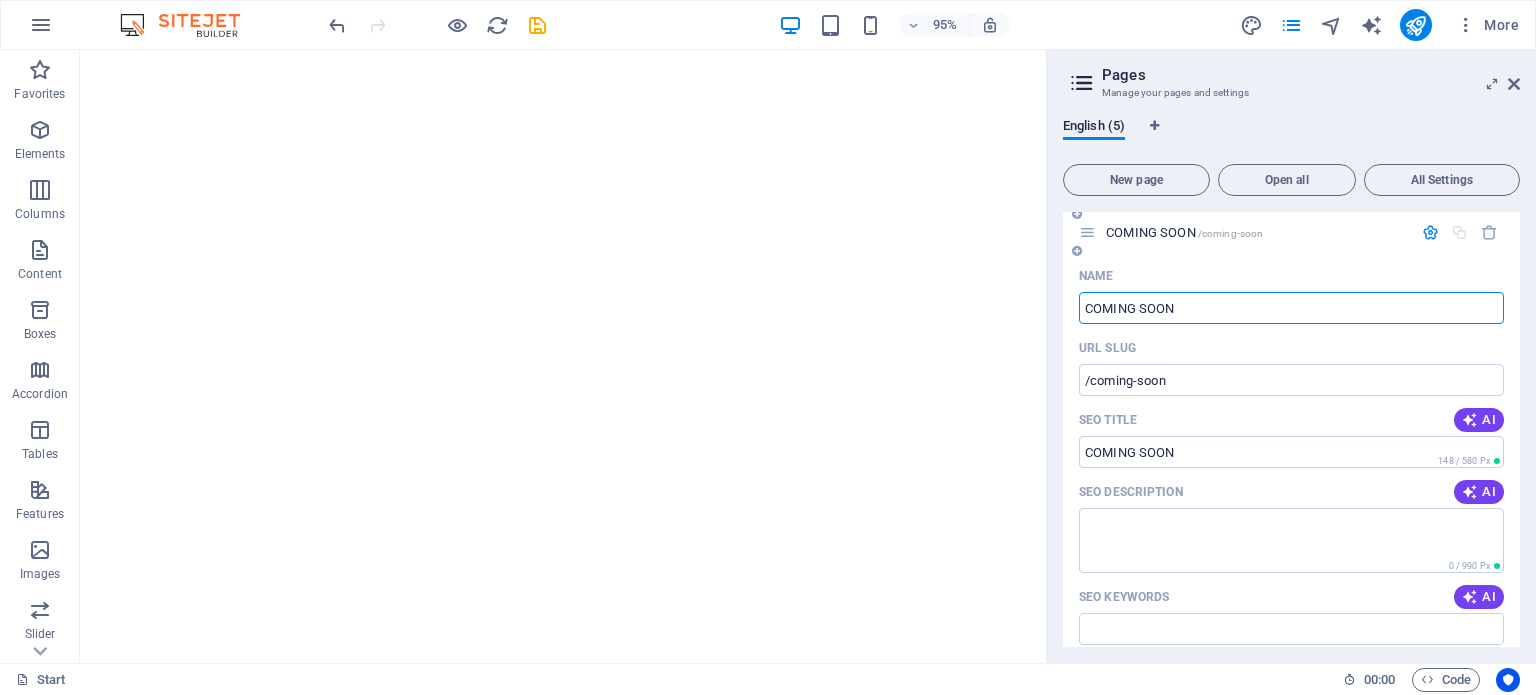 scroll, scrollTop: 0, scrollLeft: 0, axis: both 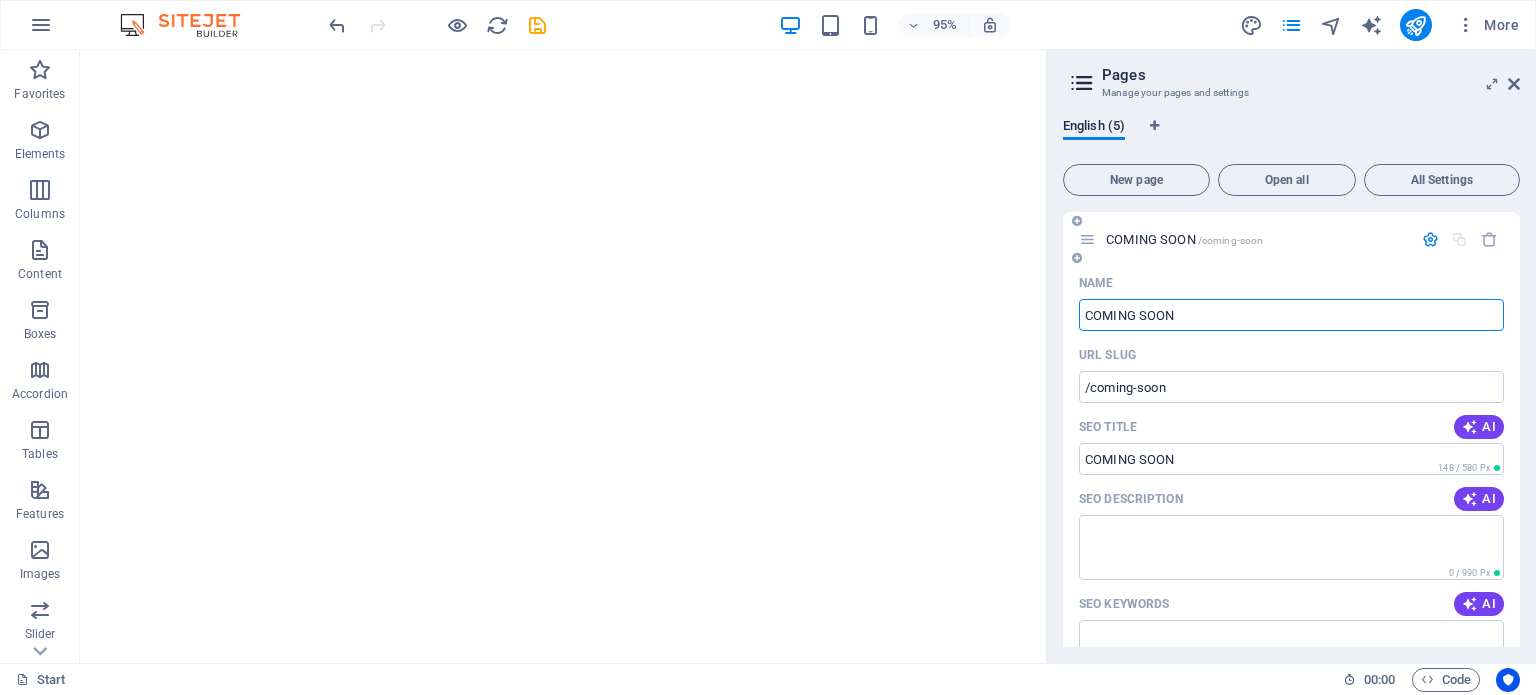 click on "COMING SOON /coming-soon" at bounding box center [1245, 239] 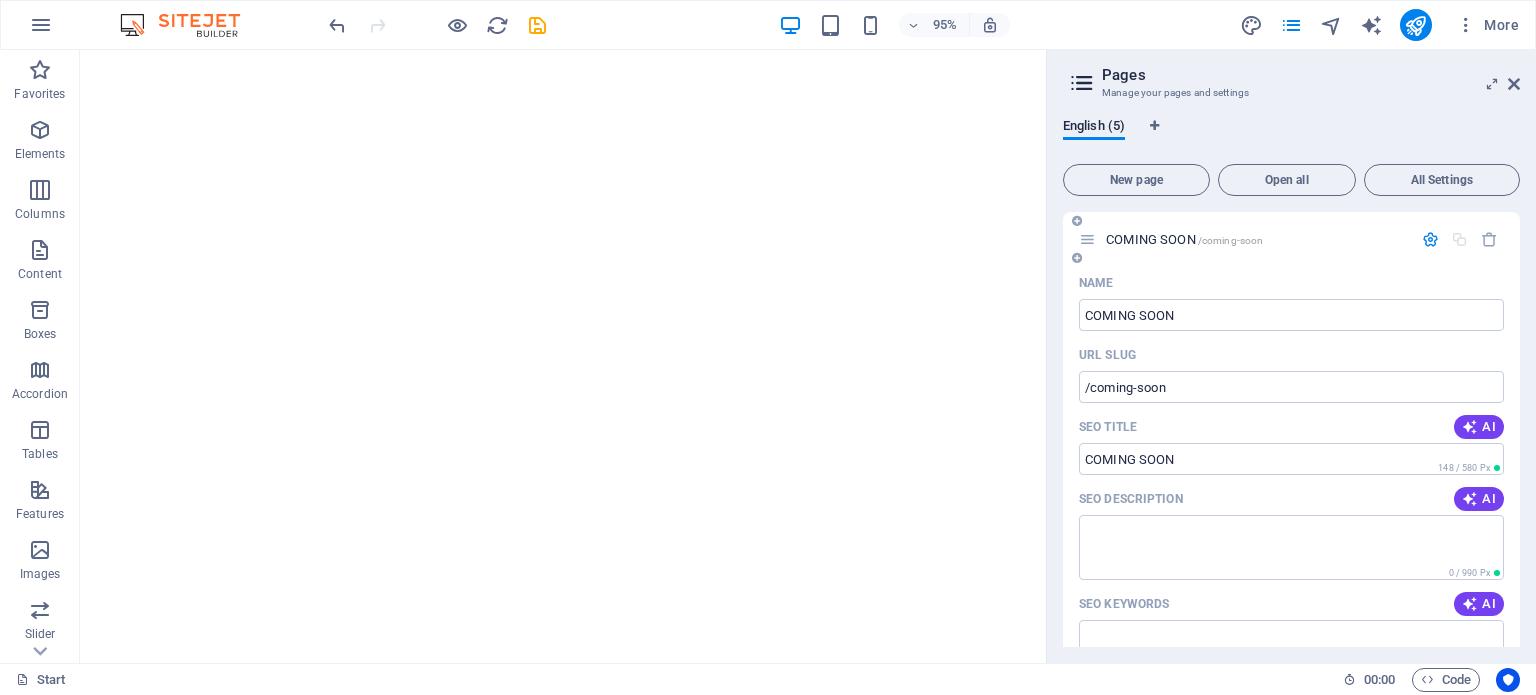 click on "Name" at bounding box center [1291, 283] 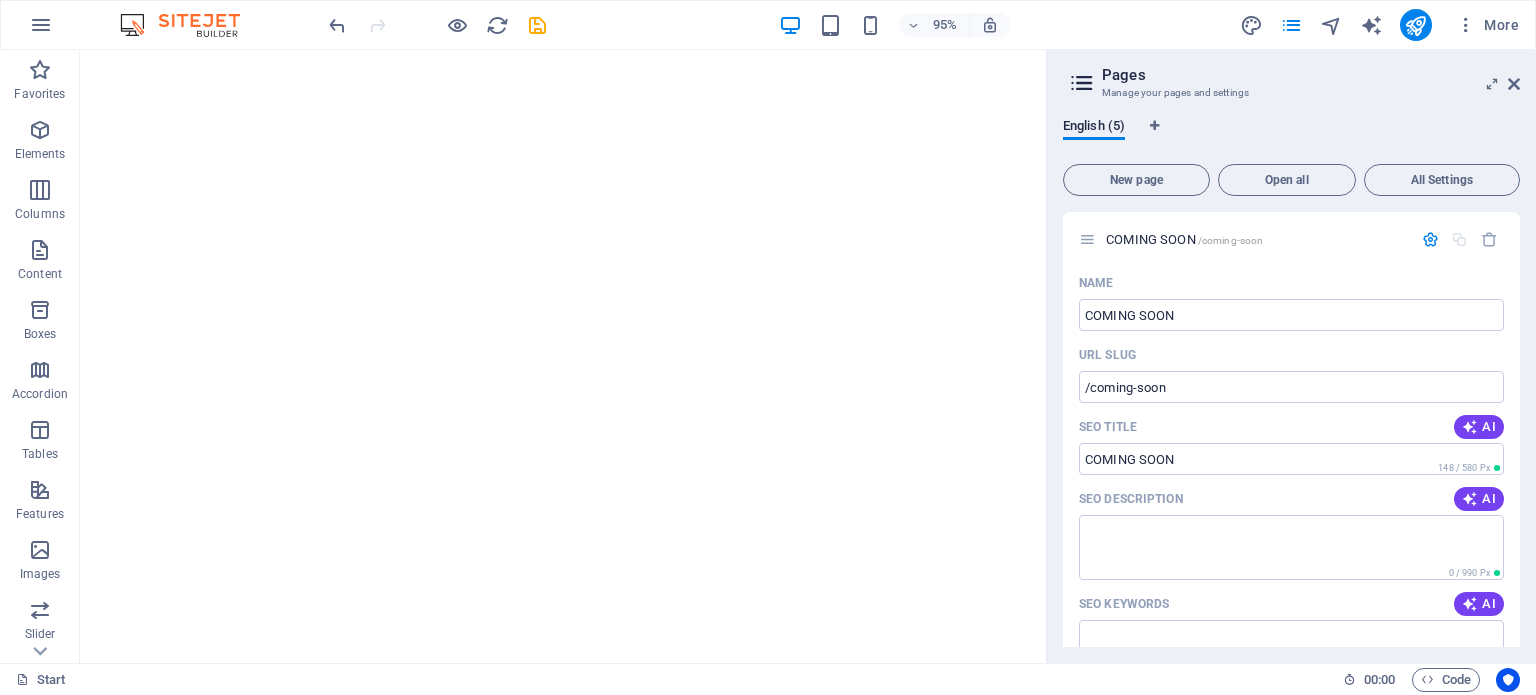 click on "English (5)" at bounding box center [1291, 137] 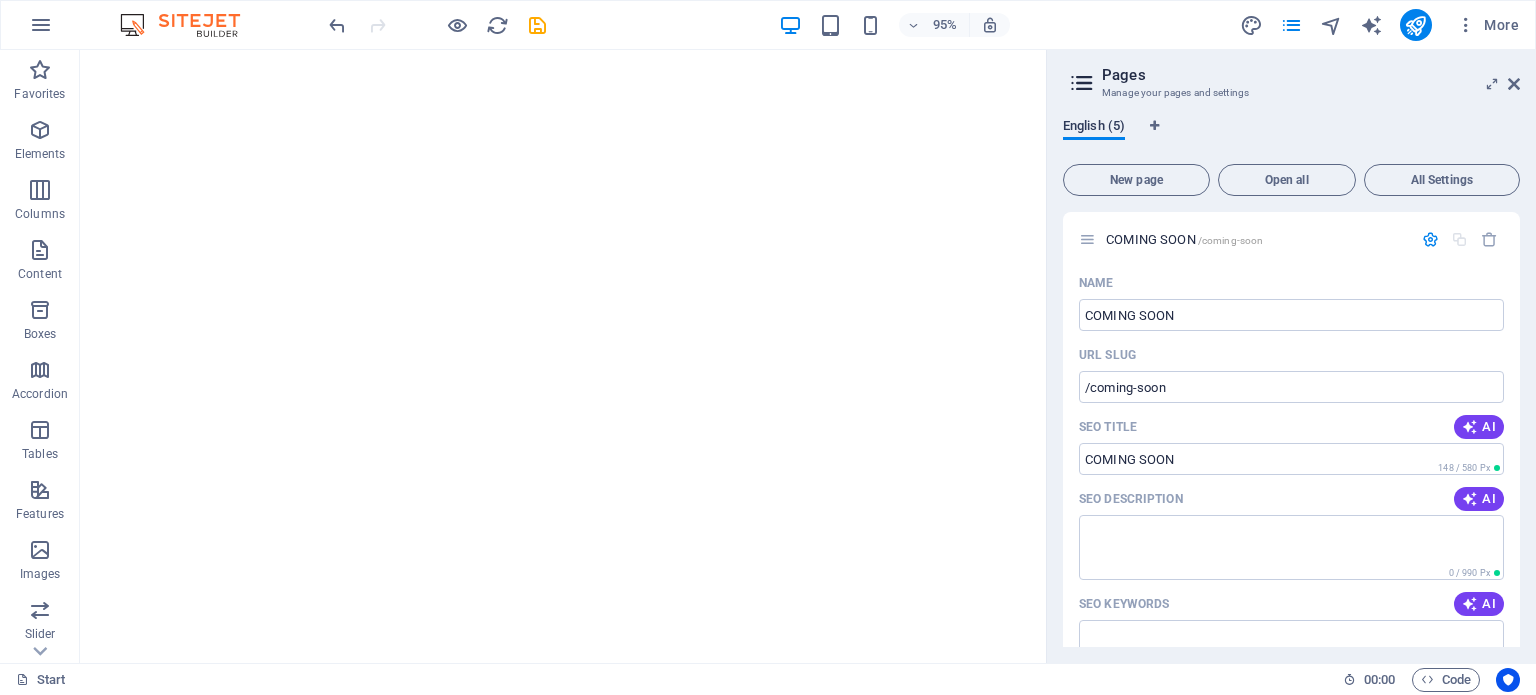 click on "English (5)" at bounding box center [1094, 128] 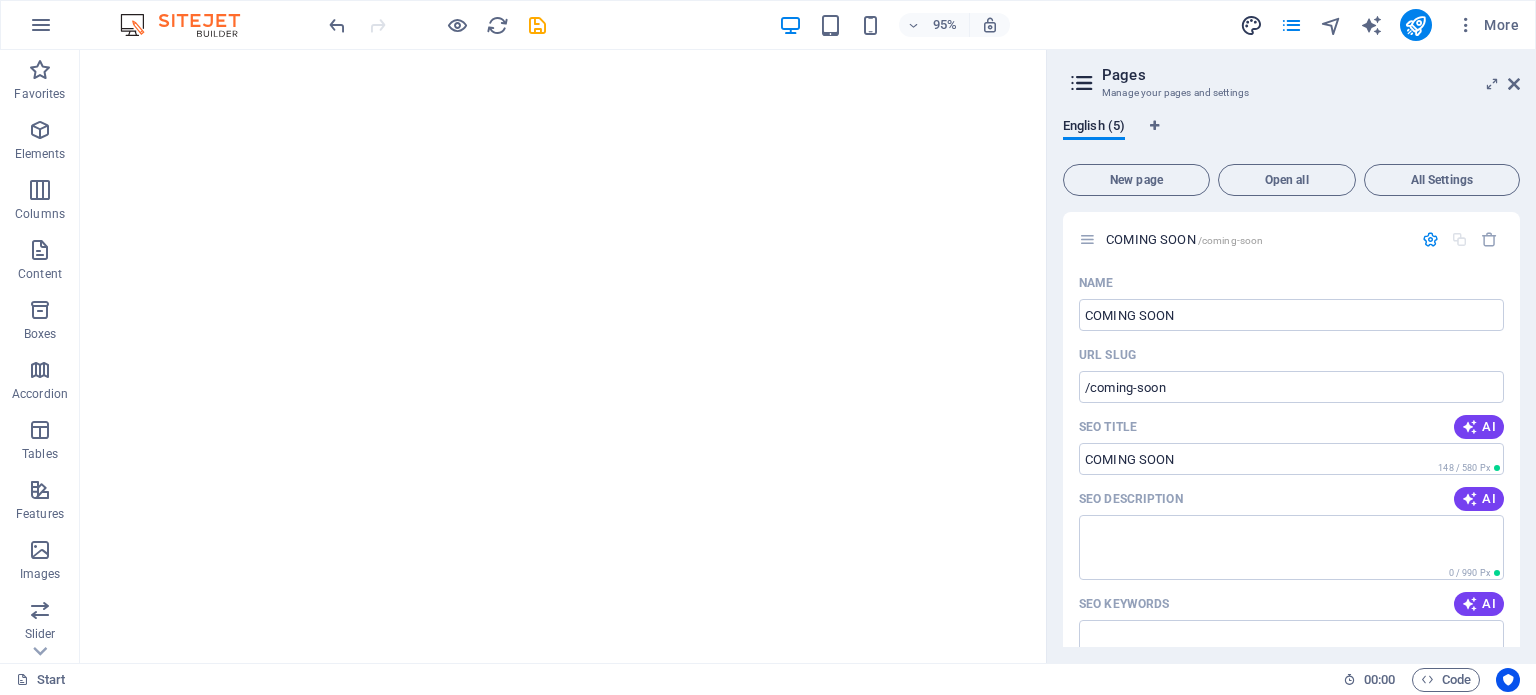 click at bounding box center [1251, 25] 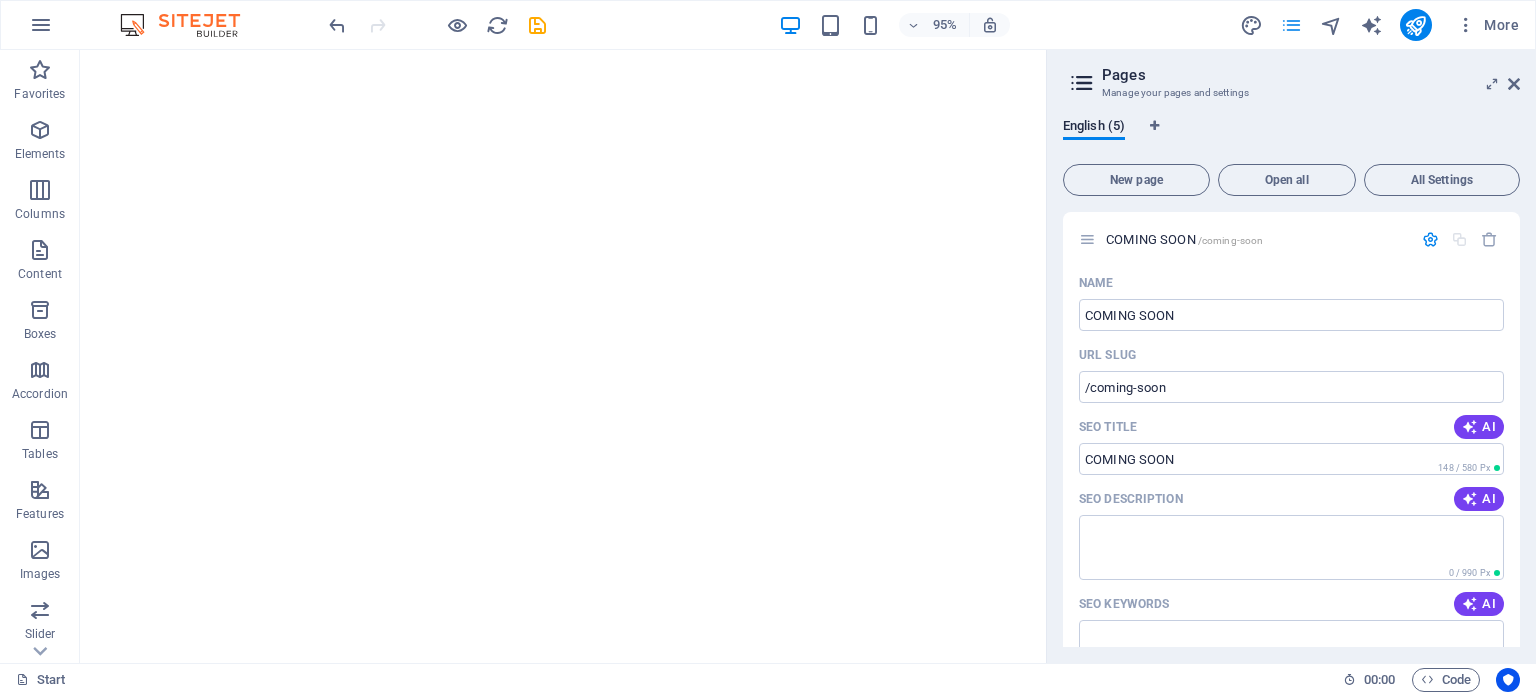 click on "More" at bounding box center [1383, 25] 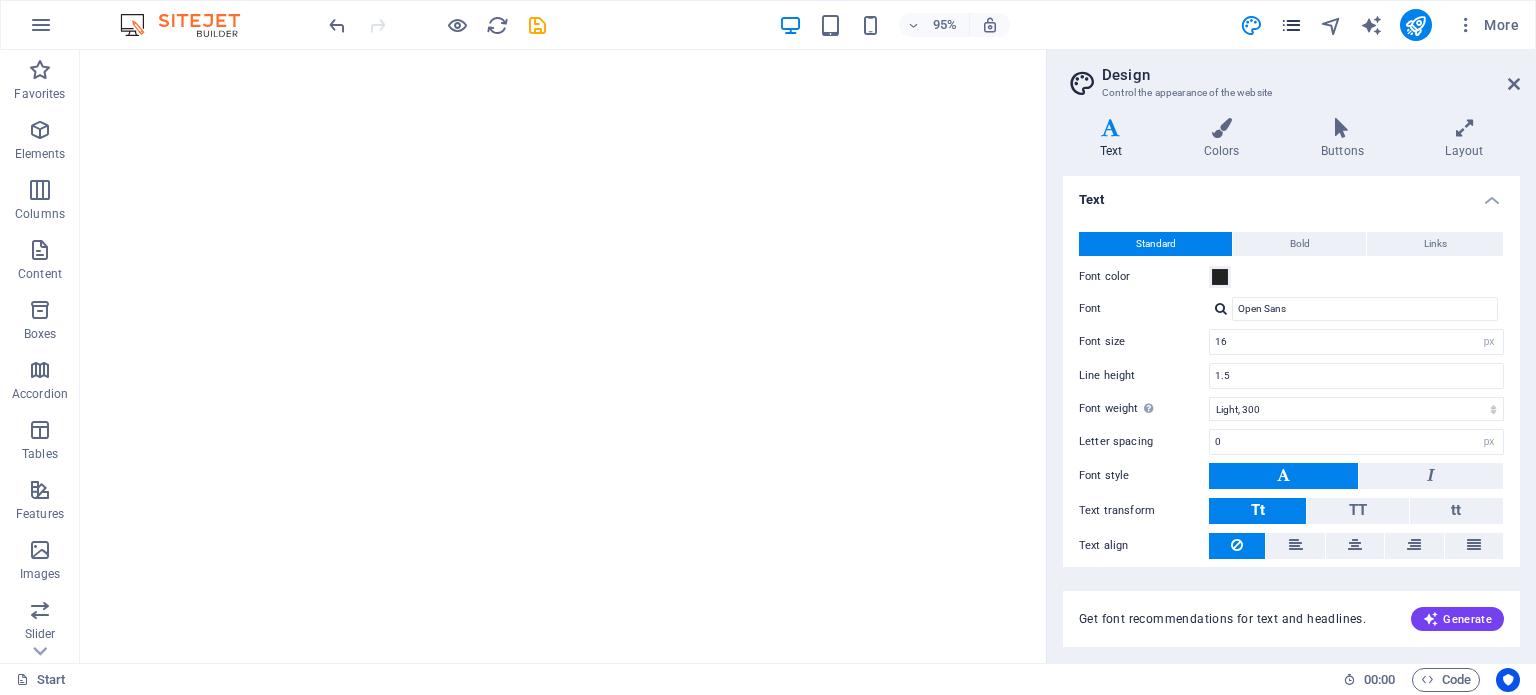 click at bounding box center (1291, 25) 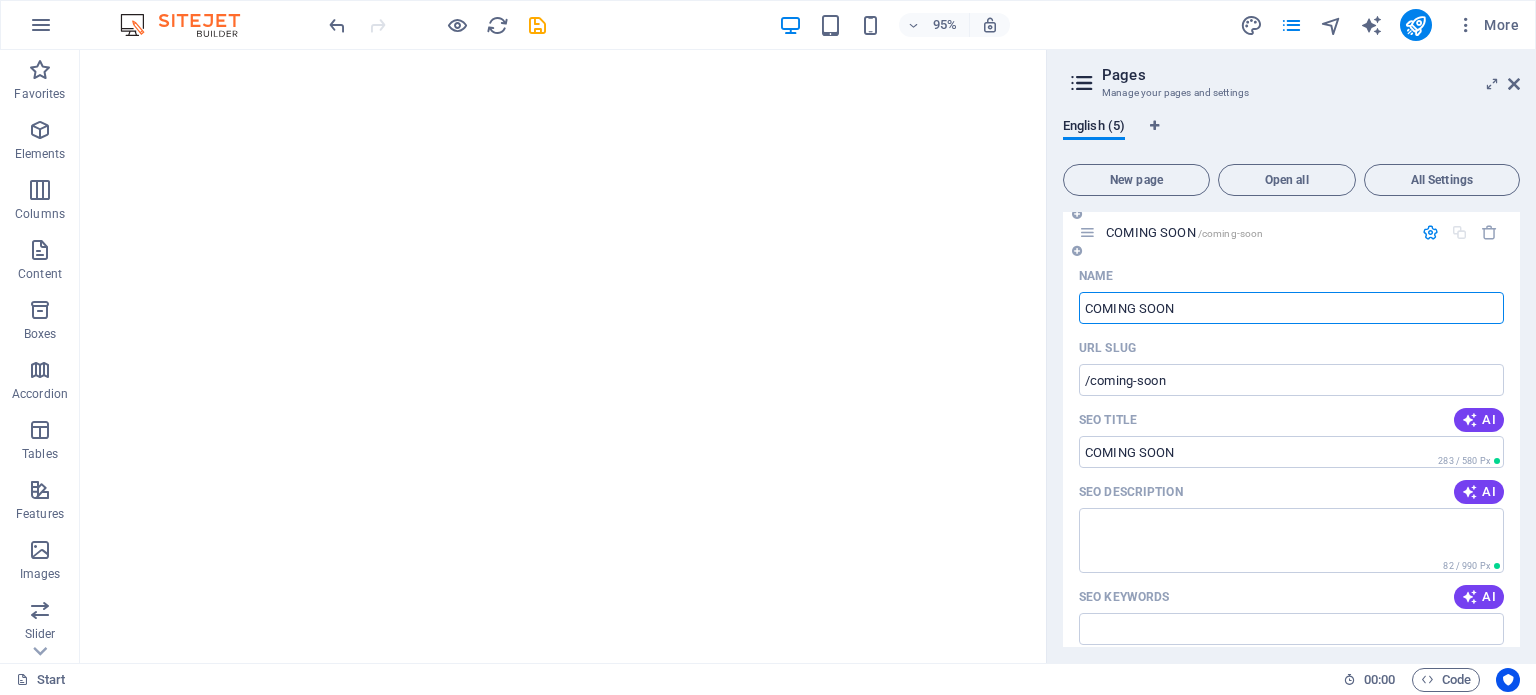 scroll, scrollTop: 0, scrollLeft: 0, axis: both 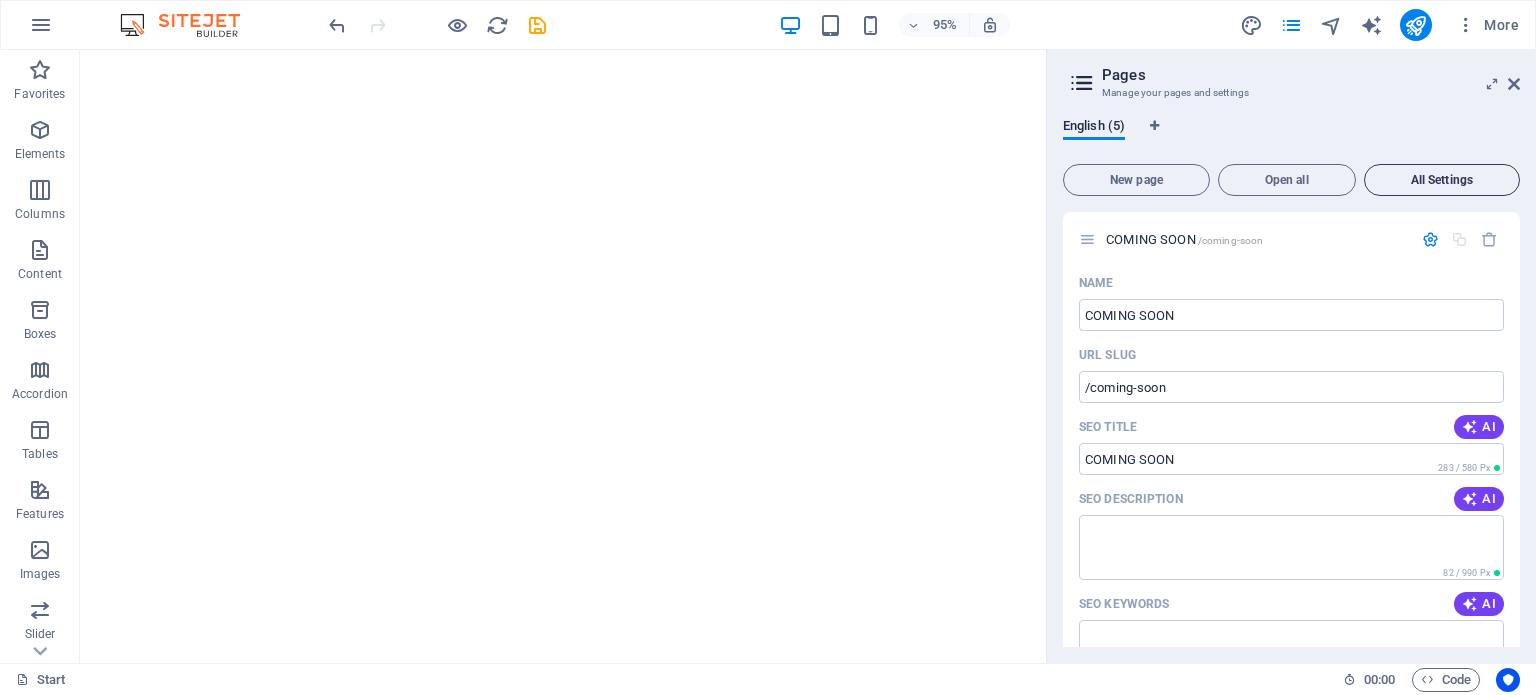 click on "All Settings" at bounding box center (1442, 180) 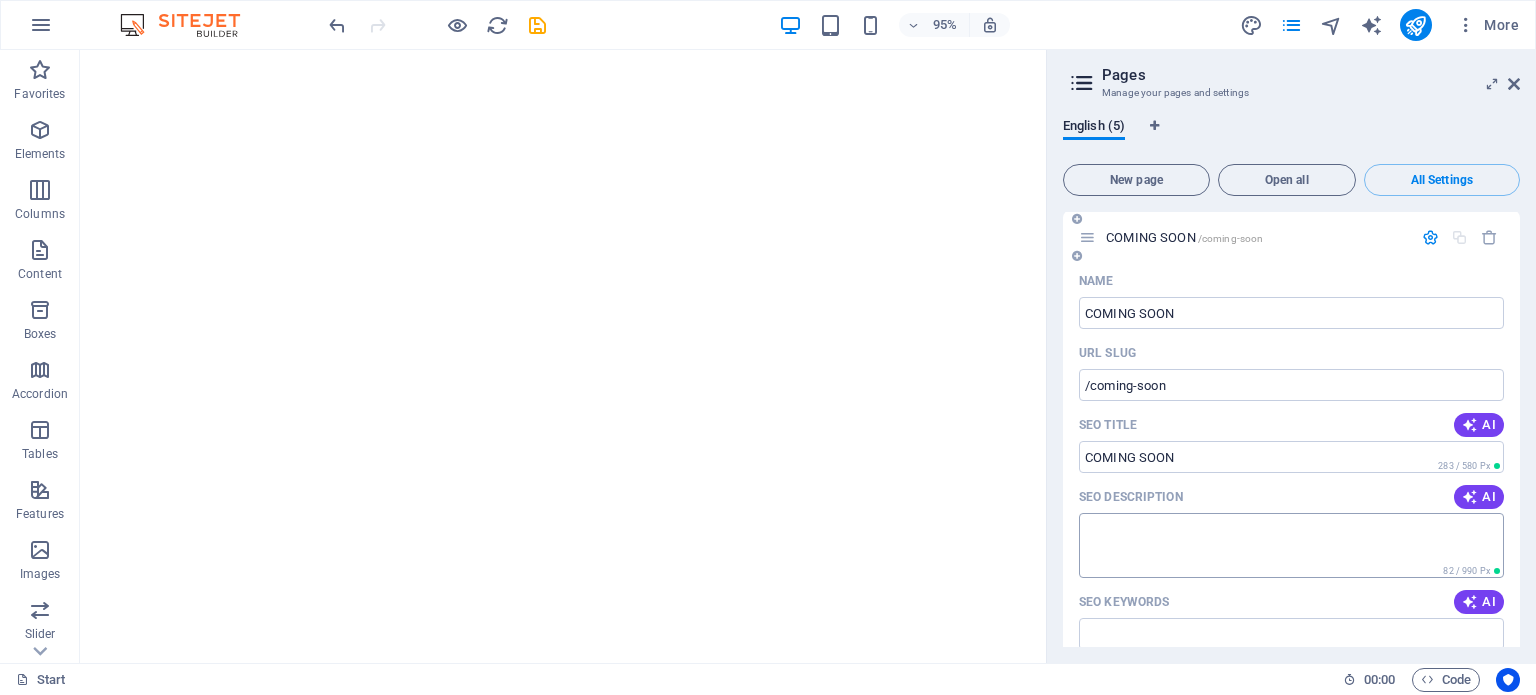scroll, scrollTop: 0, scrollLeft: 0, axis: both 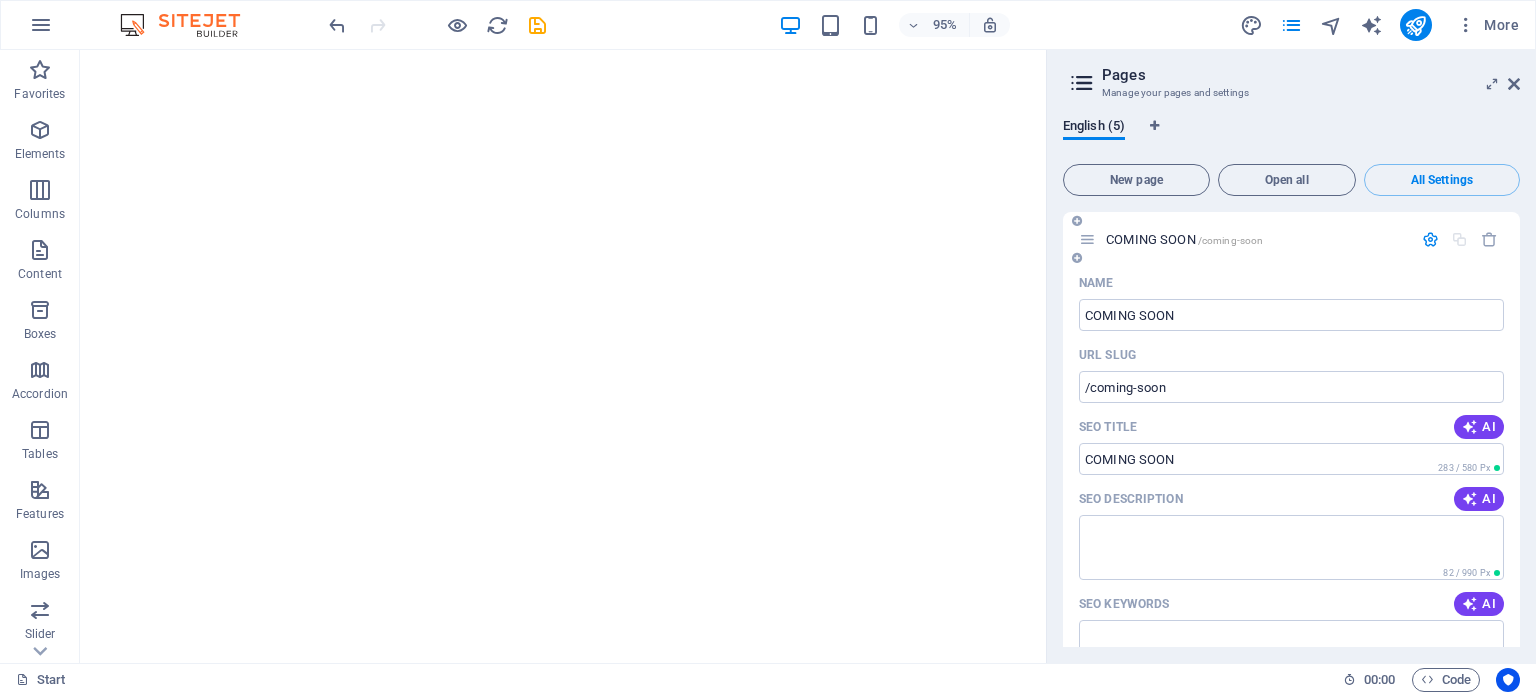 click at bounding box center (1087, 239) 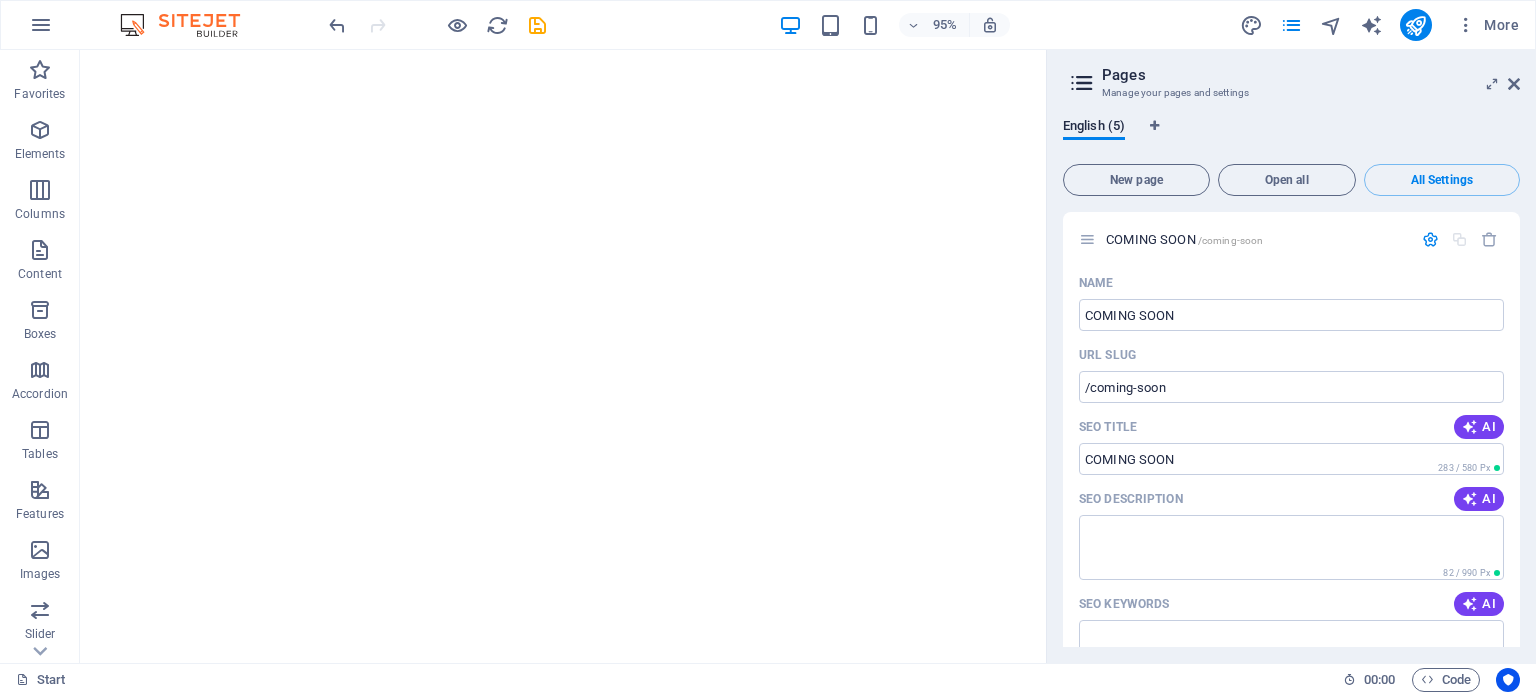click on "English (5) New page Open all All Settings COMING SOON /coming-soon Name COMING SOON ​ URL SLUG /coming-soon ​ SEO Title AI ​ 283 / 580 Px SEO Description AI ​ 82 / 990 Px SEO Keywords AI ​ Settings Menu Noindex Preview Mobile Desktop www.example.com coming-soon COMING SOON - tonictravel.ro tonictravel.ro Meta tags ​ Preview Image (Open Graph) Drag files here, click to choose files or select files from Files or our free stock photos & videos More Settings Start / Name Start ​ URL SLUG / ​ SEO Title AI ​ 380 / 580 Px SEO Description AI ​ 82 / 990 Px SEO Keywords AI ​ Settings Menu Noindex Preview Mobile Desktop www.example.com tonictravel.ro - Book Your Perfect Vacation tonictravel.ro Meta tags ​ Preview Image (Open Graph) Drag files here, click to choose files or select files from Files or our free stock photos & videos More Settings All Destinations /all-destinations Name All Destinations ​ URL SLUG /all-destinations ​ SEO Title AI All Destinations ​ 275 / 580 Px SEO Description" at bounding box center [1291, 382] 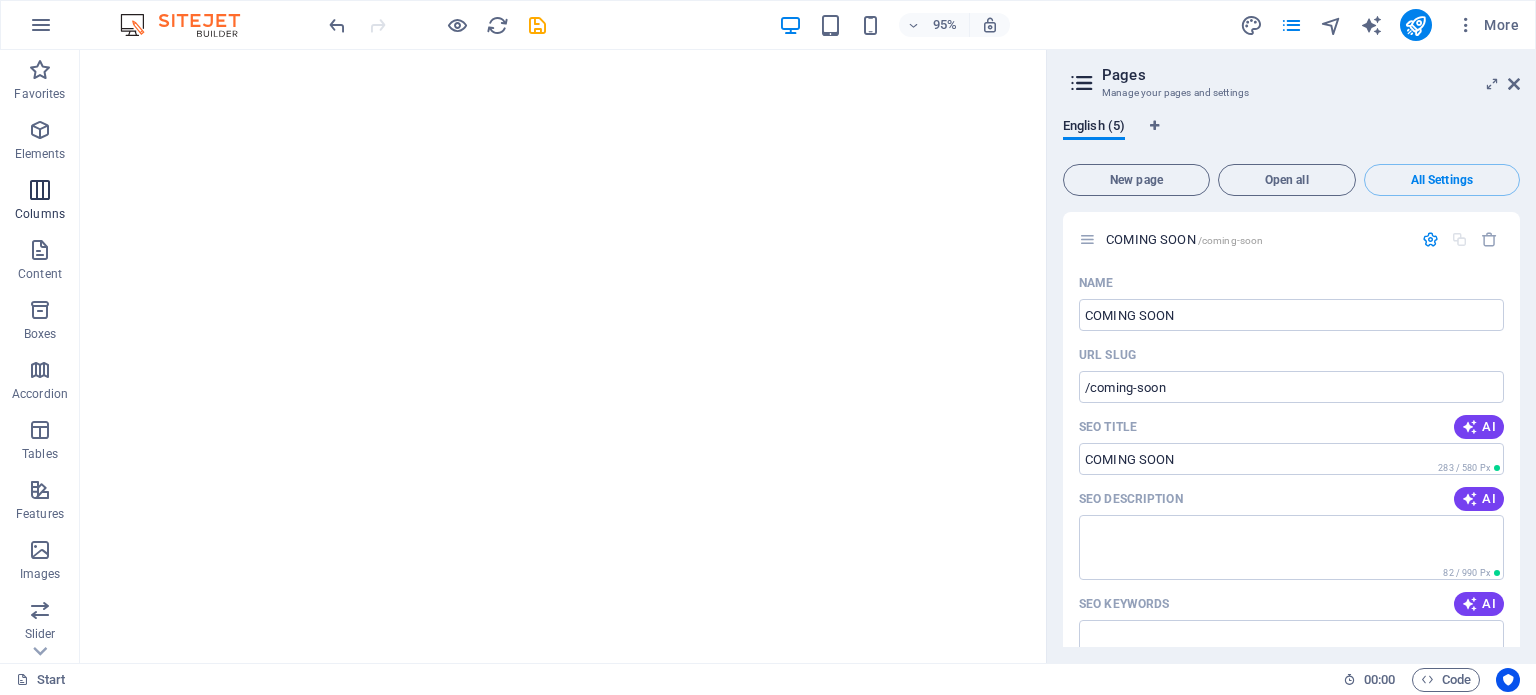 drag, startPoint x: 52, startPoint y: 182, endPoint x: 469, endPoint y: 189, distance: 417.05875 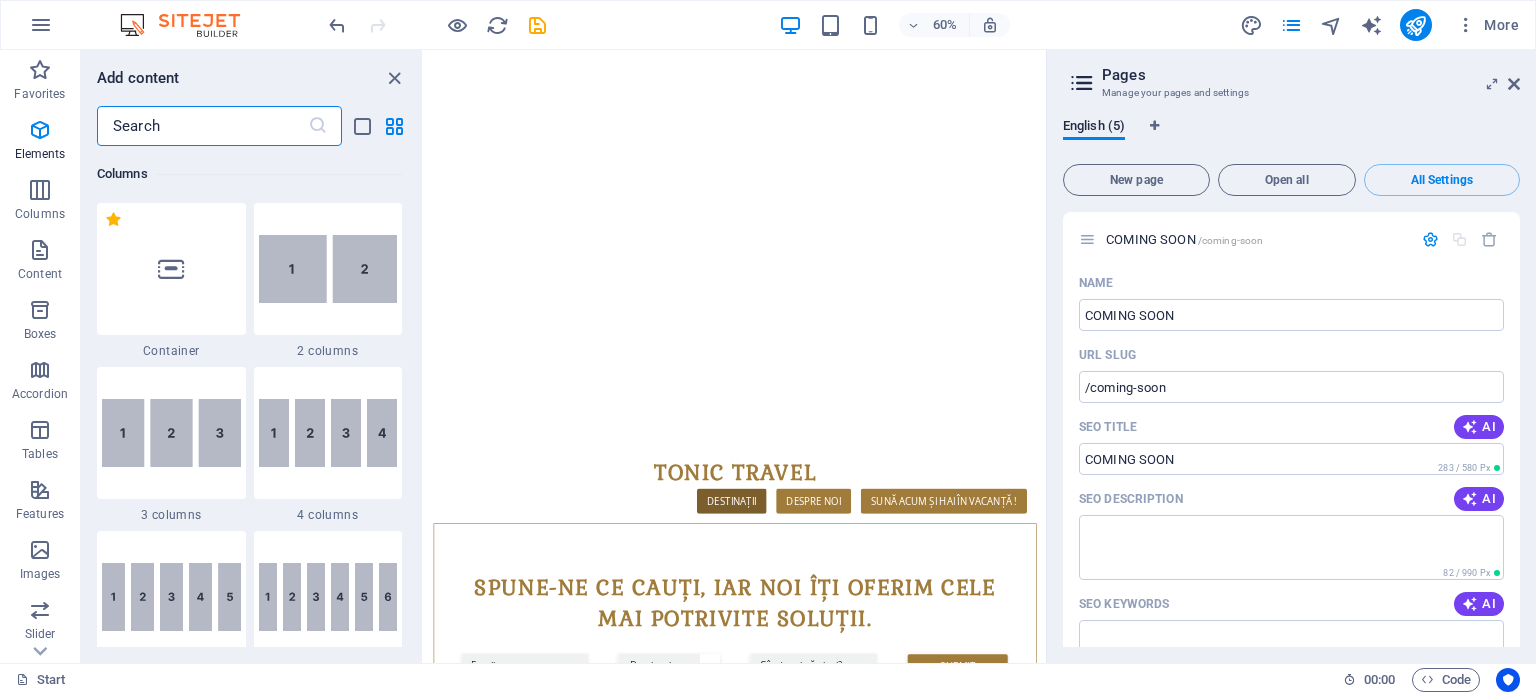 scroll, scrollTop: 990, scrollLeft: 0, axis: vertical 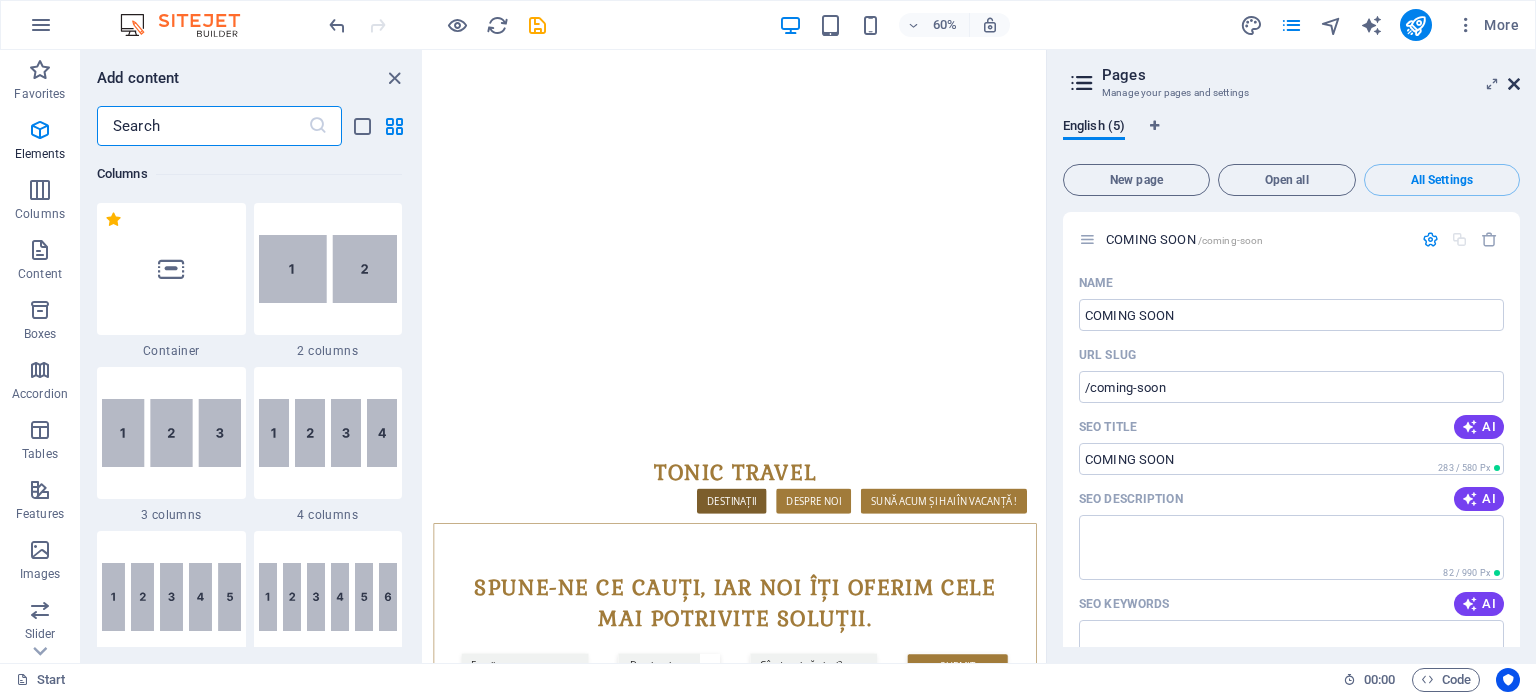 click at bounding box center (1514, 84) 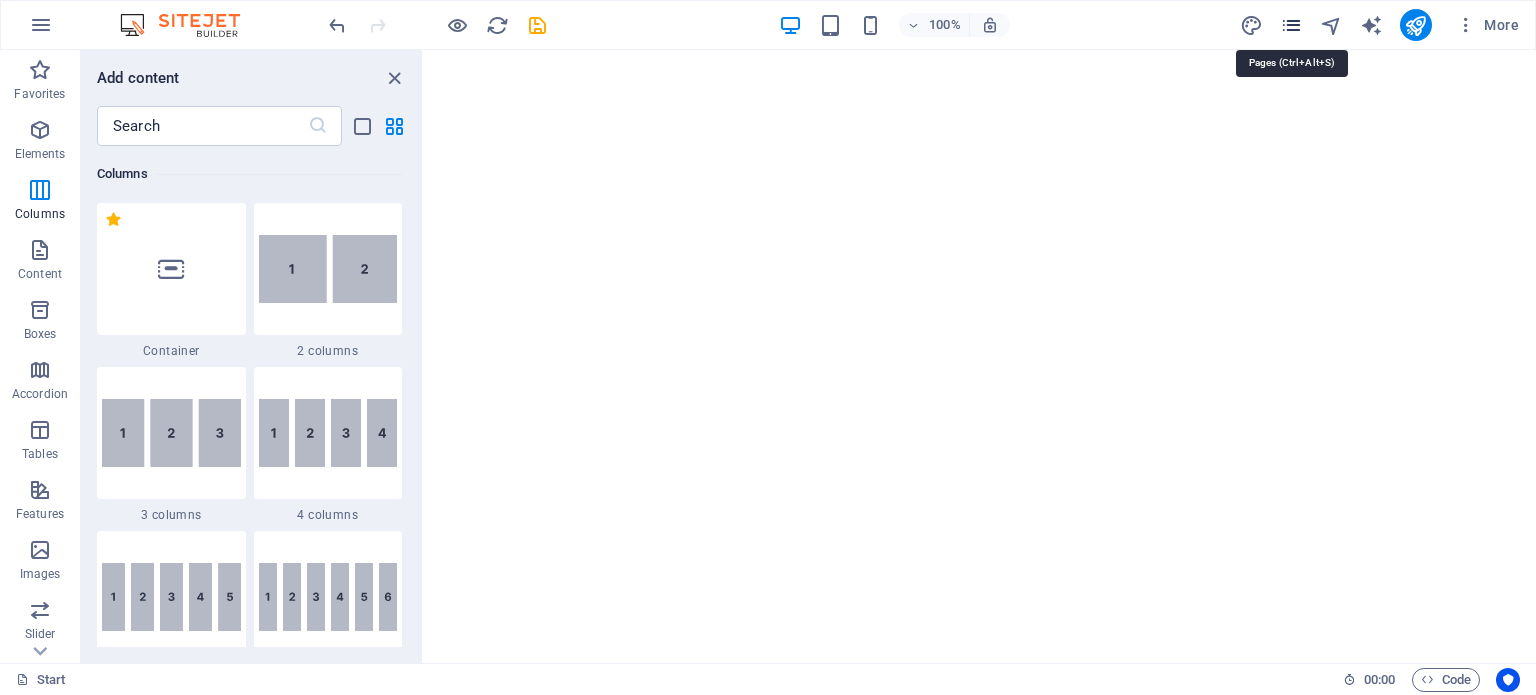 click at bounding box center [1291, 25] 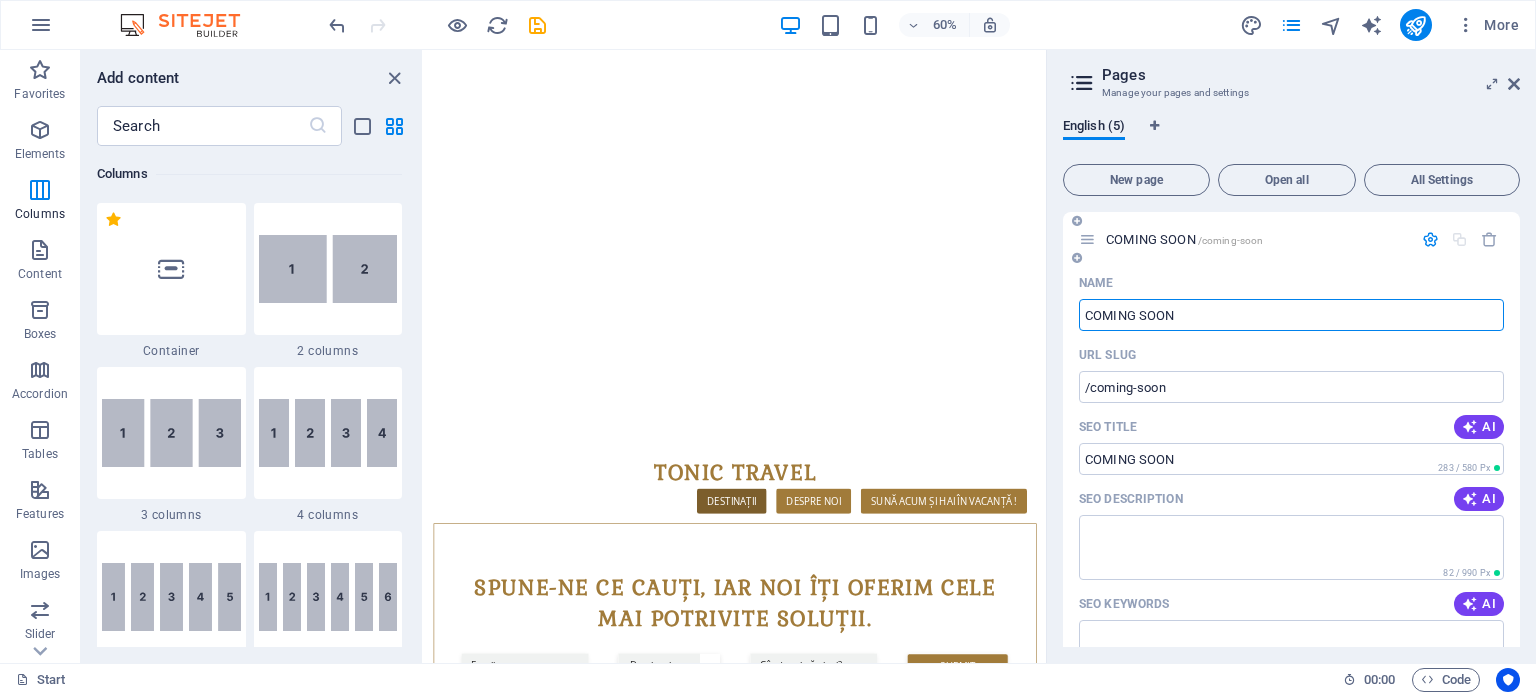 click on "COMING SOON /coming-soon" at bounding box center [1291, 239] 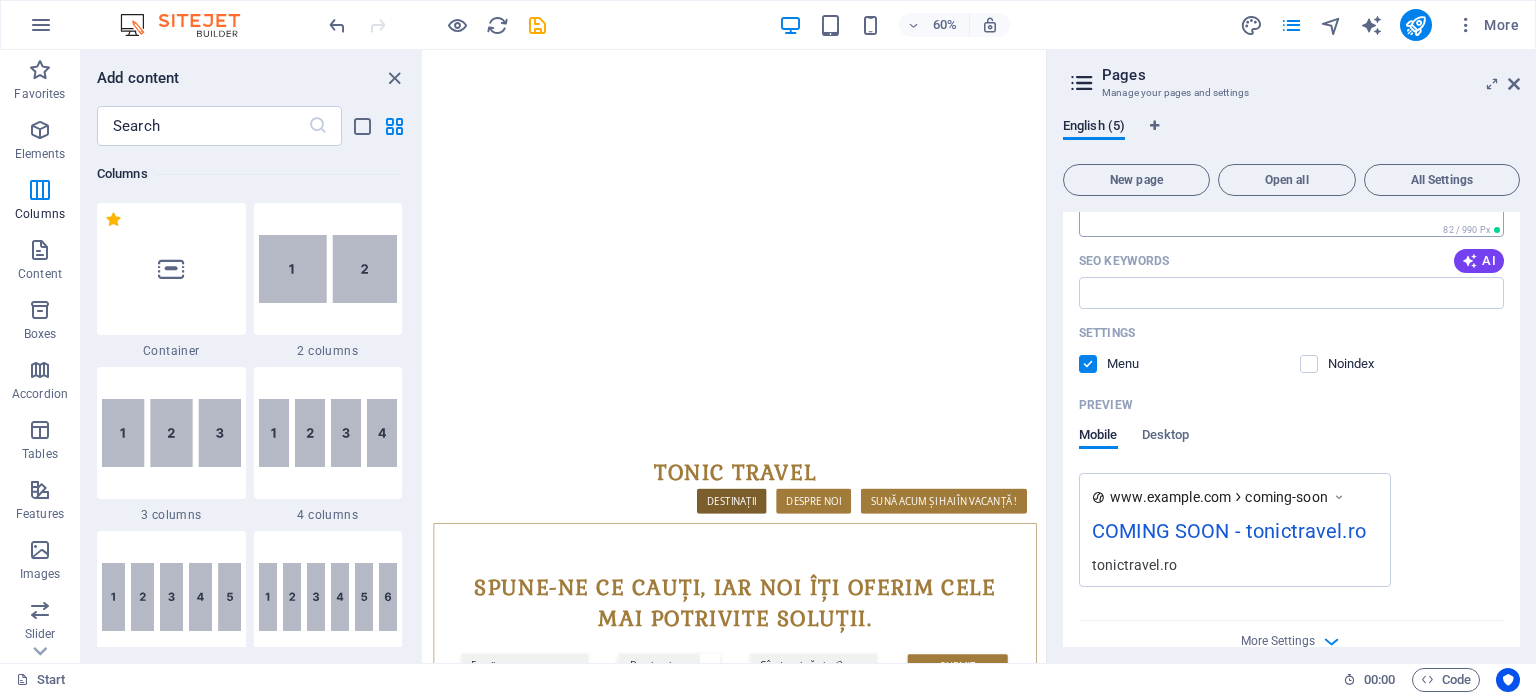 scroll, scrollTop: 0, scrollLeft: 0, axis: both 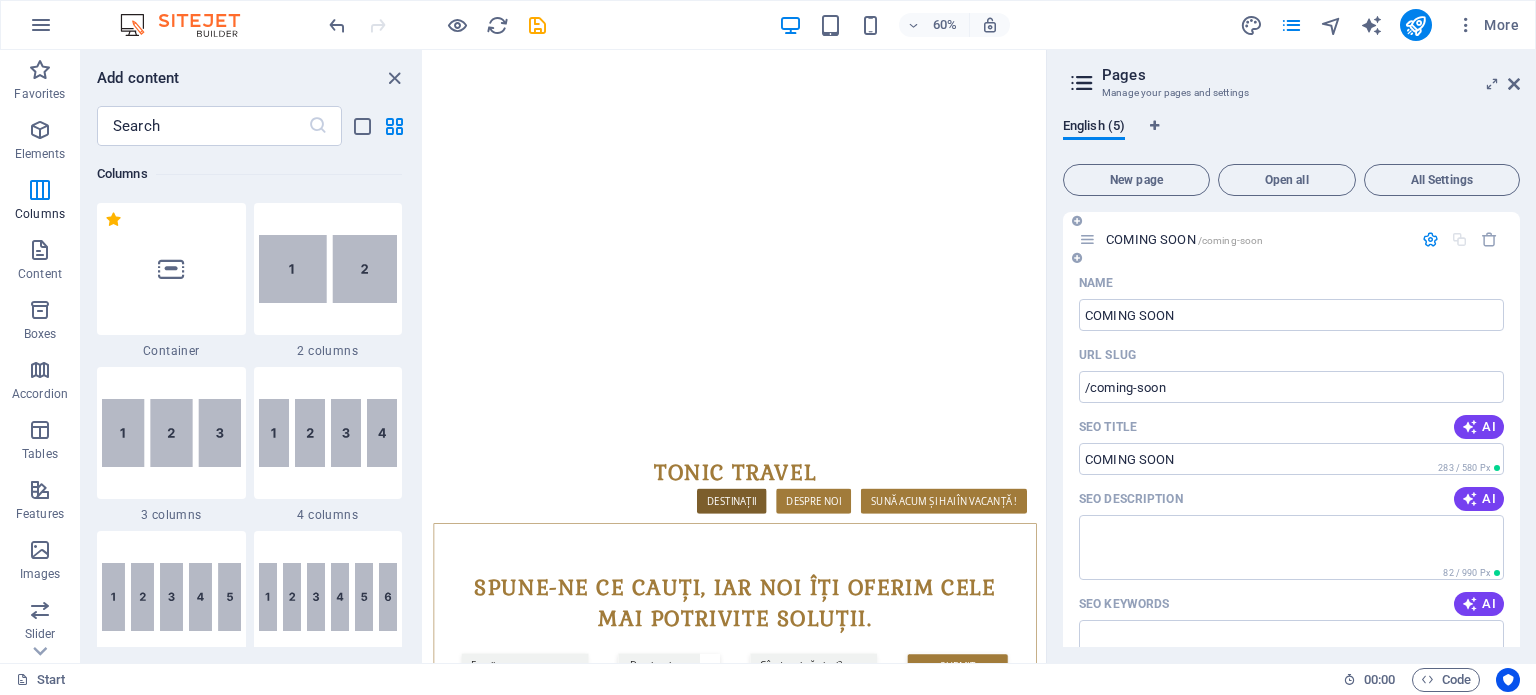 click on "COMING SOON /coming-soon" at bounding box center [1184, 239] 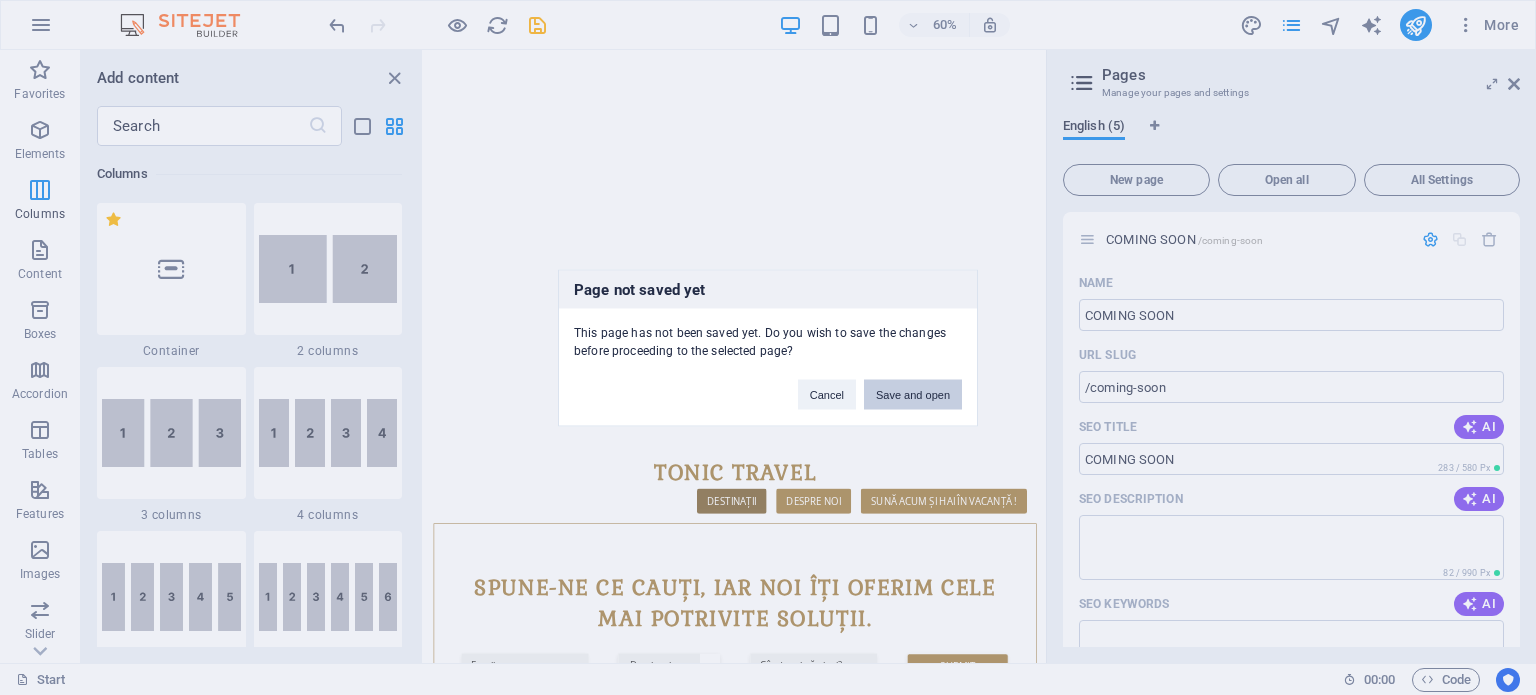 drag, startPoint x: 896, startPoint y: 398, endPoint x: 787, endPoint y: 581, distance: 213.00235 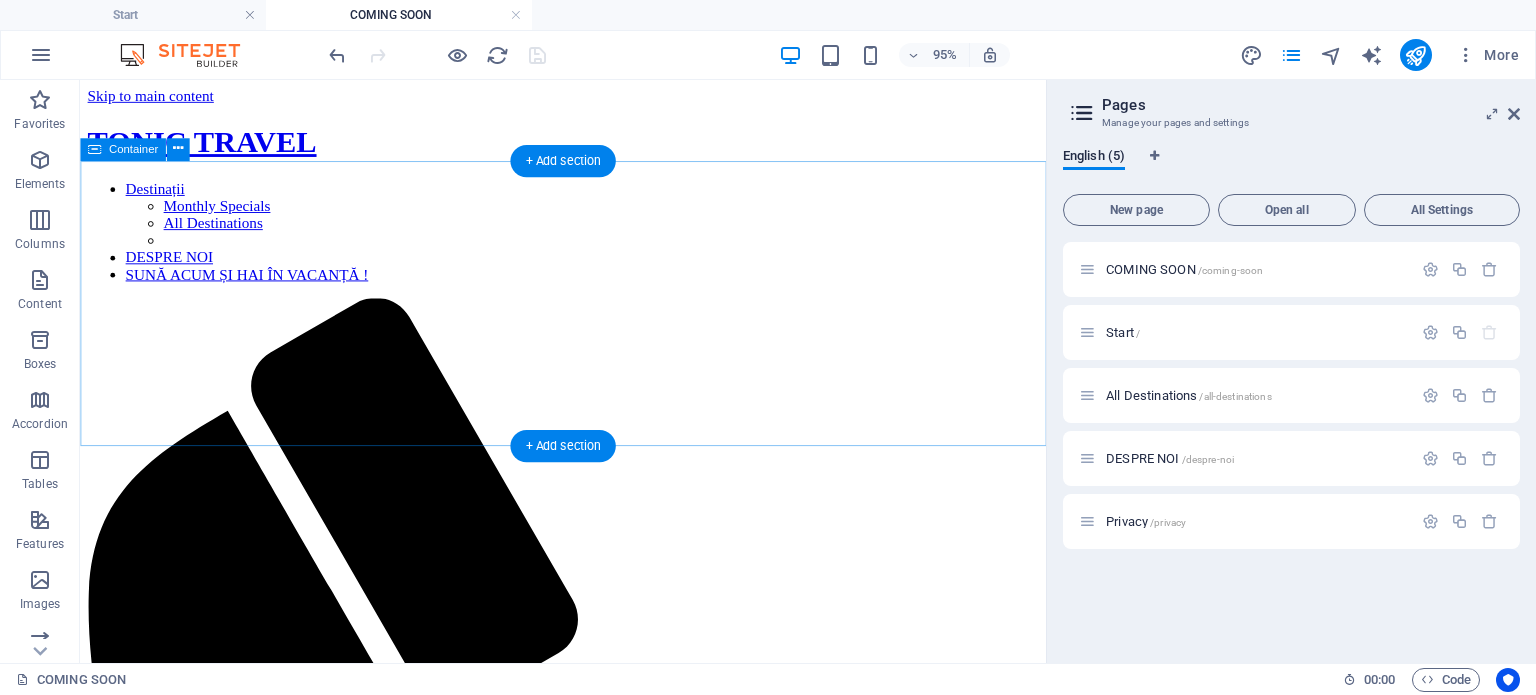 scroll, scrollTop: 0, scrollLeft: 0, axis: both 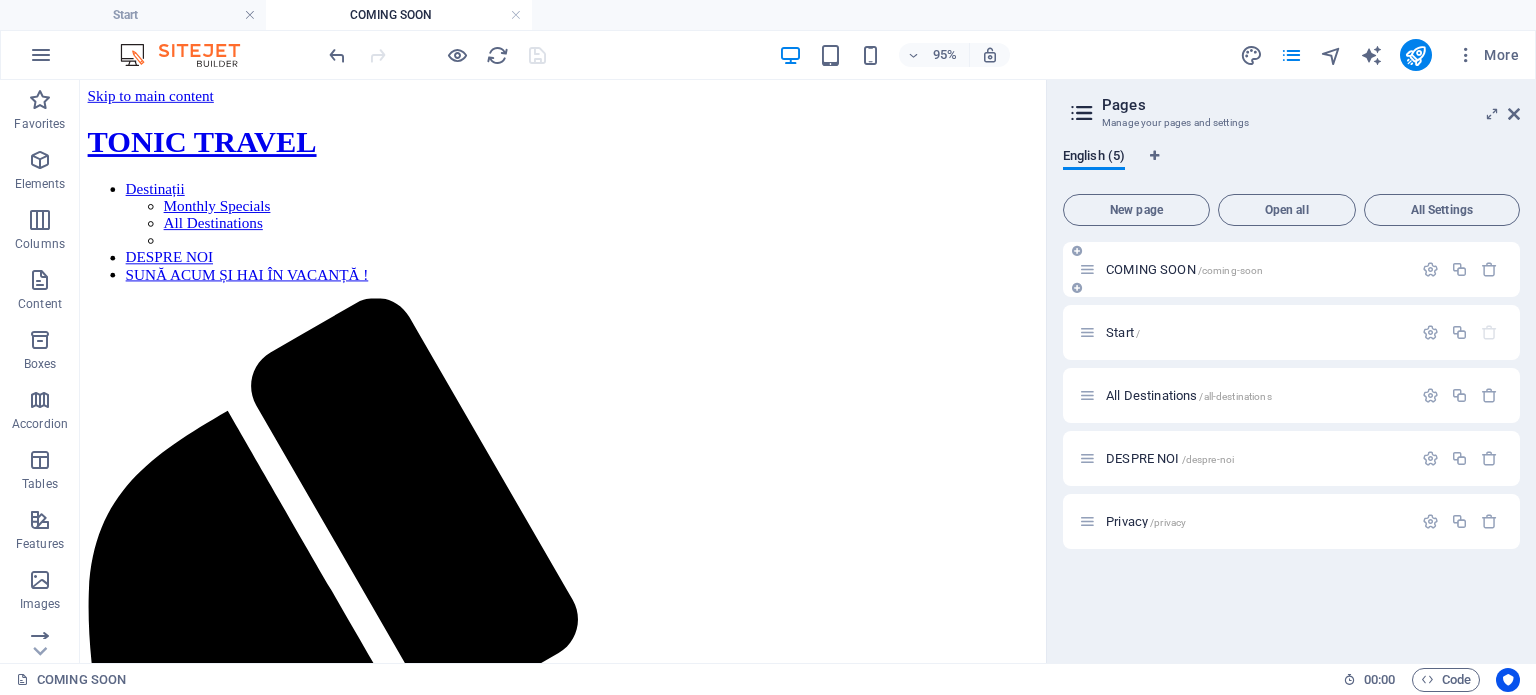 click on "COMING SOON /coming-soon" at bounding box center [1291, 269] 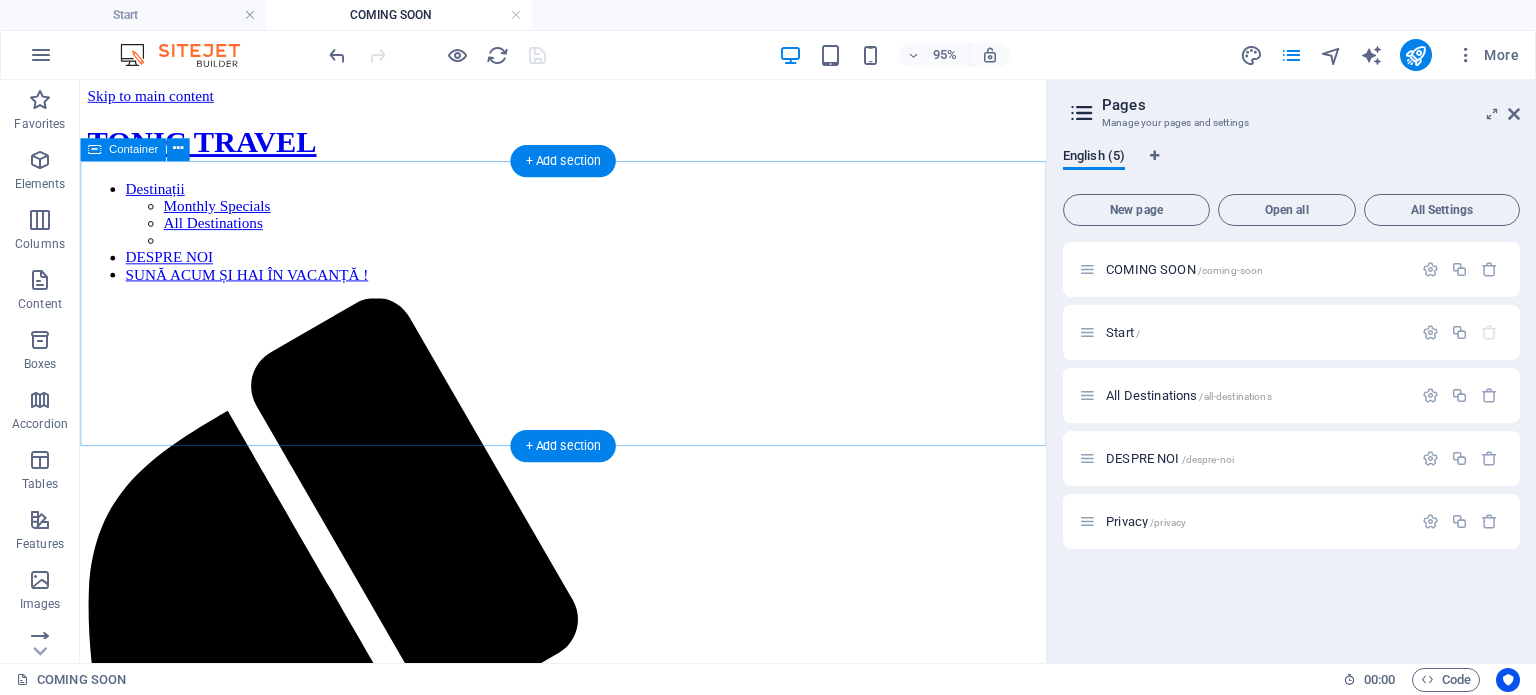 click on "Add elements" at bounding box center [529, 1741] 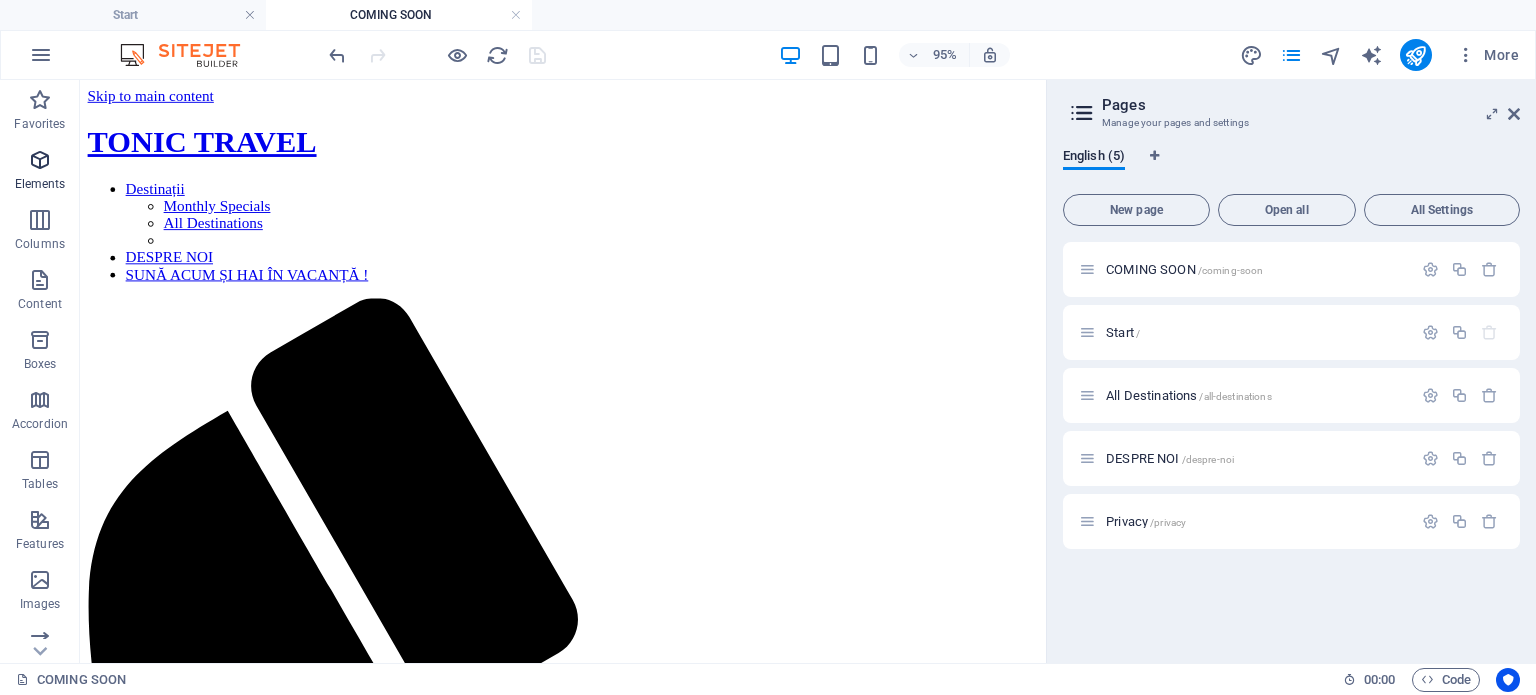 click on "Elements" at bounding box center [40, 184] 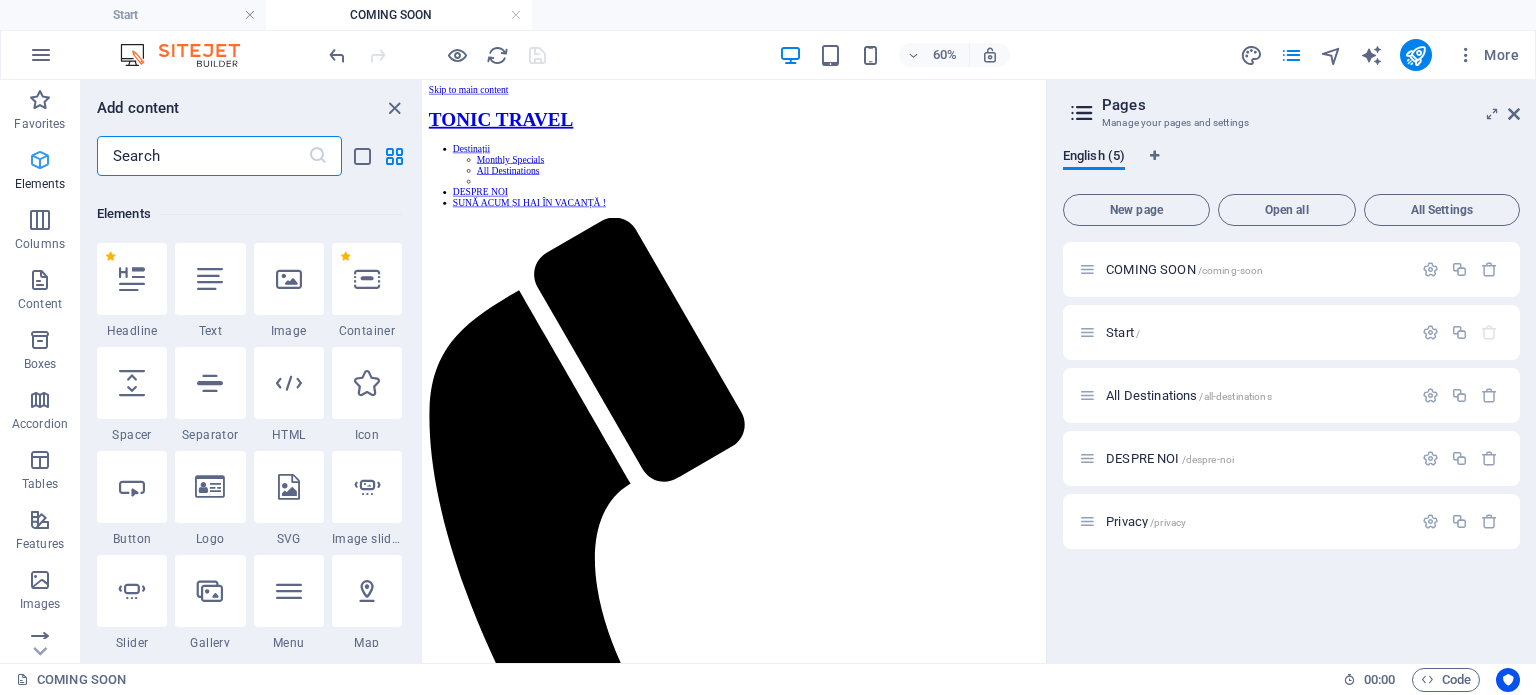 scroll, scrollTop: 212, scrollLeft: 0, axis: vertical 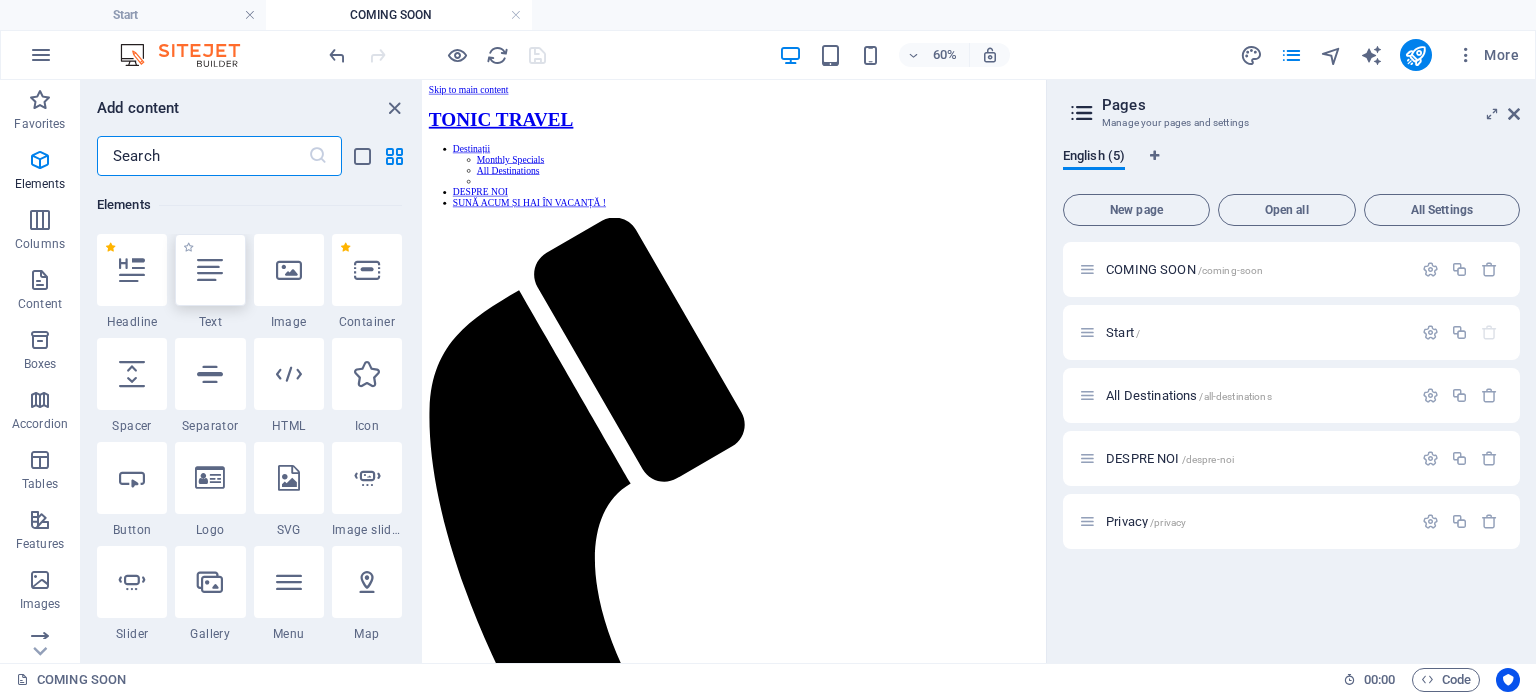 click at bounding box center [210, 270] 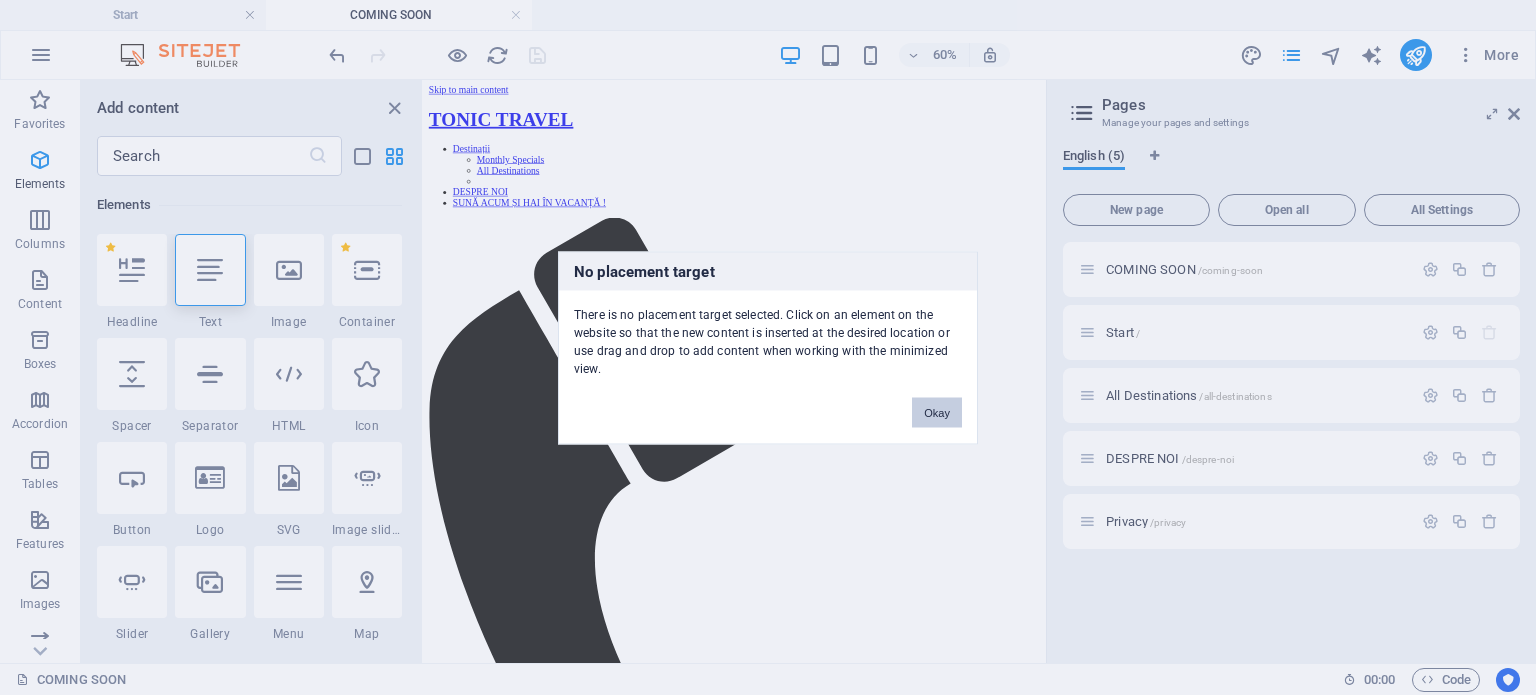 click on "Okay" at bounding box center (937, 412) 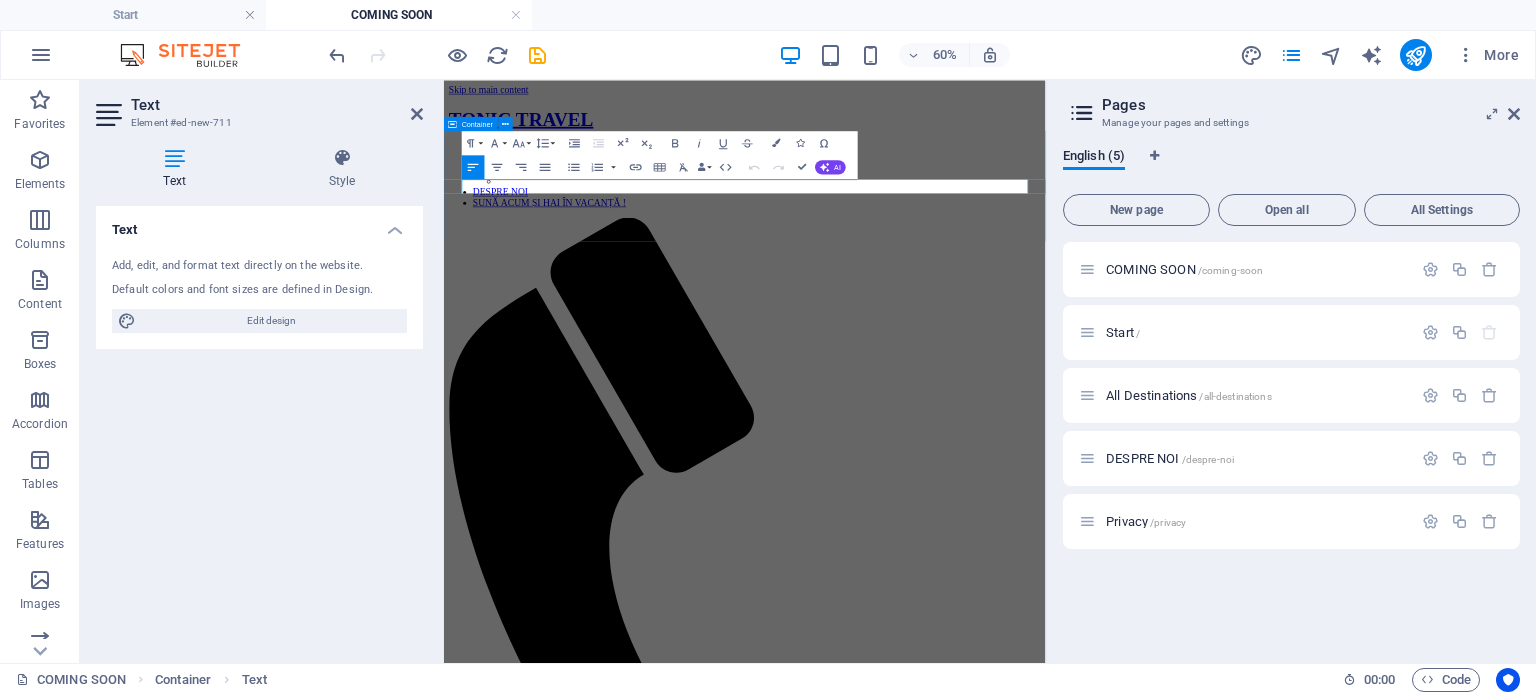 type 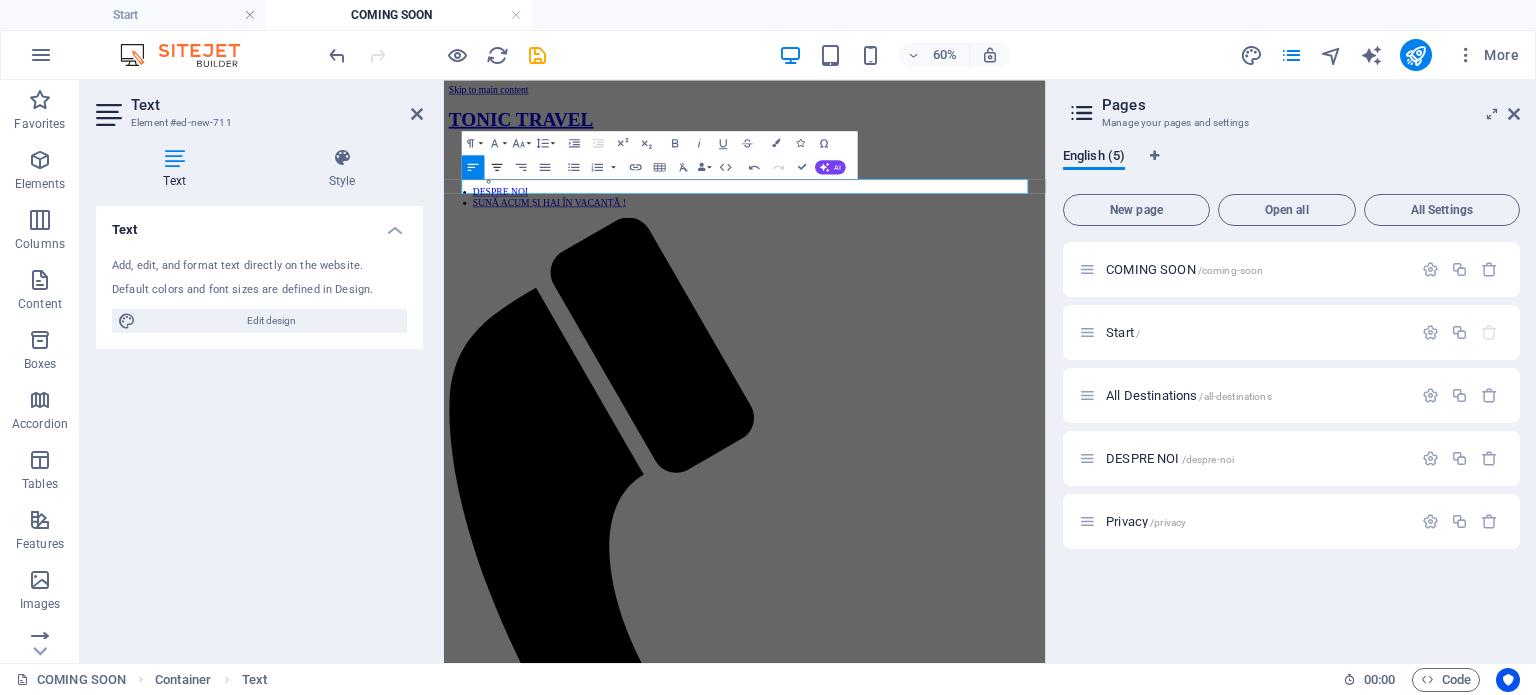 click on "Align Center" at bounding box center [497, 167] 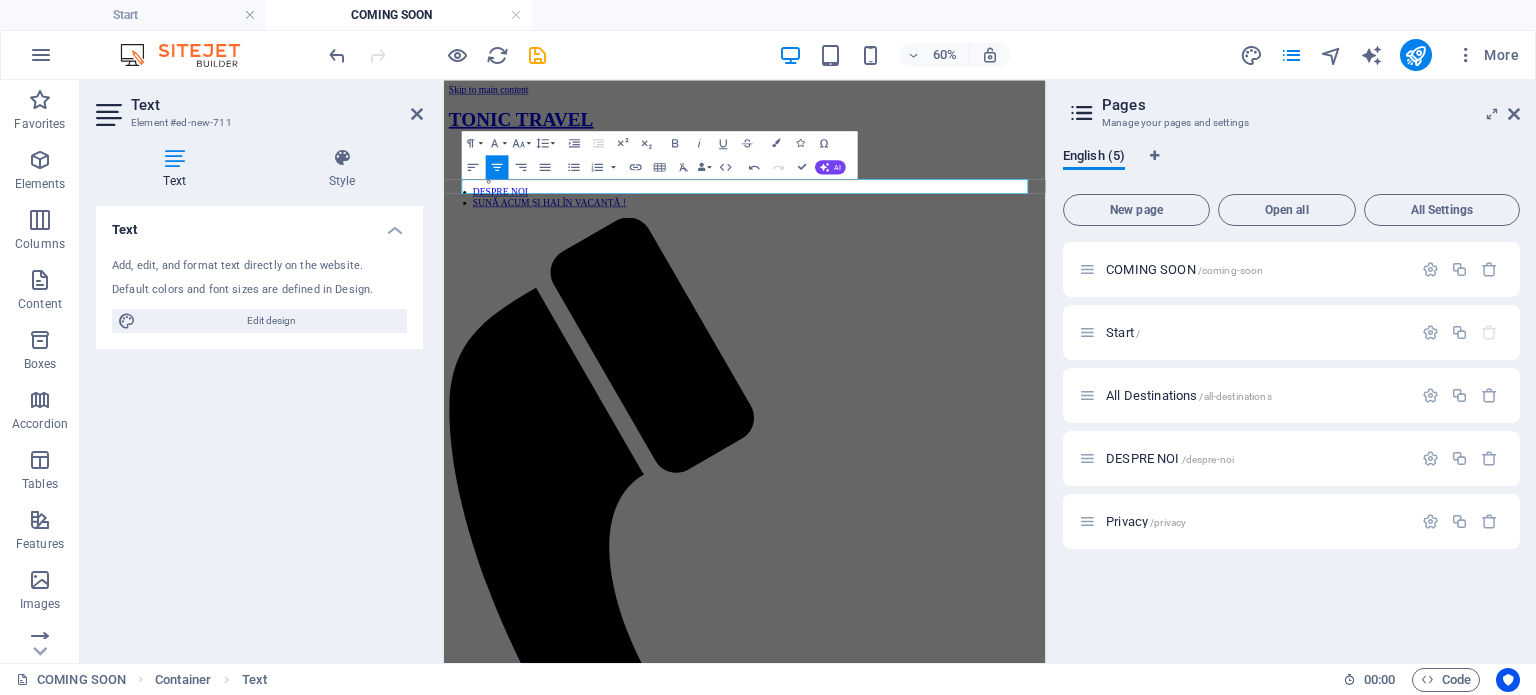 click on "Skip to main content
TONIC TRAVEL Destinații Monthly Specials All Destinations DESPRE NOI SUNĂ ACUM ȘI HAI ÎN VACANȚĂ ! UNDER CONSTRUCTION" at bounding box center (945, 875) 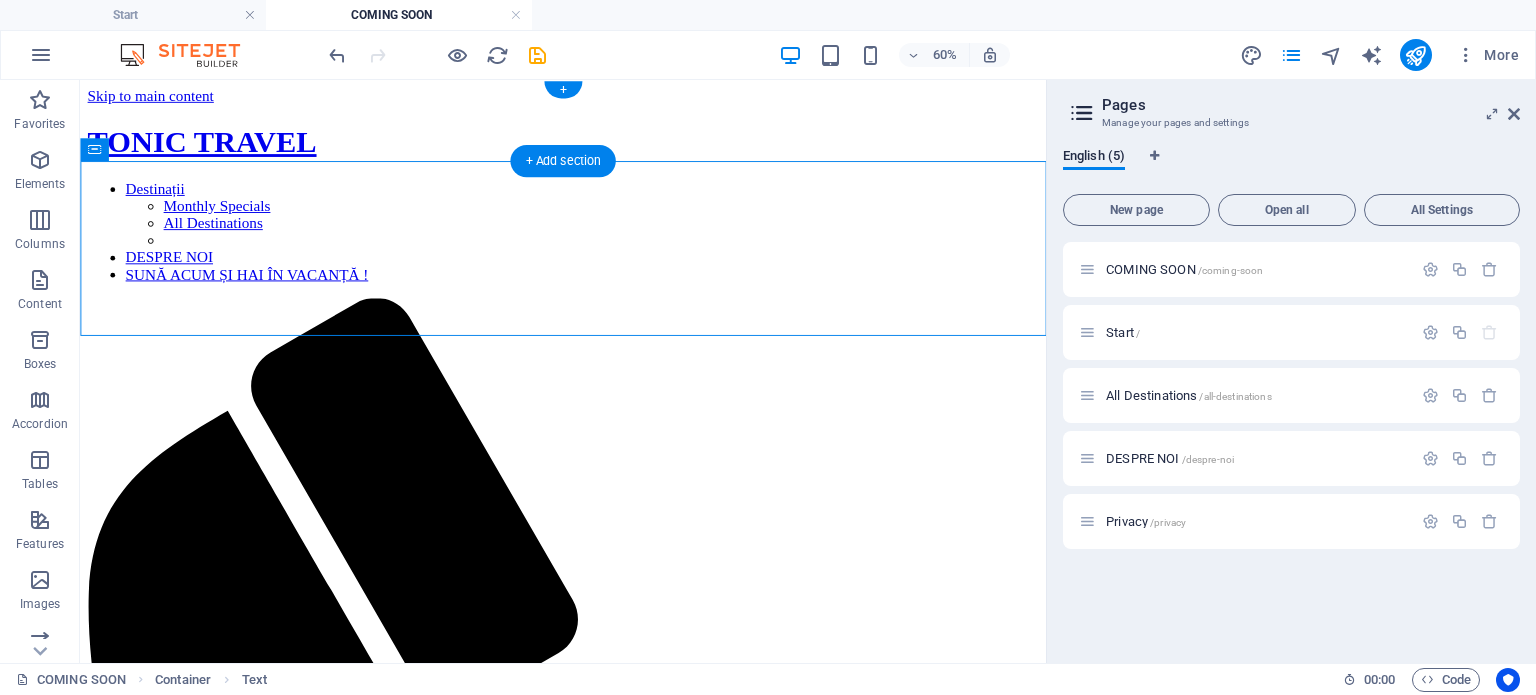 click on "Destinații Monthly Specials All Destinations DESPRE NOI SUNĂ ACUM ȘI HAI ÎN VACANȚĂ !" at bounding box center (588, 240) 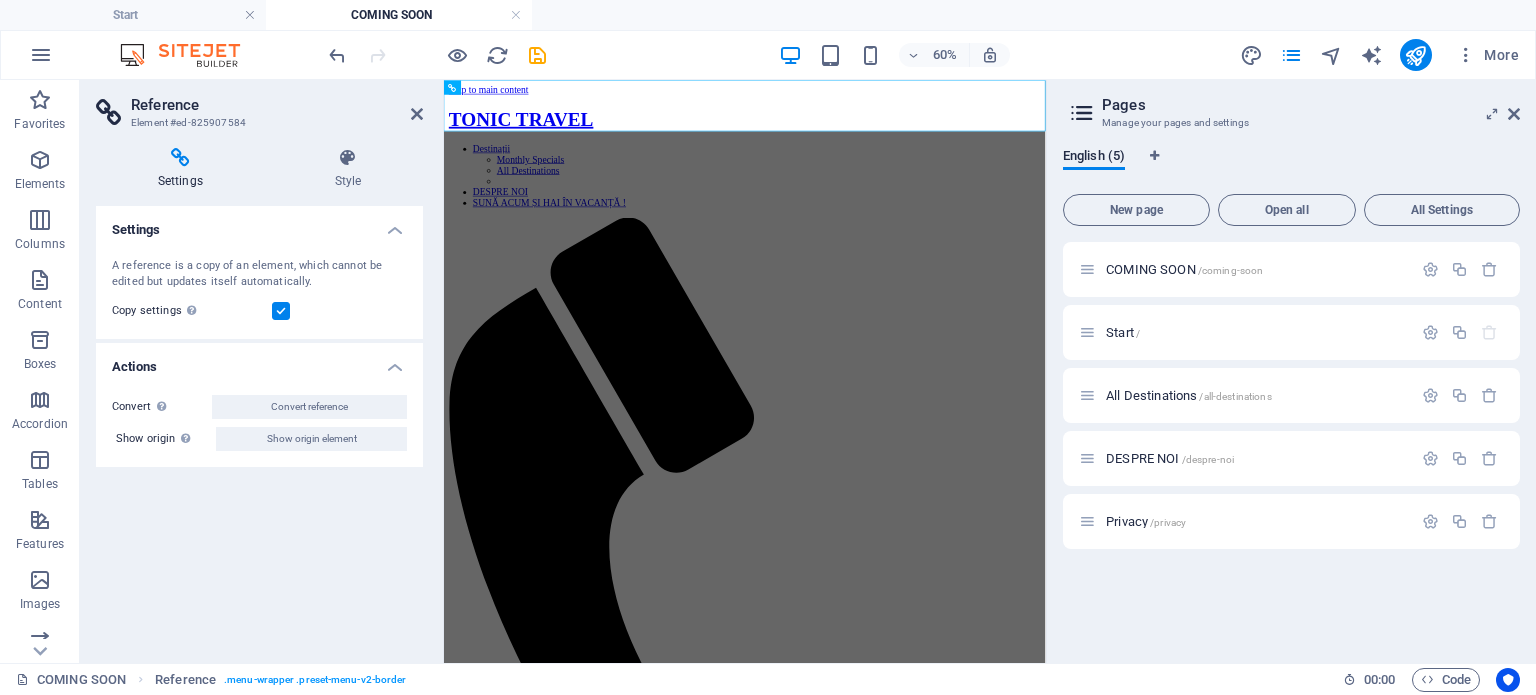 click on "English (5)" at bounding box center (1291, 167) 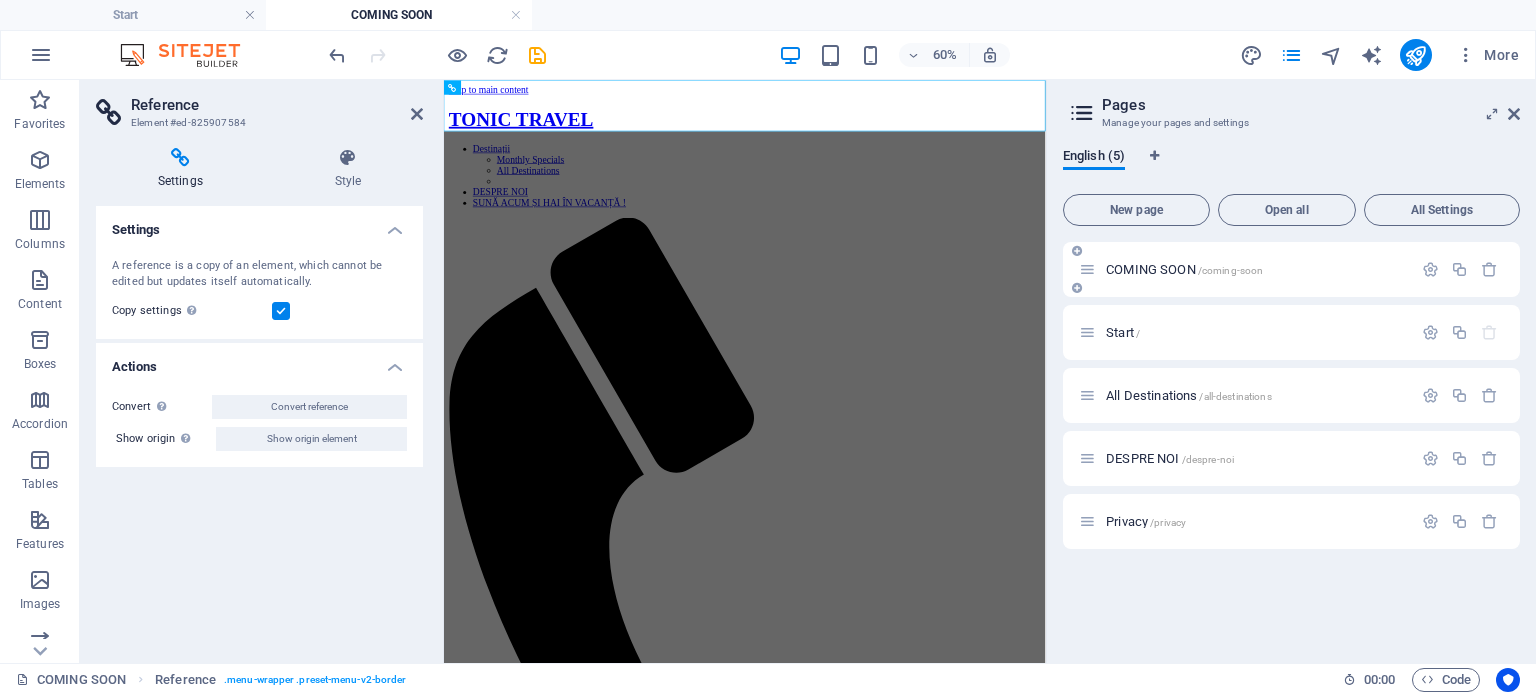 click on "COMING SOON /coming-soon" at bounding box center [1291, 269] 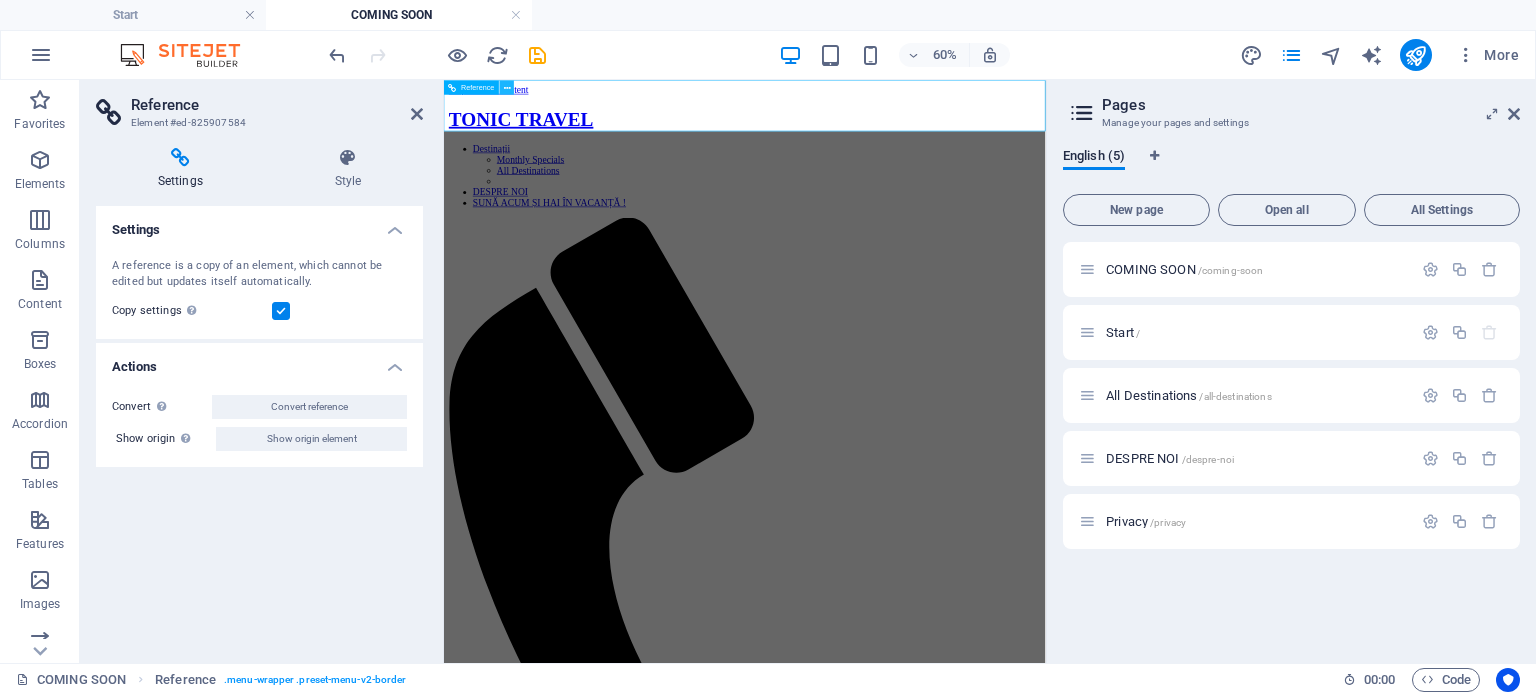 click at bounding box center (507, 87) 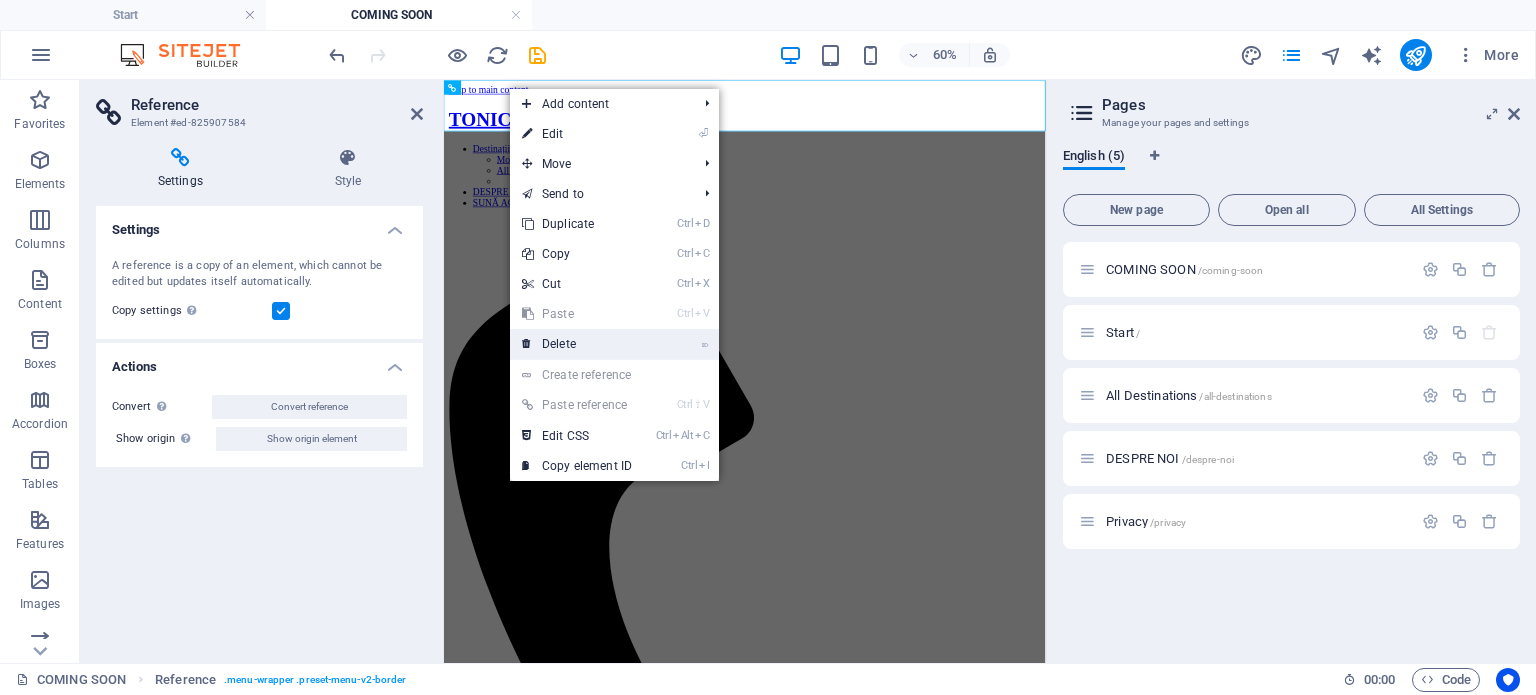 drag, startPoint x: 593, startPoint y: 345, endPoint x: 534, endPoint y: 104, distance: 248.11691 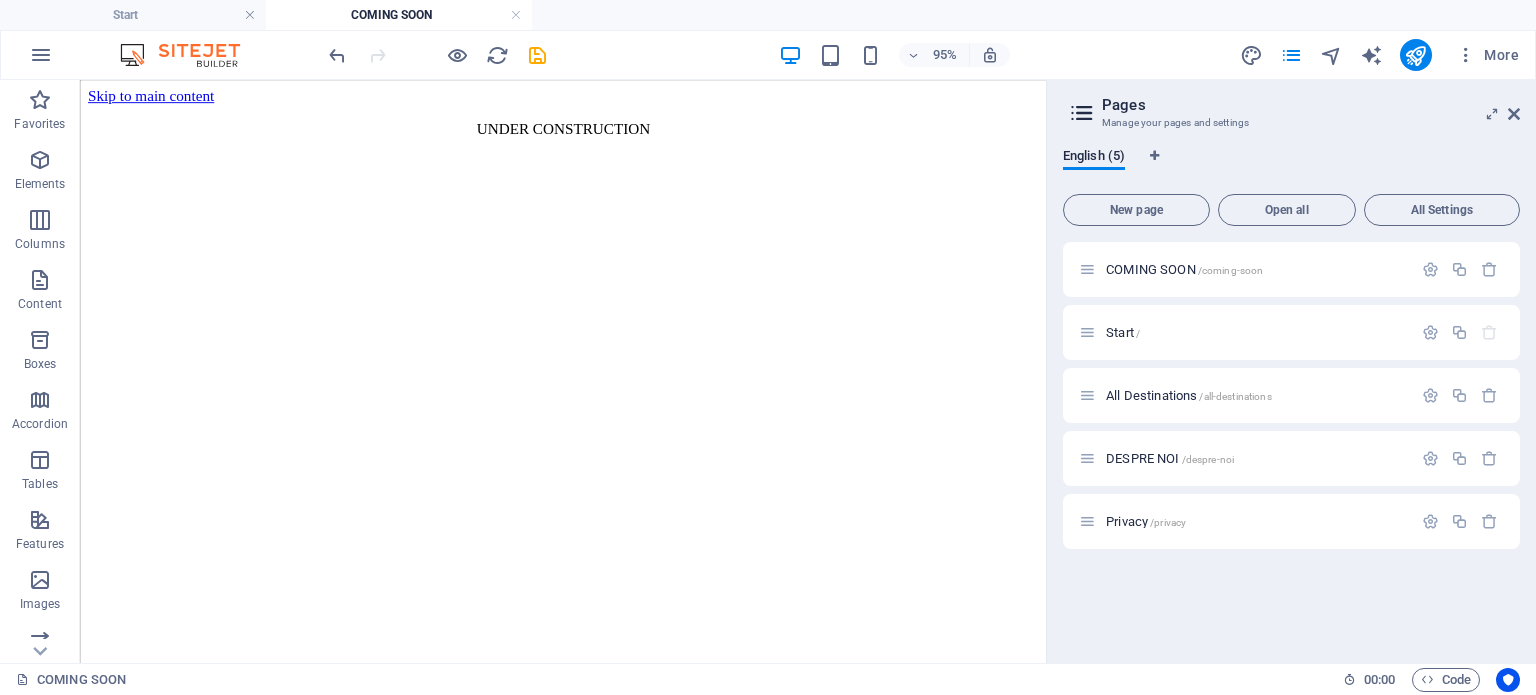 click on "Skip to main content
UNDER CONSTRUCTION" at bounding box center (588, 118) 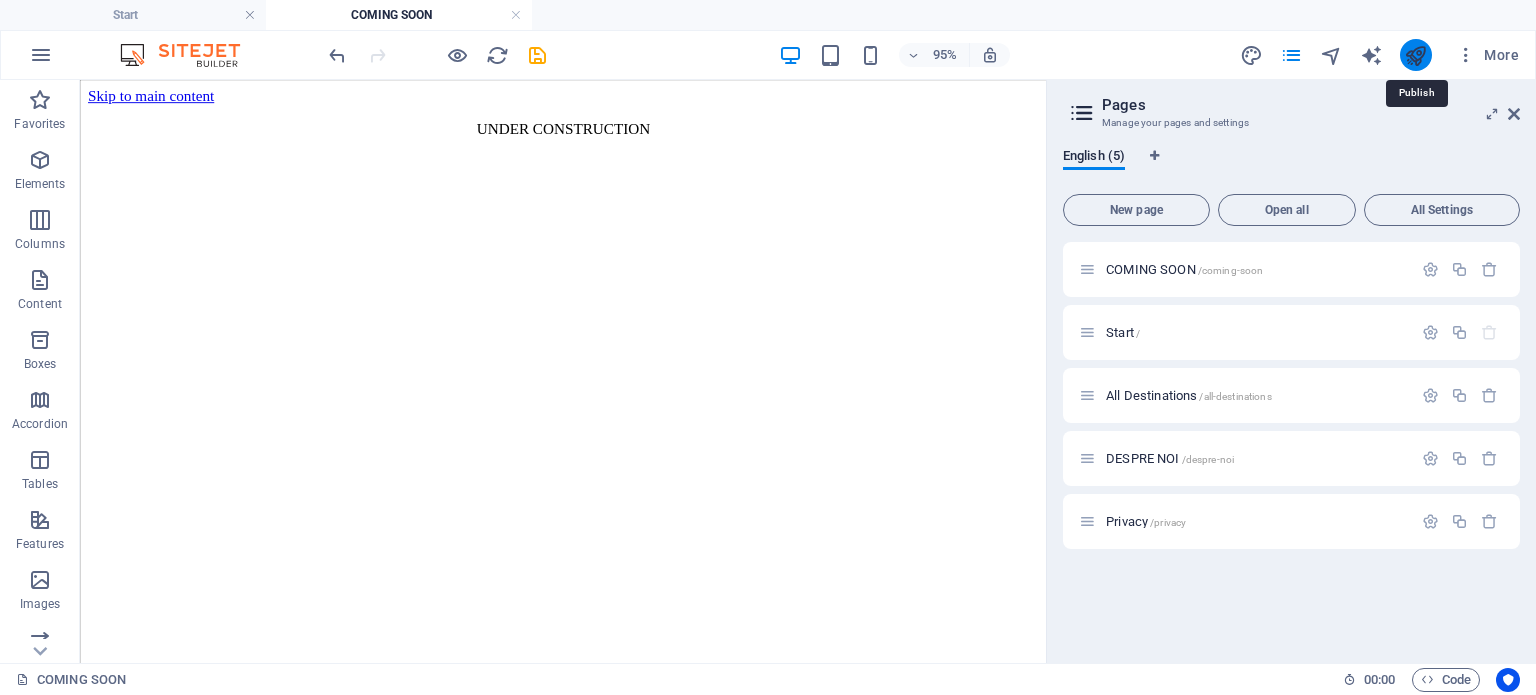 click at bounding box center [1415, 55] 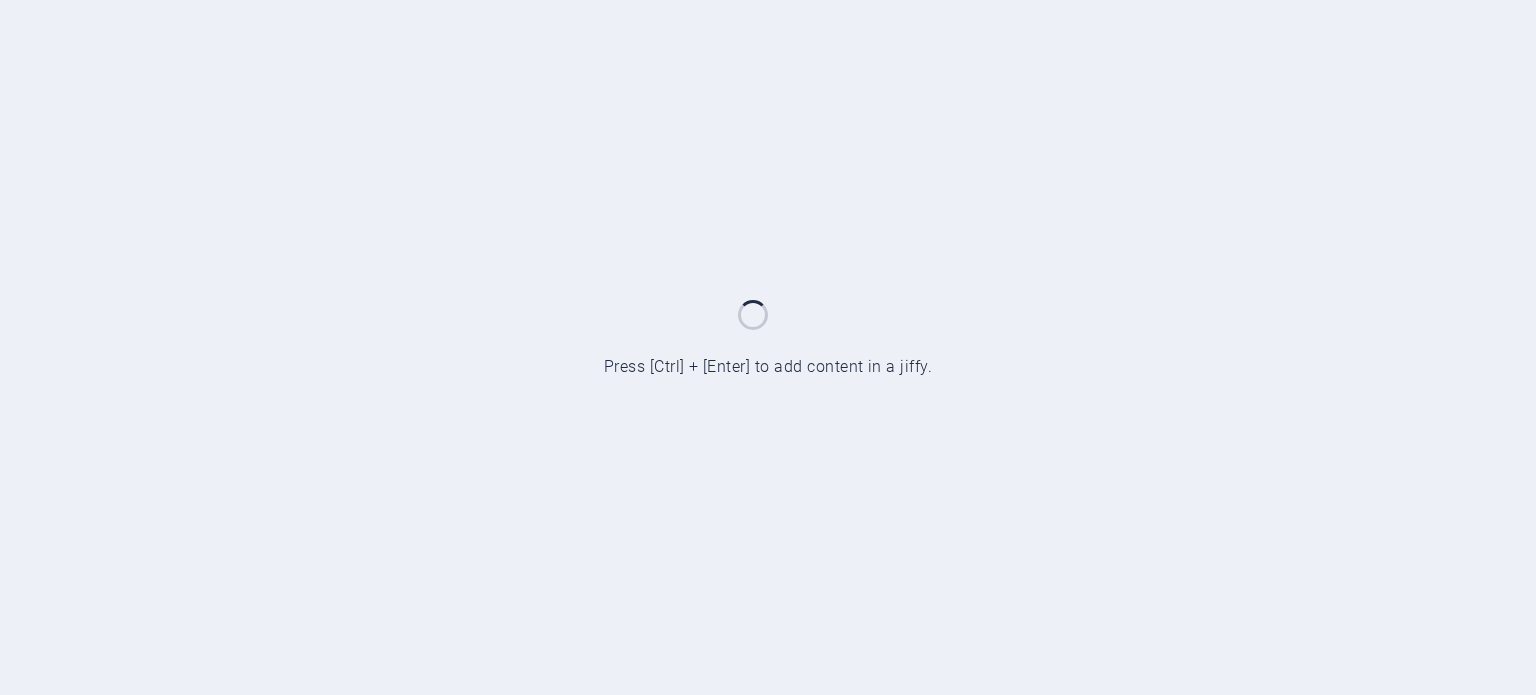 scroll, scrollTop: 0, scrollLeft: 0, axis: both 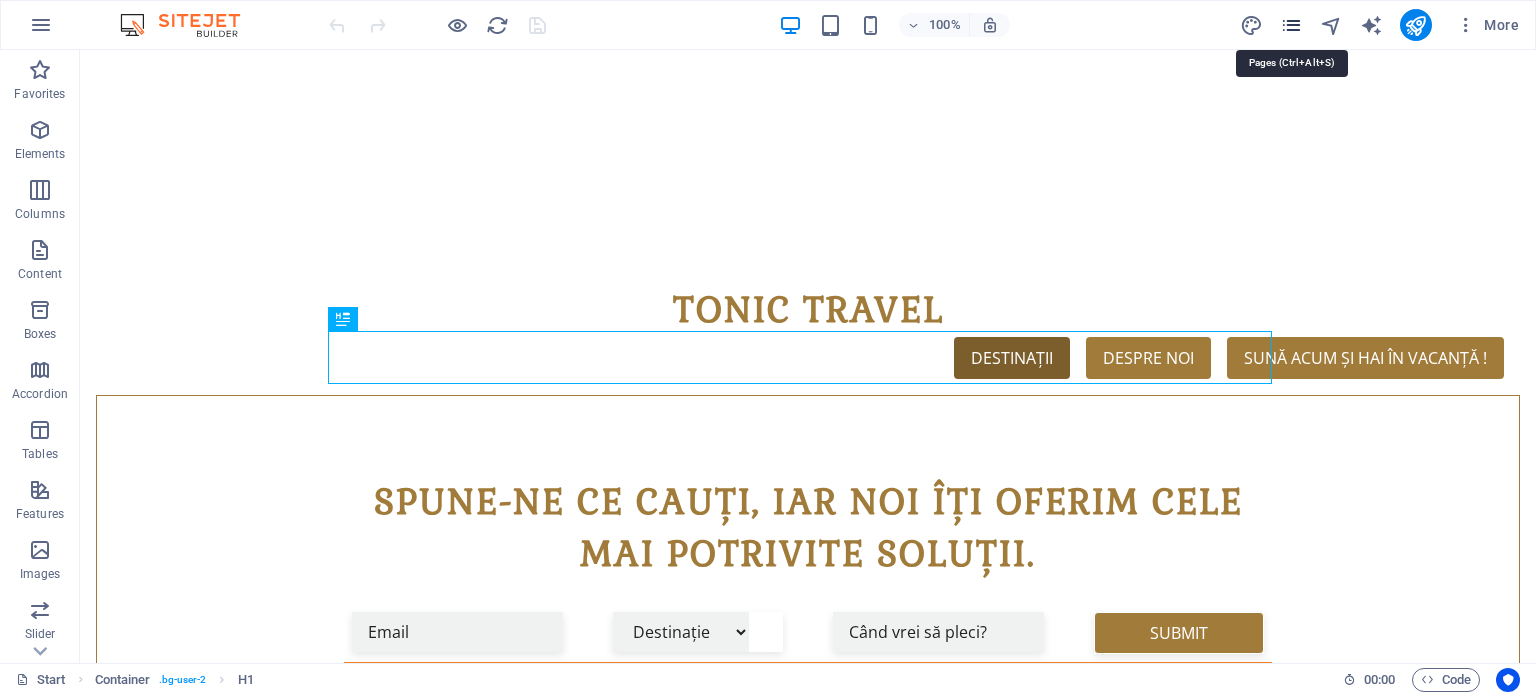 click at bounding box center (1291, 25) 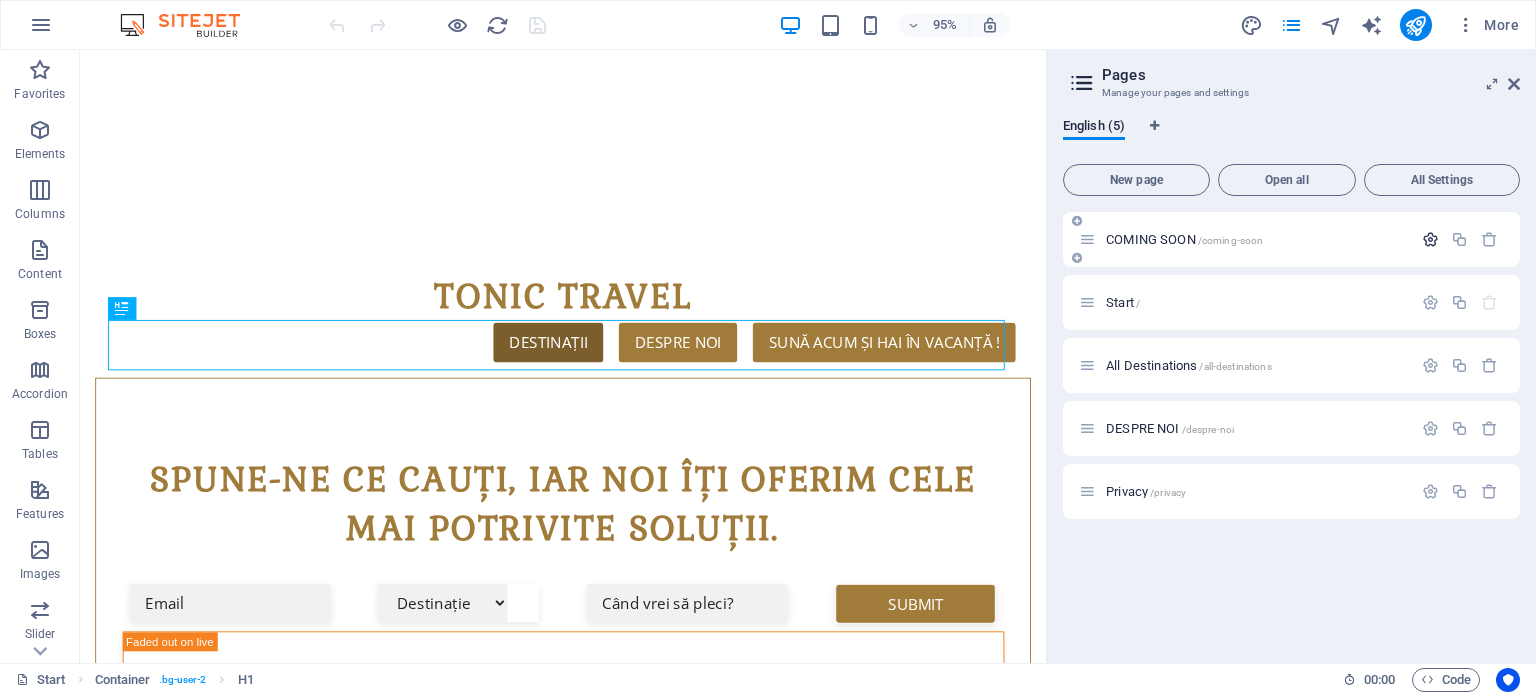 click at bounding box center (1430, 239) 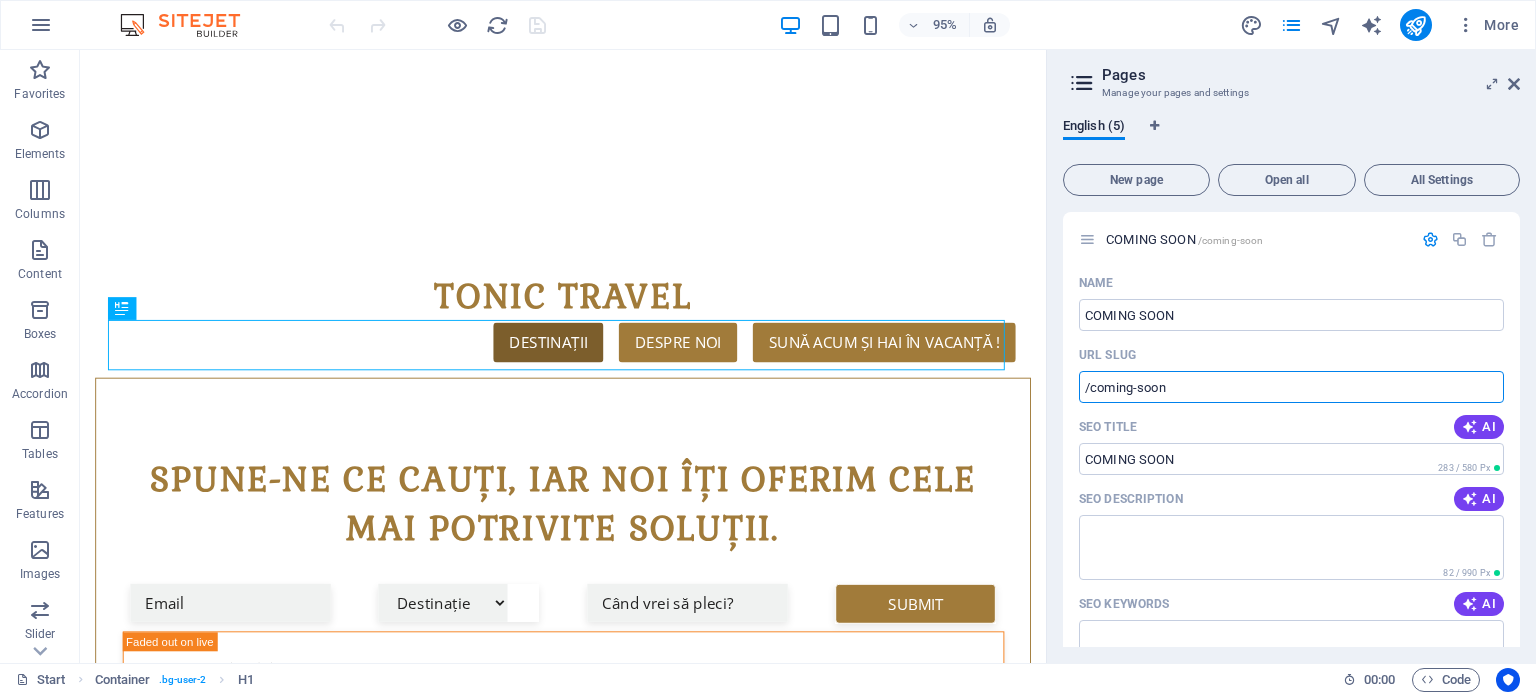 drag, startPoint x: 1292, startPoint y: 427, endPoint x: 1088, endPoint y: 392, distance: 206.98068 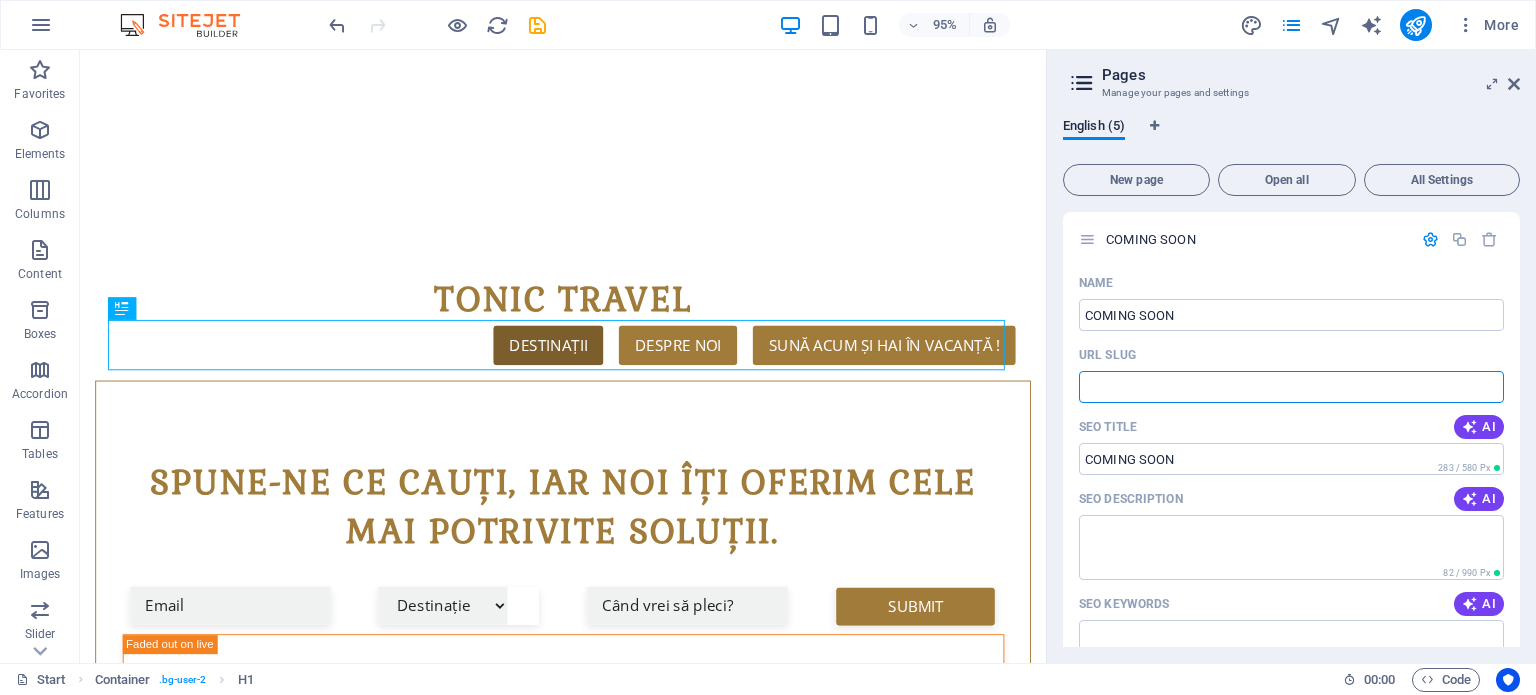 type 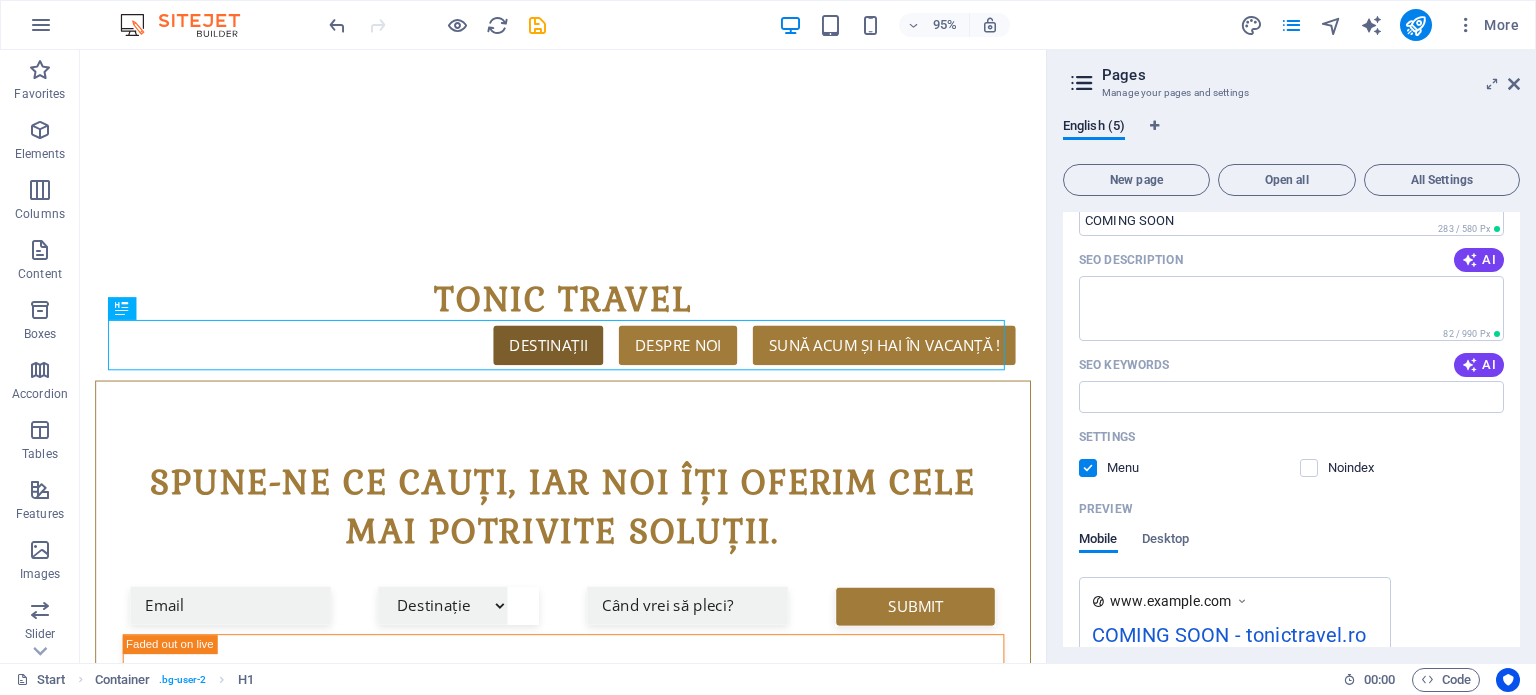 scroll, scrollTop: 300, scrollLeft: 0, axis: vertical 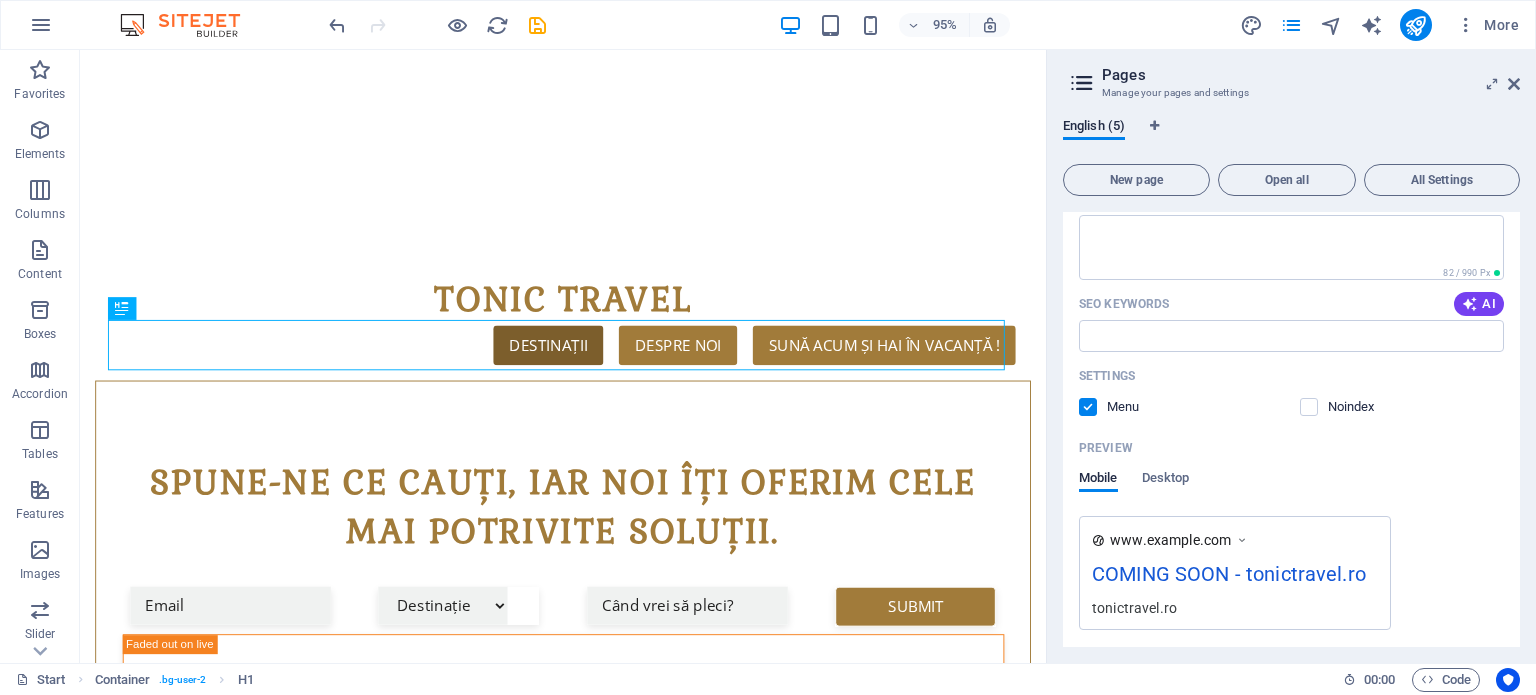click on "Menu" at bounding box center [1109, 407] 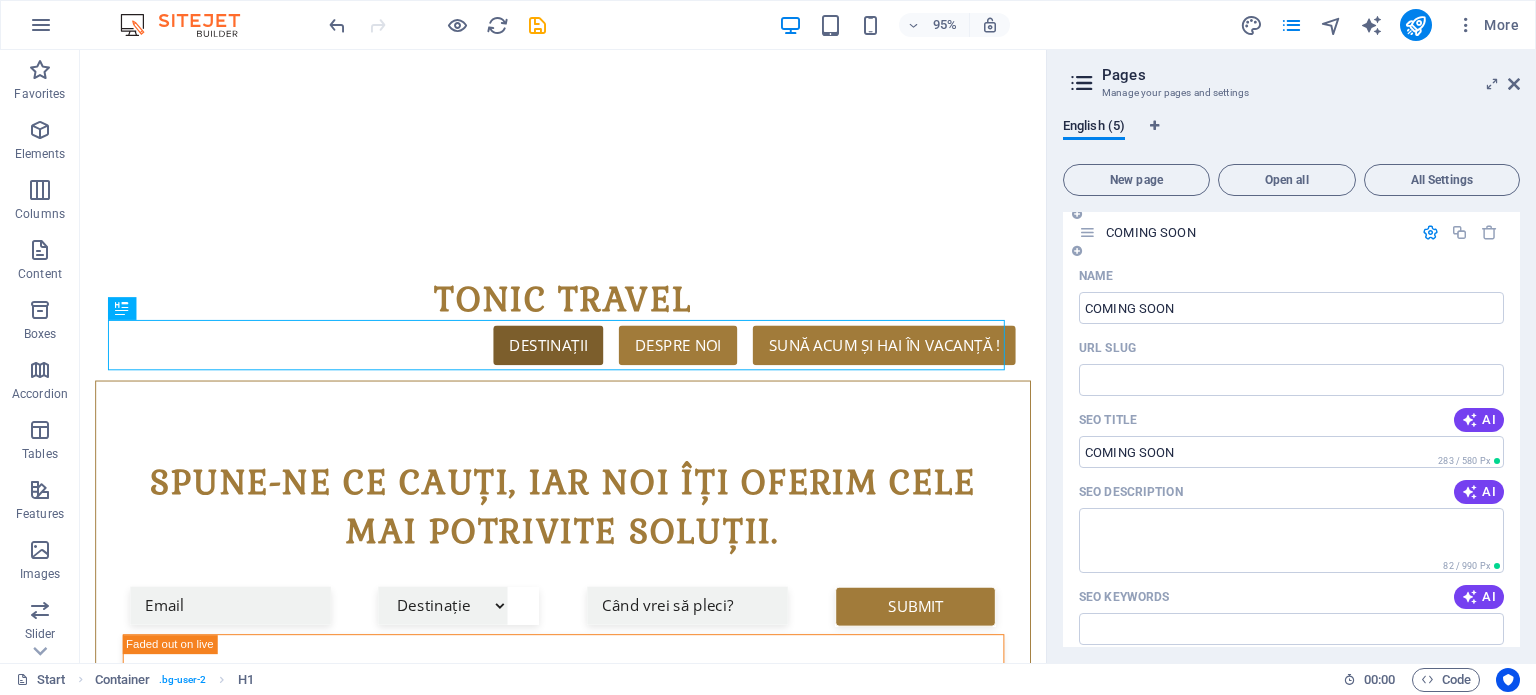 scroll, scrollTop: 0, scrollLeft: 0, axis: both 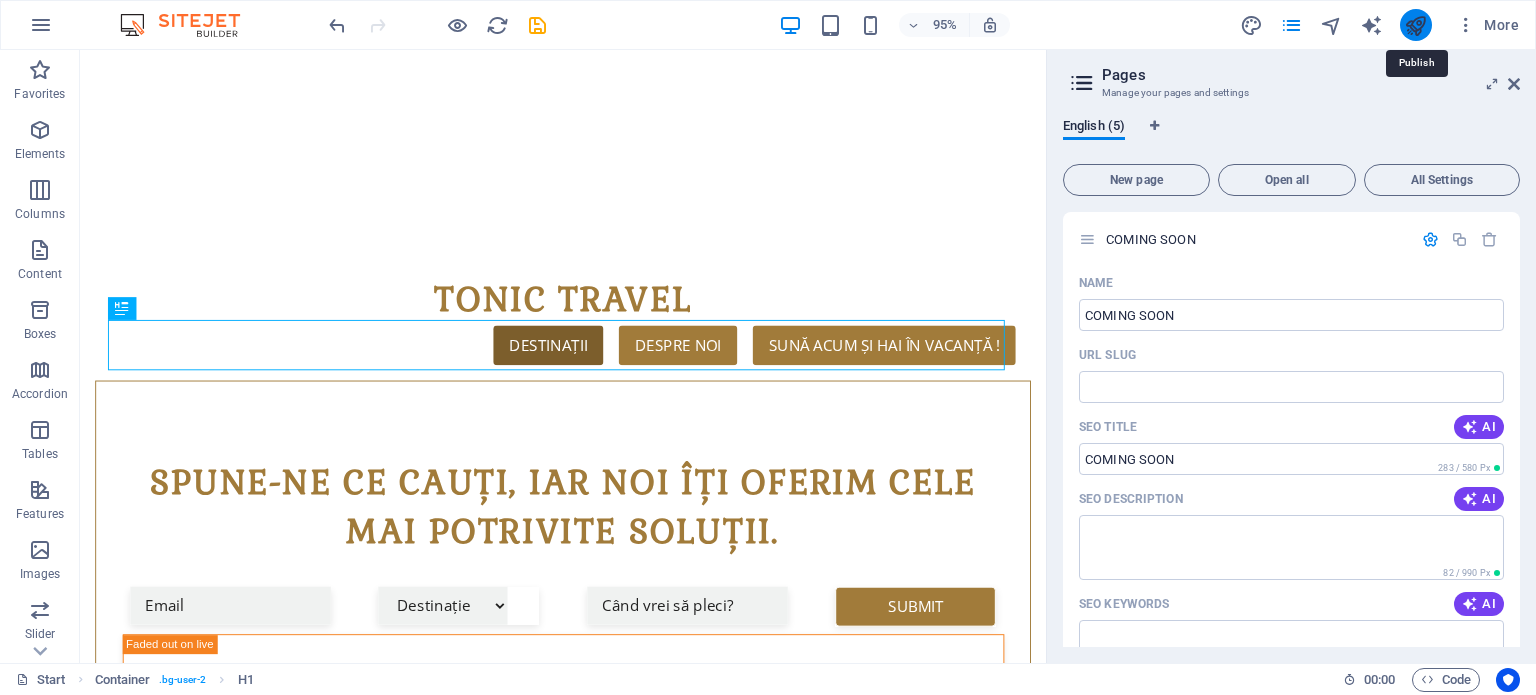 drag, startPoint x: 1417, startPoint y: 31, endPoint x: 1337, endPoint y: 36, distance: 80.1561 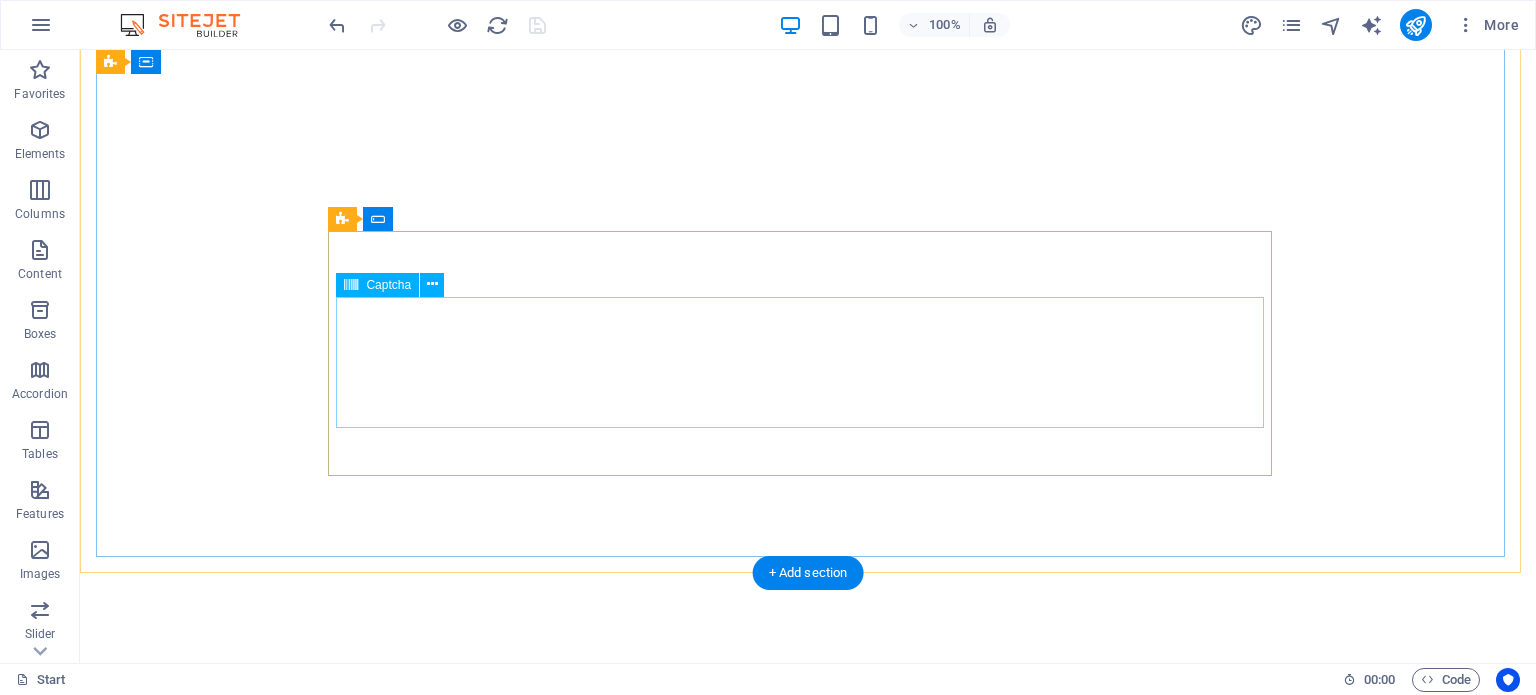 scroll, scrollTop: 0, scrollLeft: 0, axis: both 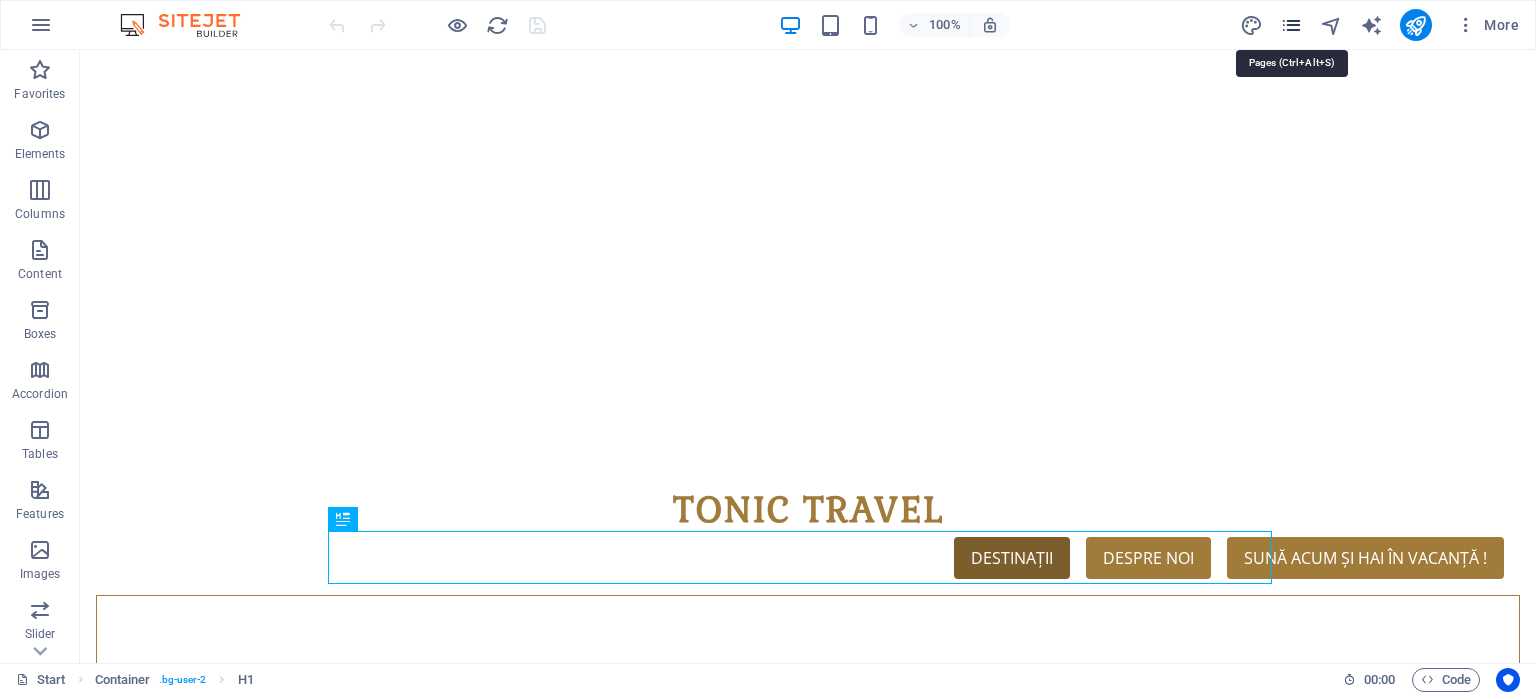click at bounding box center [1291, 25] 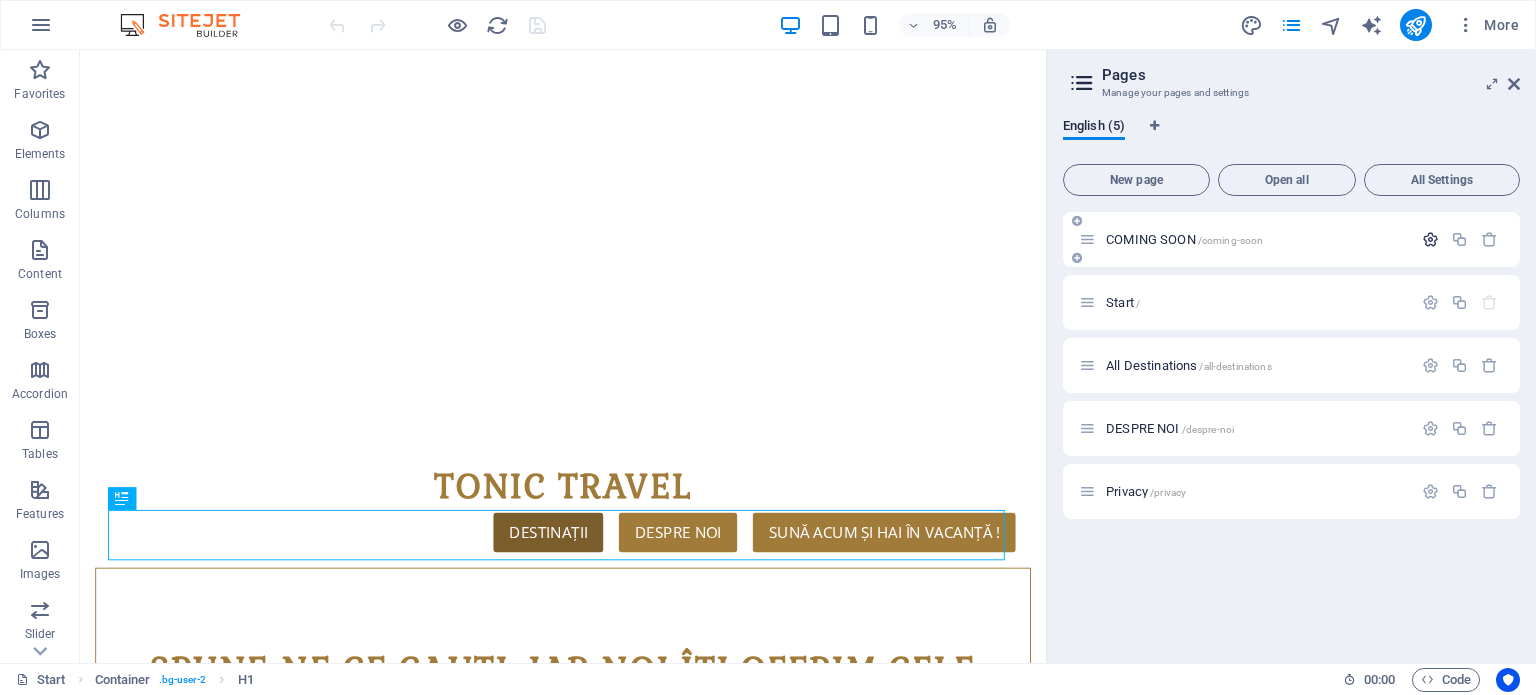 click at bounding box center [1430, 239] 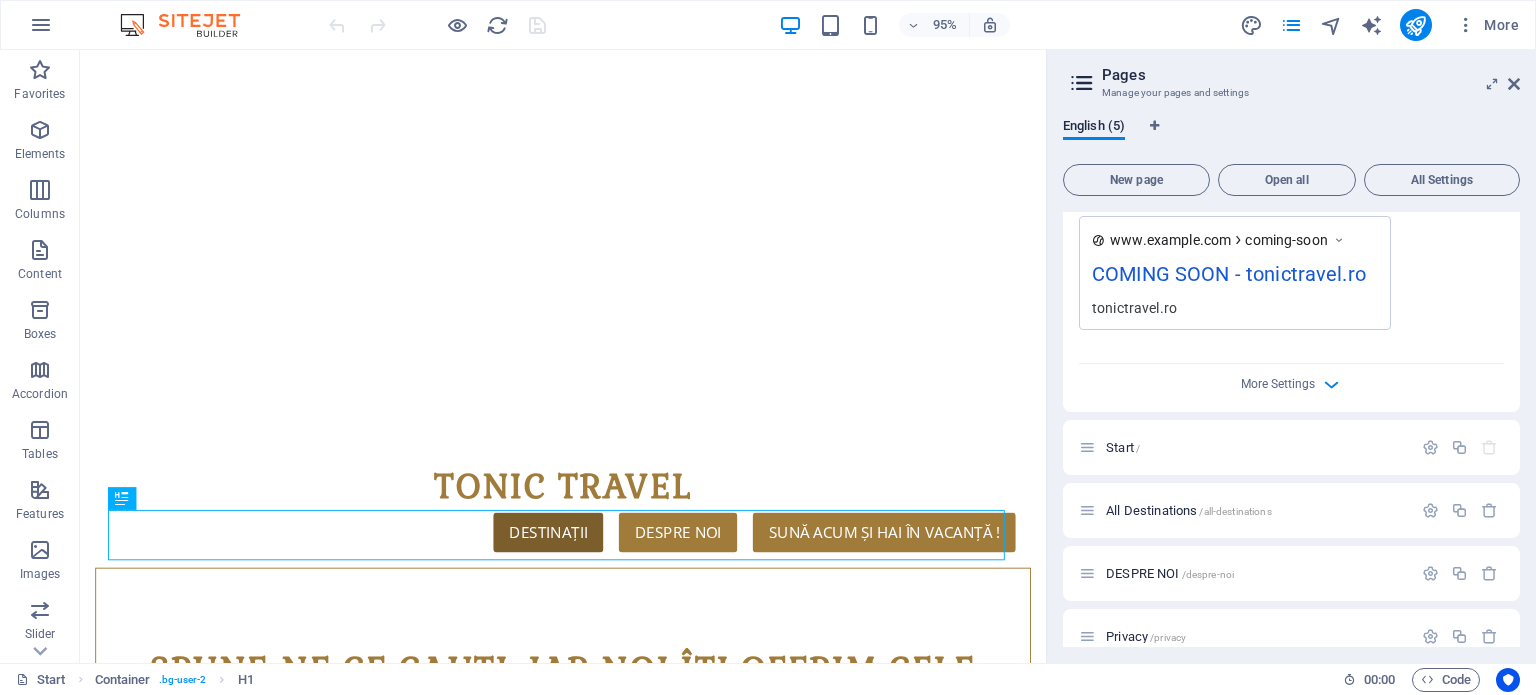 scroll, scrollTop: 624, scrollLeft: 0, axis: vertical 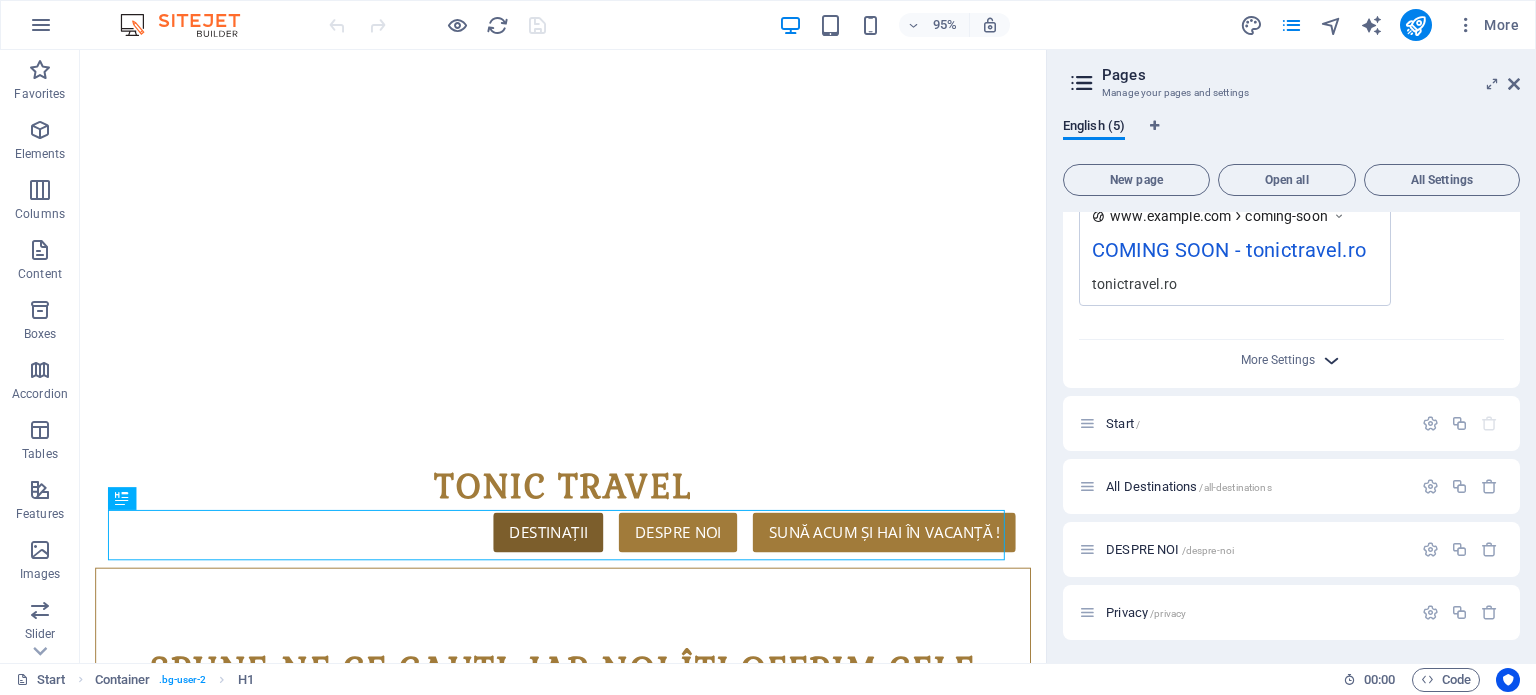 click on "More Settings" at bounding box center (1292, 360) 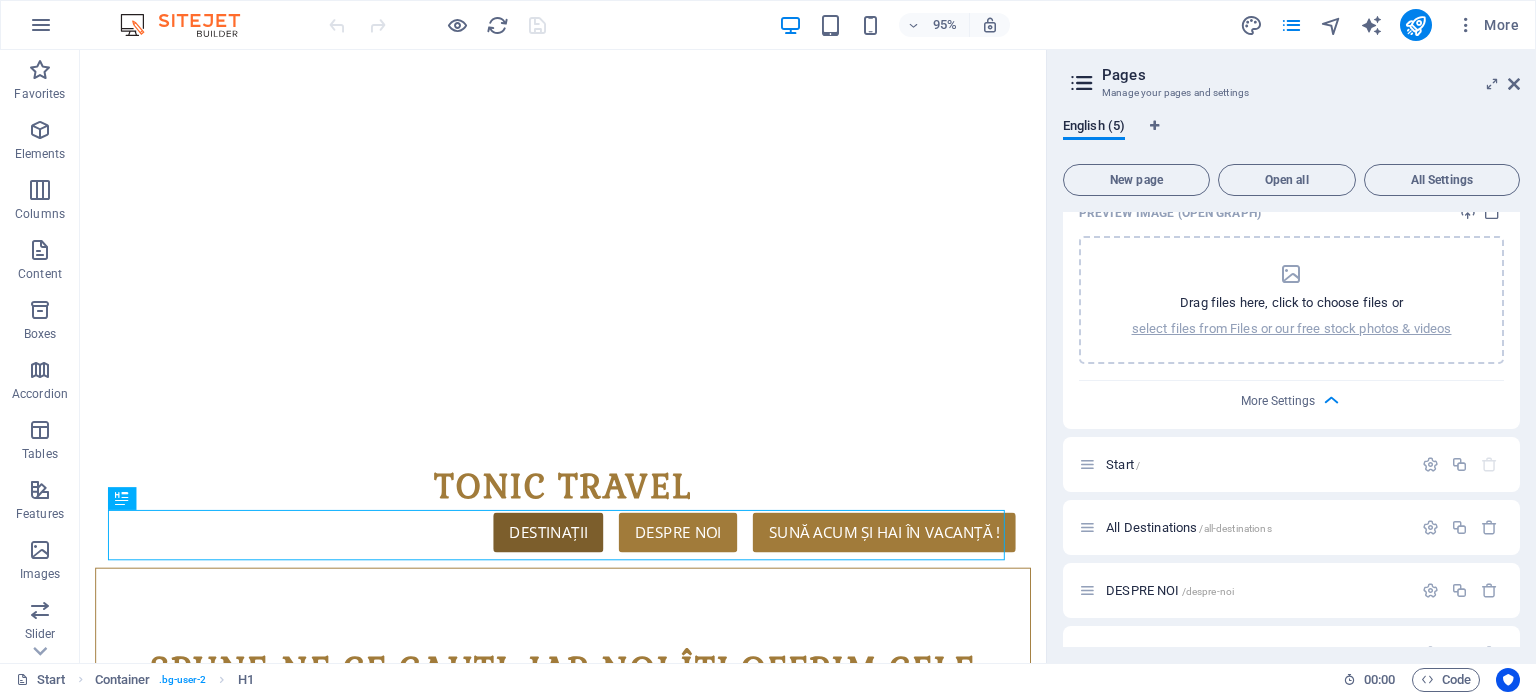 scroll, scrollTop: 911, scrollLeft: 0, axis: vertical 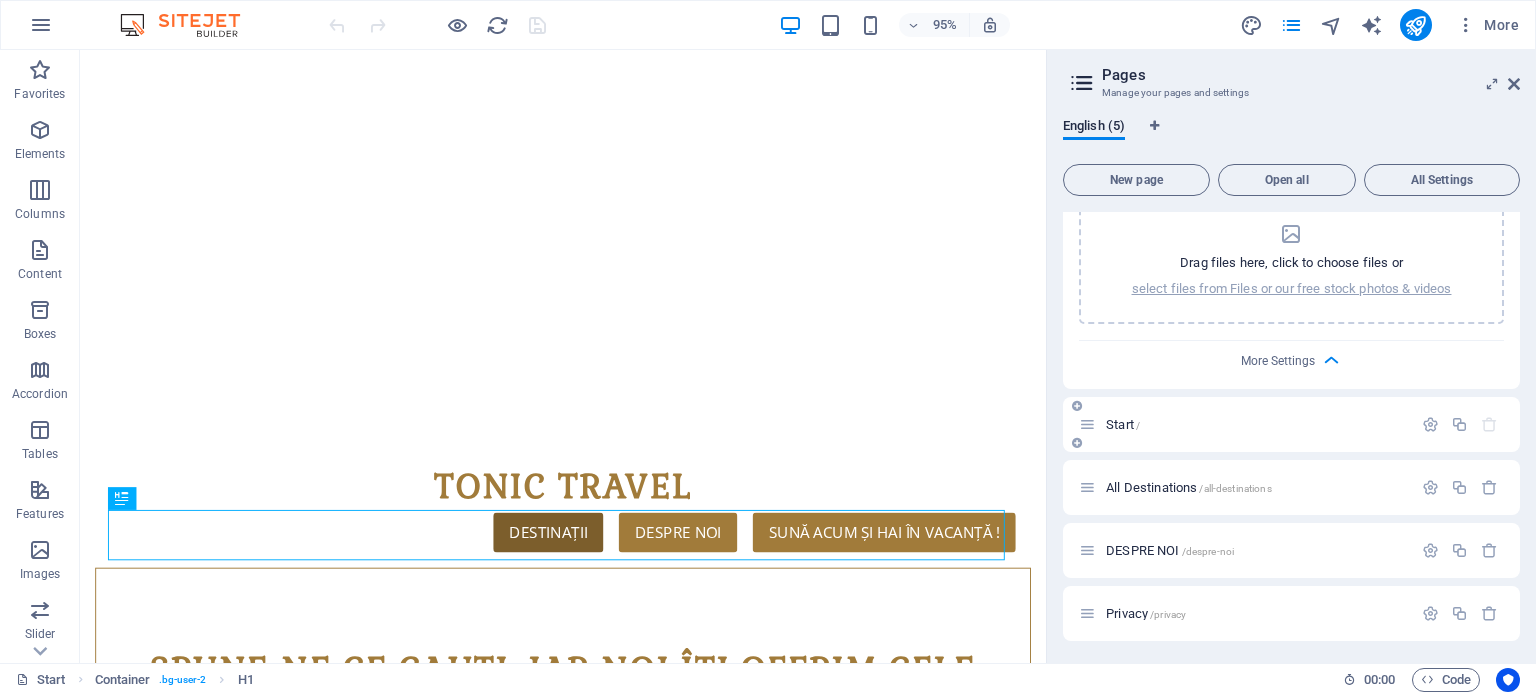 click on "Start /" at bounding box center (1256, 424) 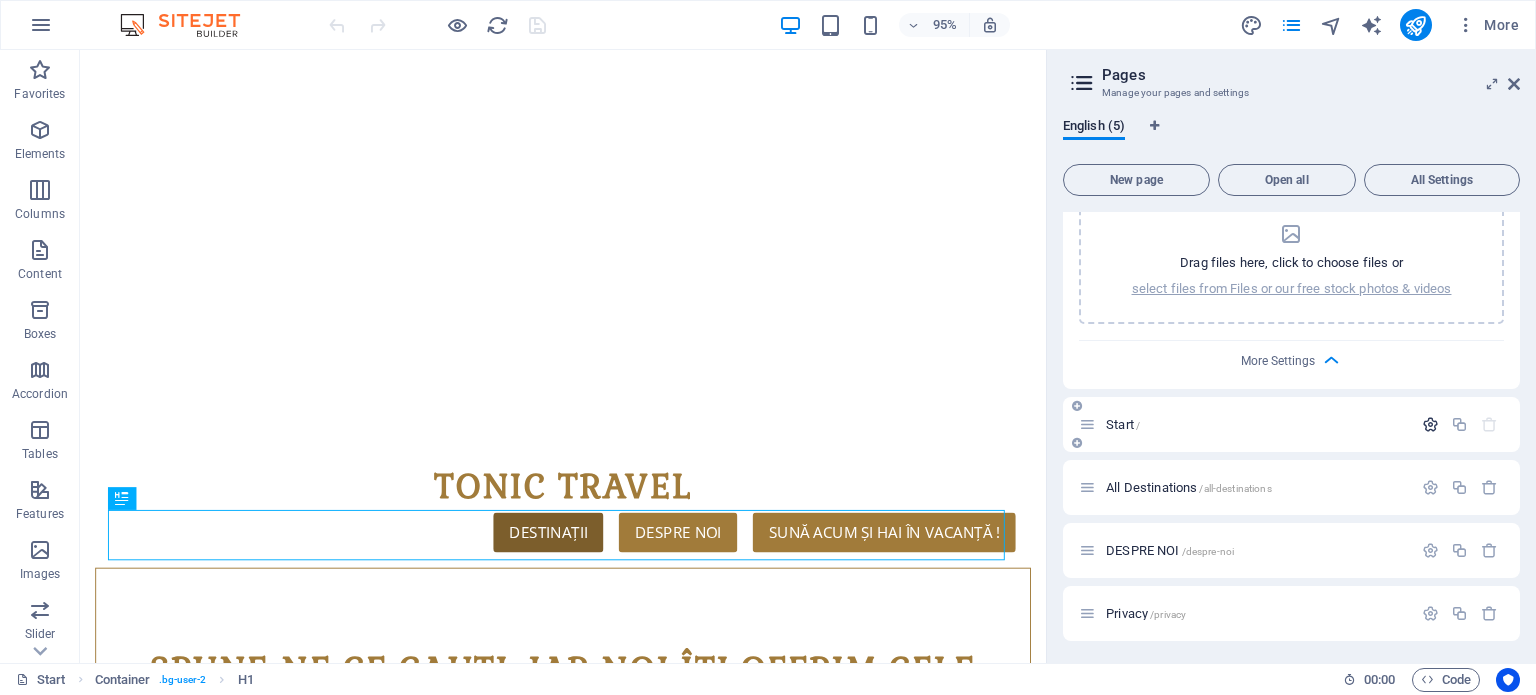 click at bounding box center (1430, 424) 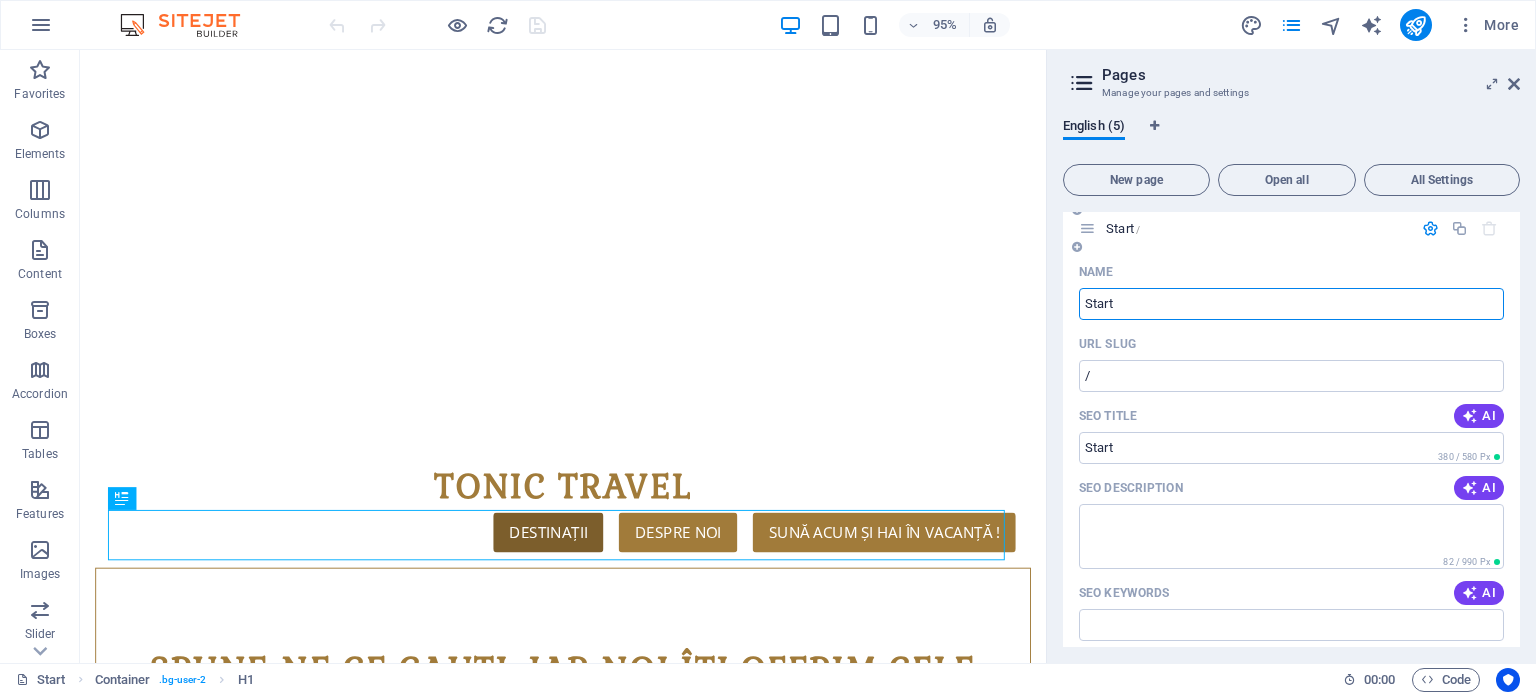 scroll, scrollTop: 1111, scrollLeft: 0, axis: vertical 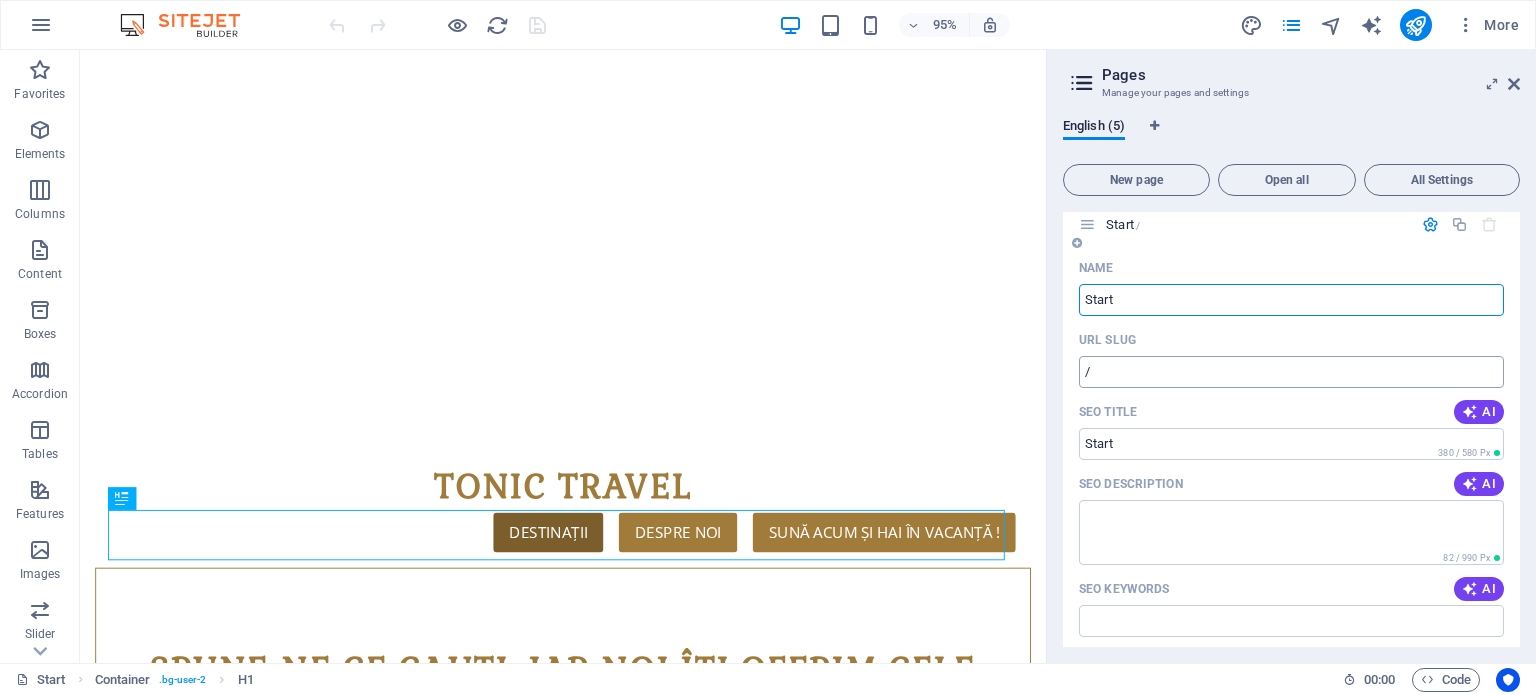 click on "/" at bounding box center [1291, 372] 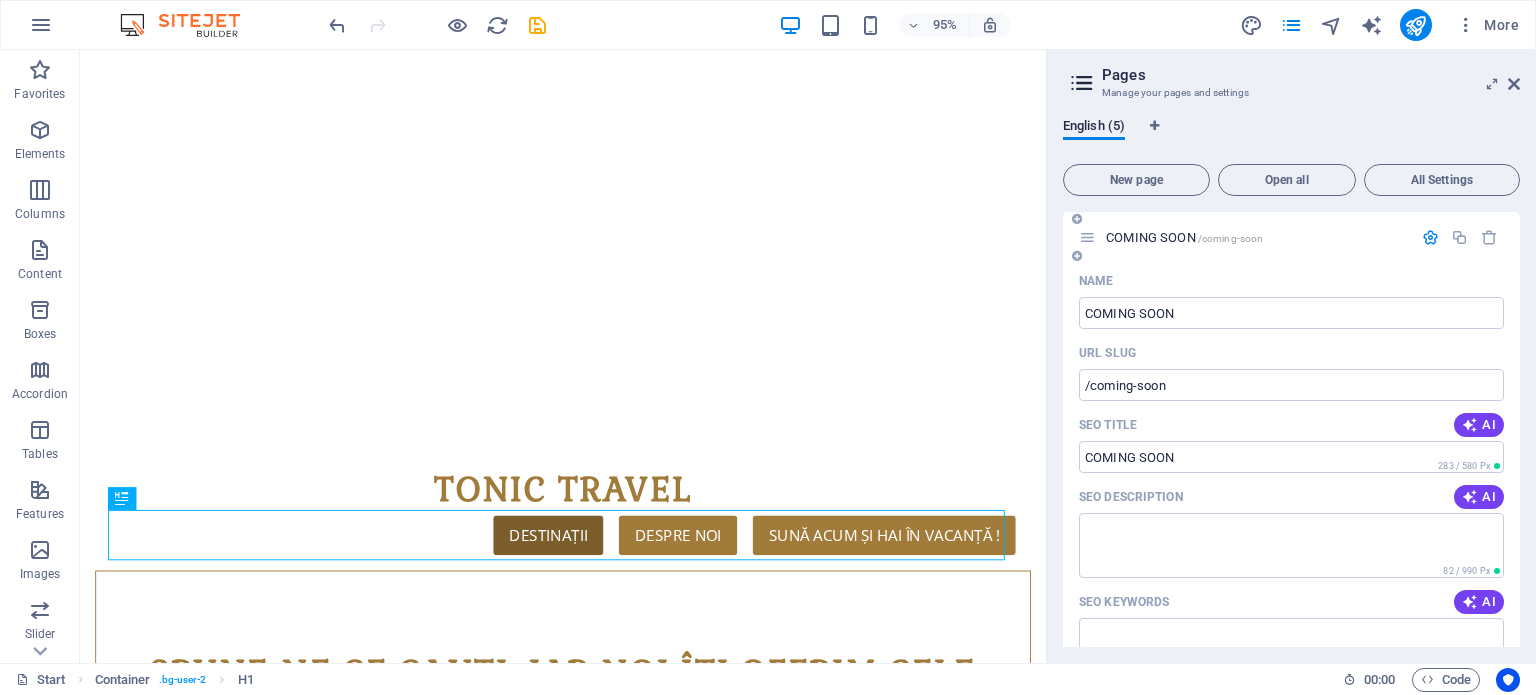 scroll, scrollTop: 0, scrollLeft: 0, axis: both 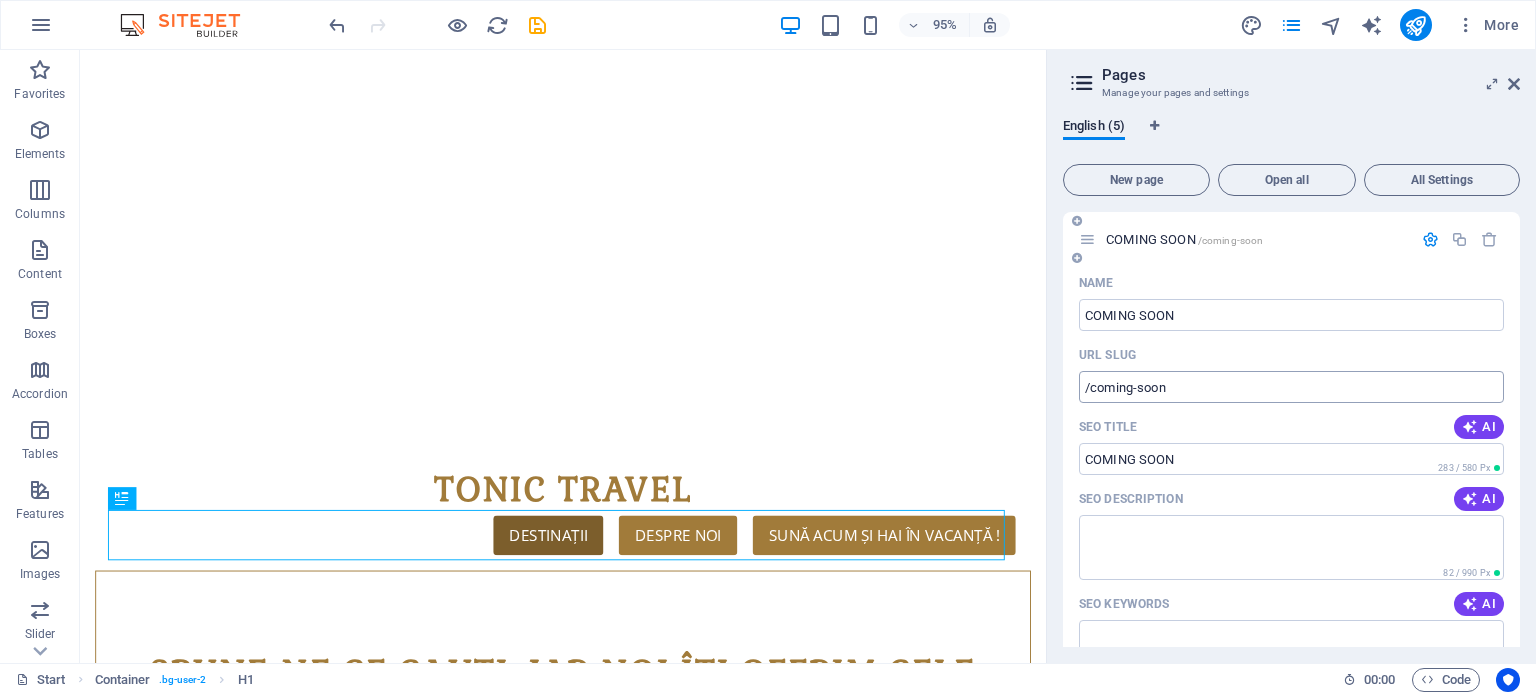 type on "/start" 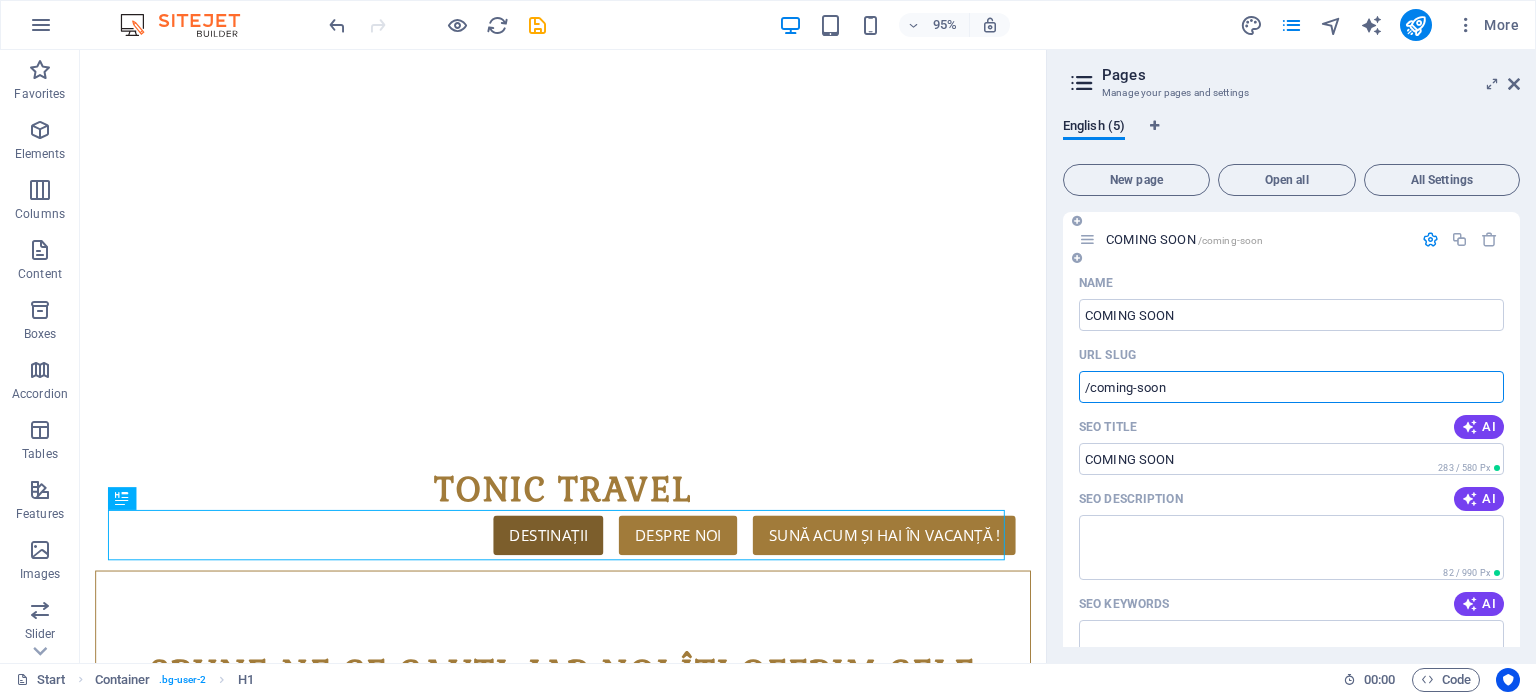 drag, startPoint x: 1200, startPoint y: 383, endPoint x: 1082, endPoint y: 392, distance: 118.34272 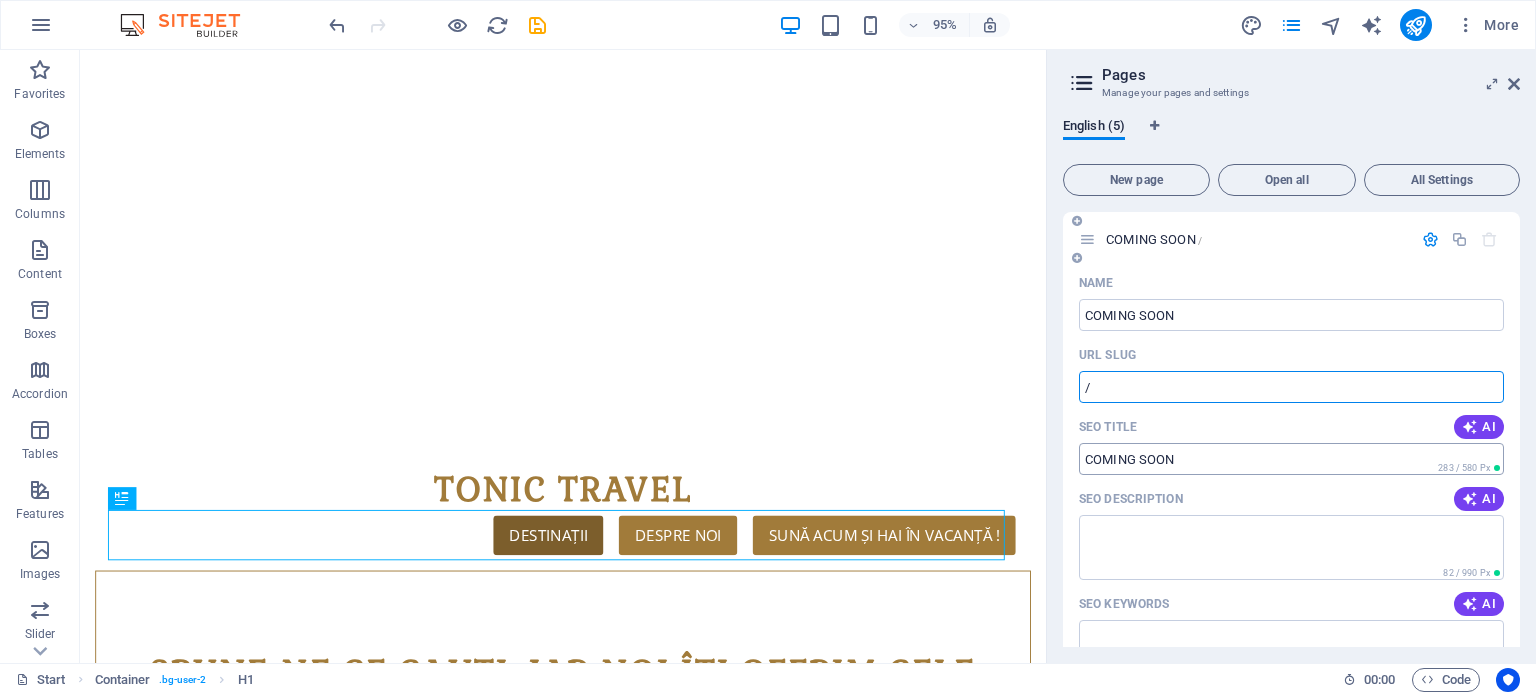 type on "/" 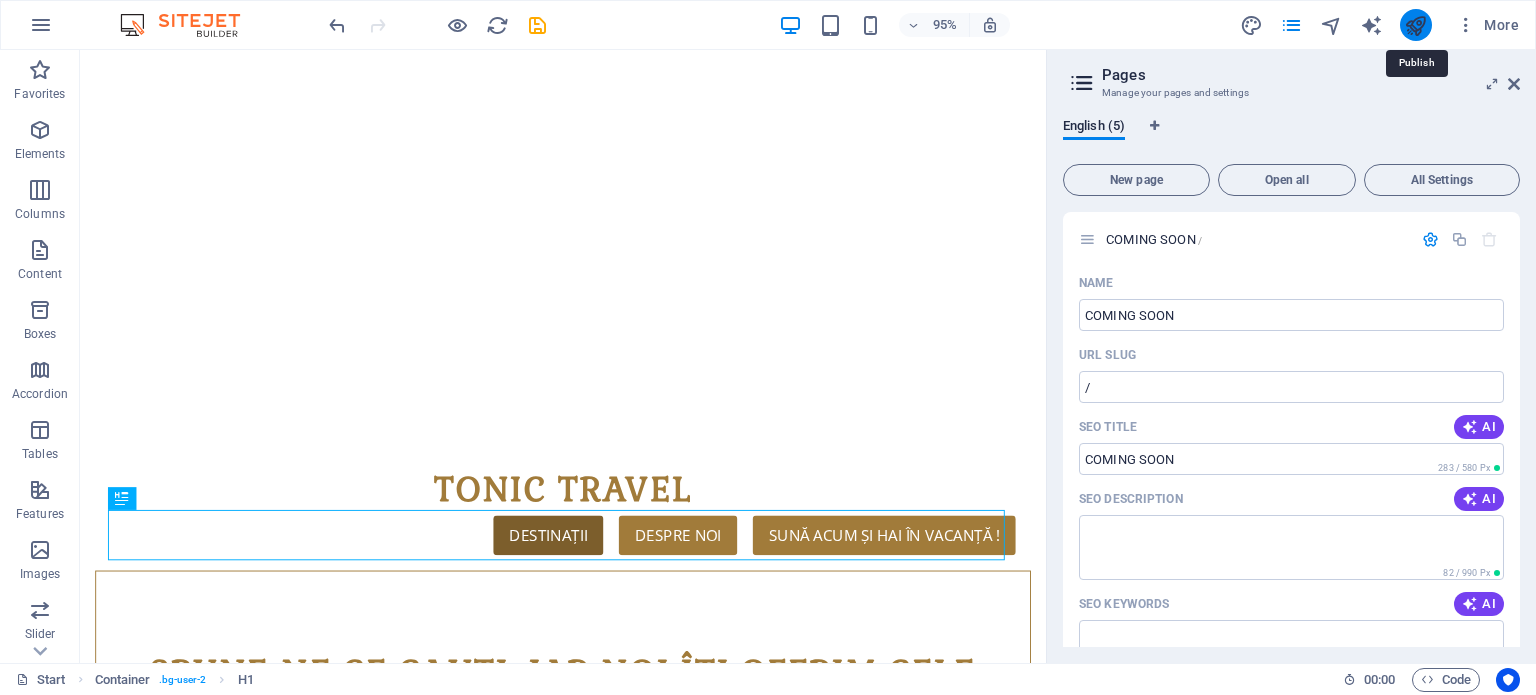 click at bounding box center [1415, 25] 